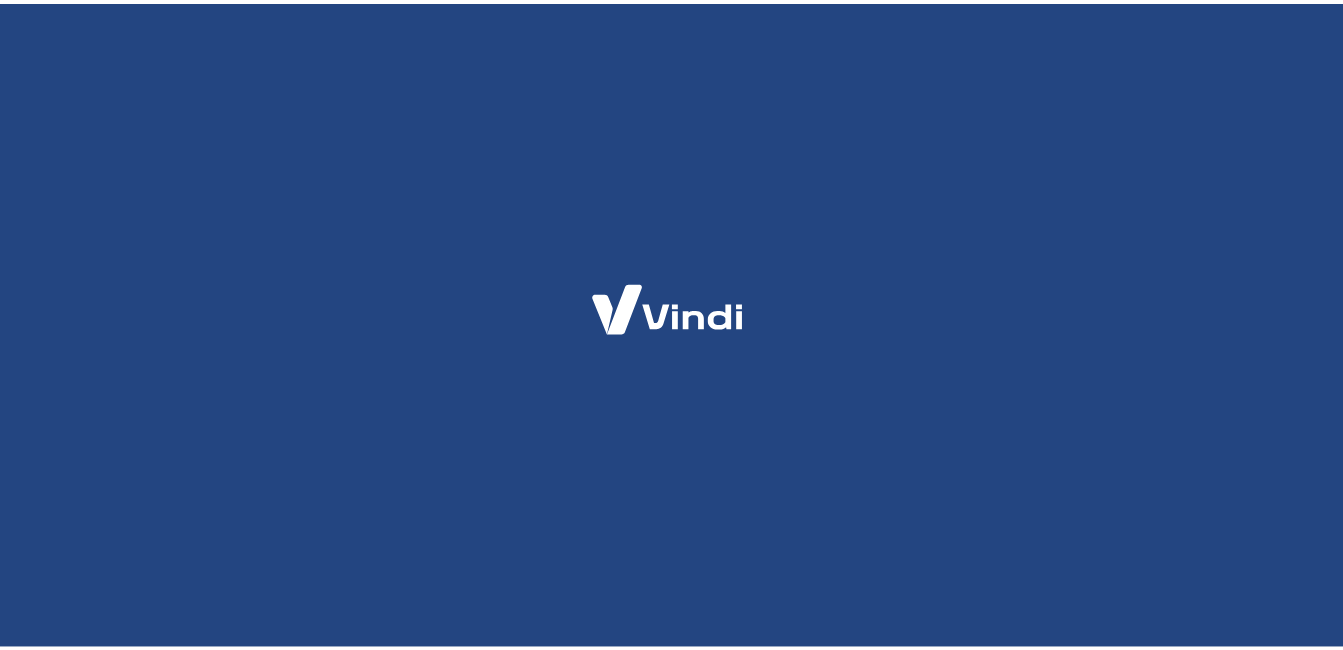 scroll, scrollTop: 0, scrollLeft: 0, axis: both 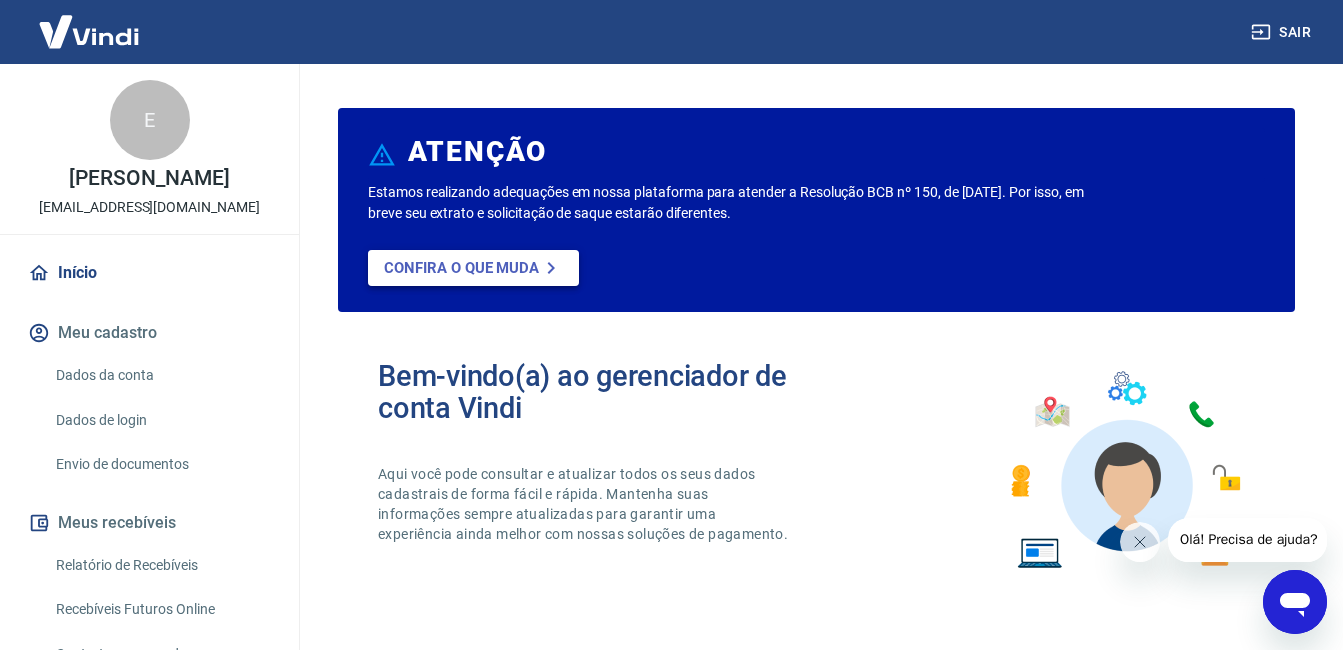 click on "Confira o que muda" at bounding box center (461, 268) 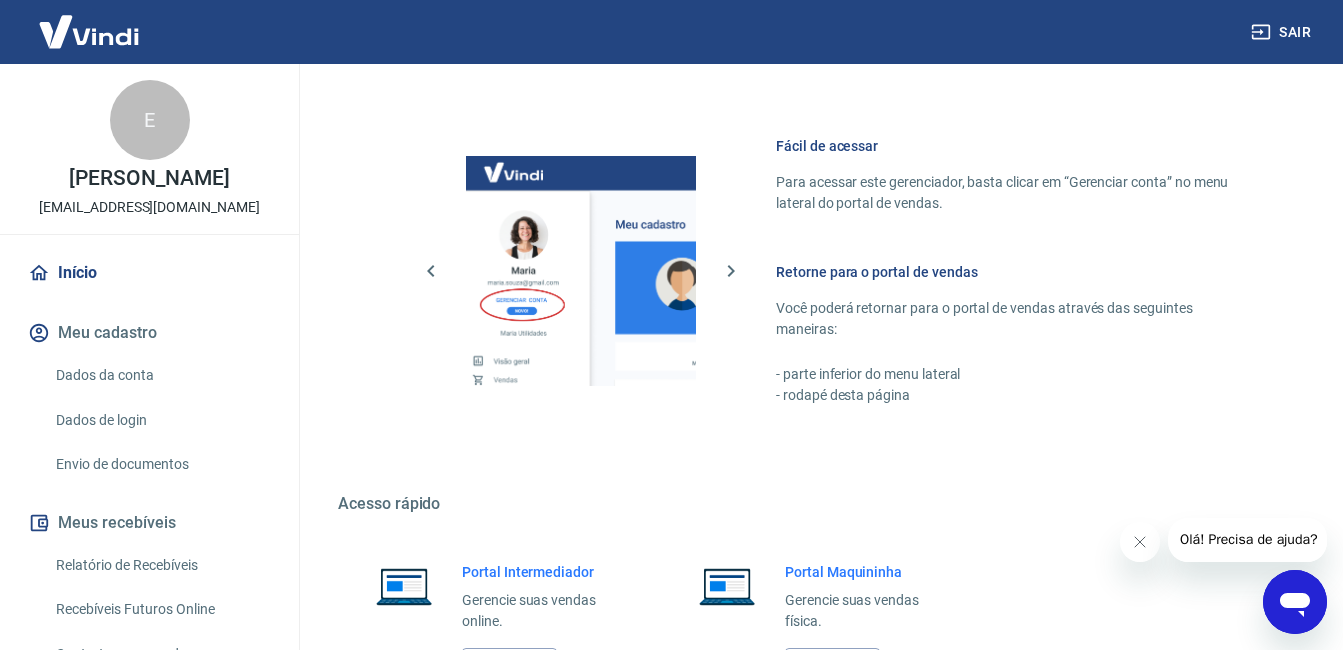 scroll, scrollTop: 1027, scrollLeft: 0, axis: vertical 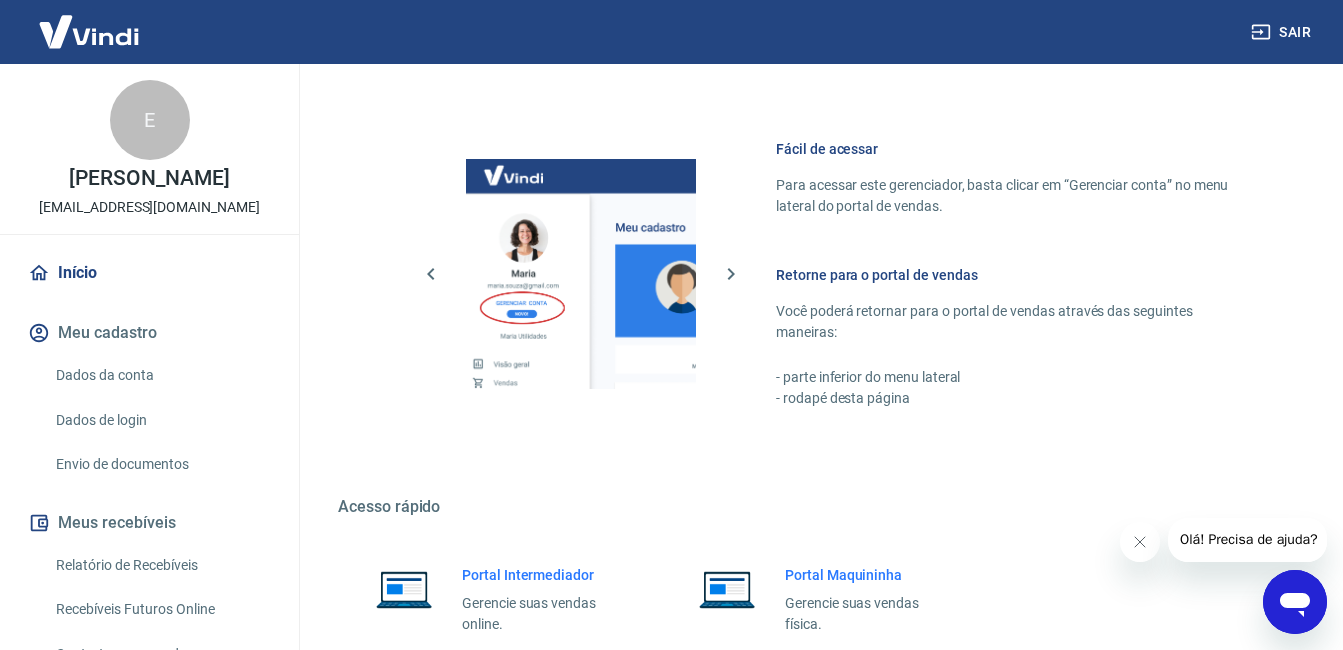 click at bounding box center (581, 274) 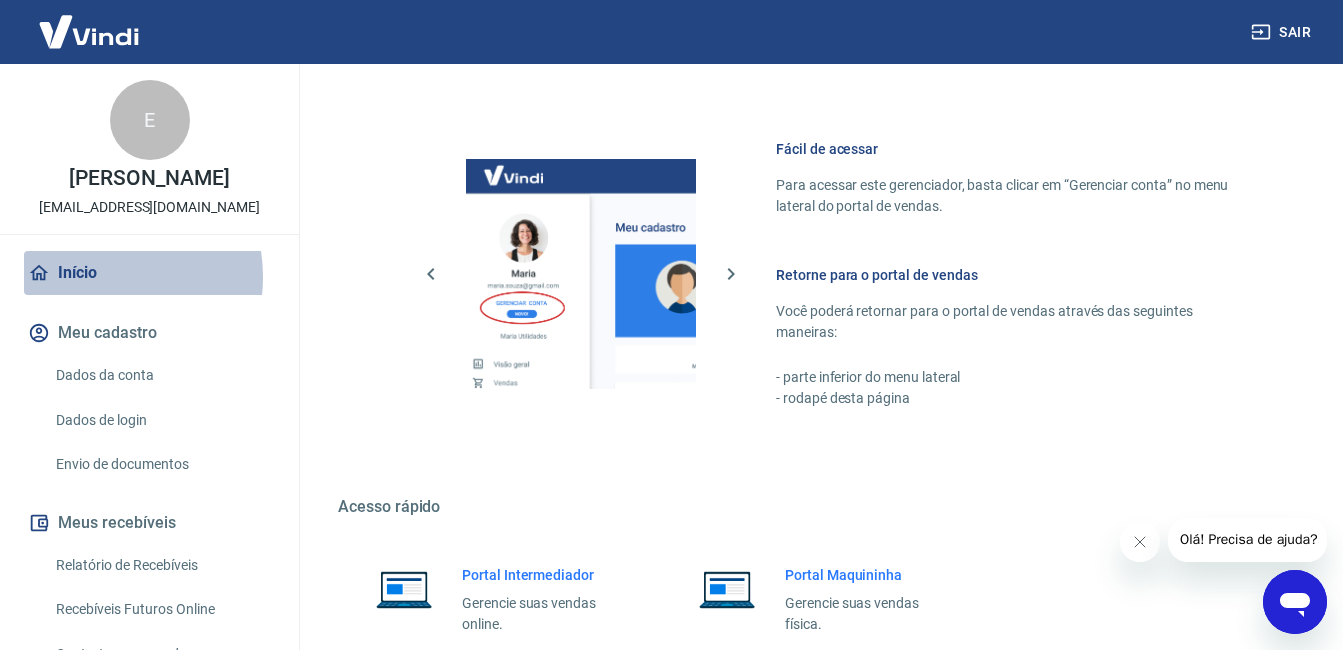 click on "Início" at bounding box center (149, 273) 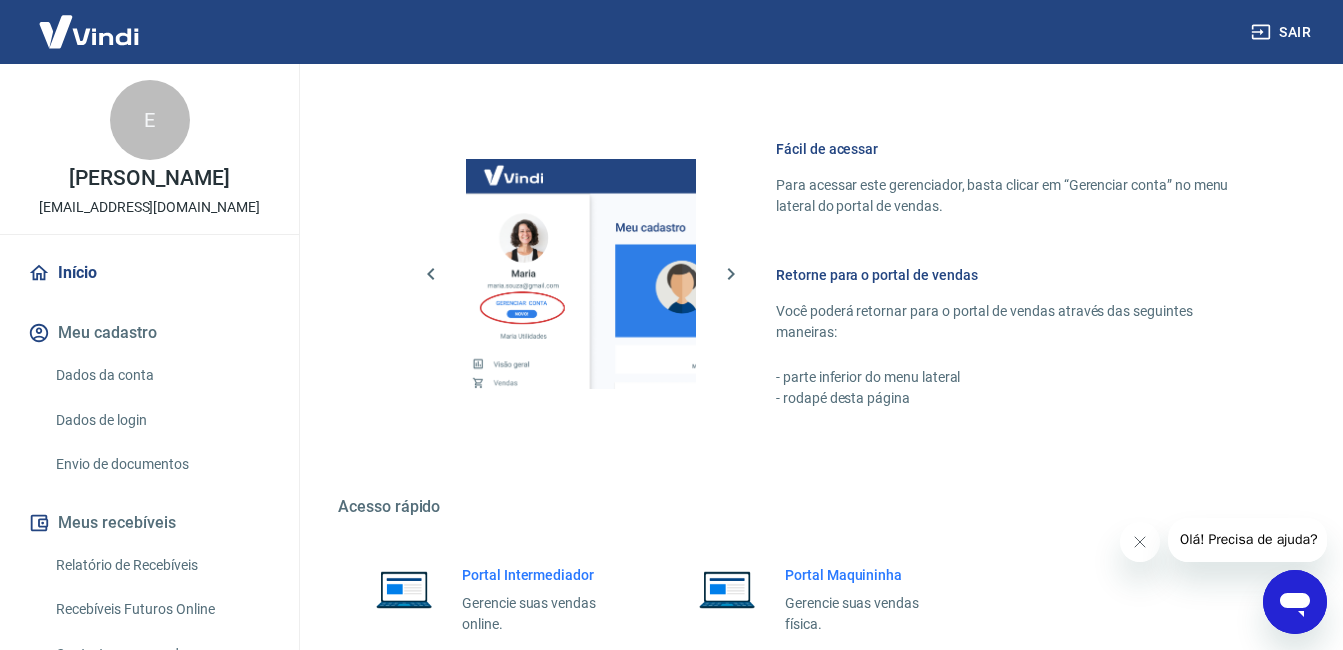 click at bounding box center [89, 31] 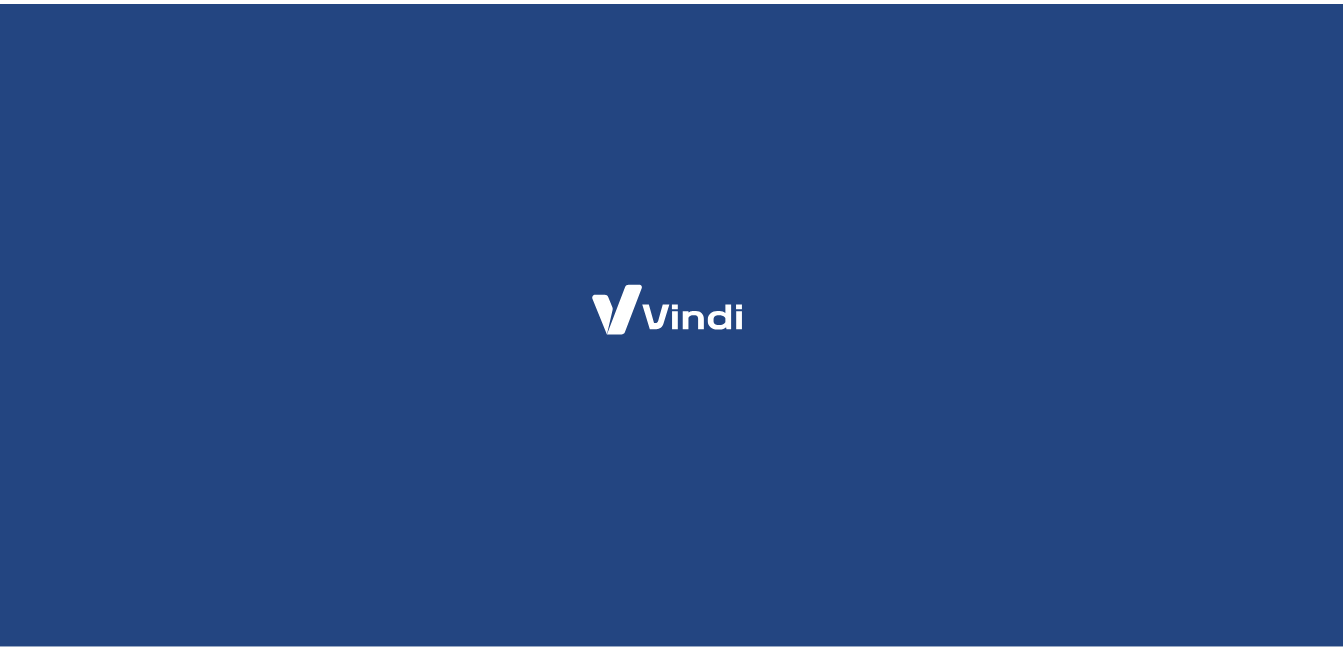 scroll, scrollTop: 0, scrollLeft: 0, axis: both 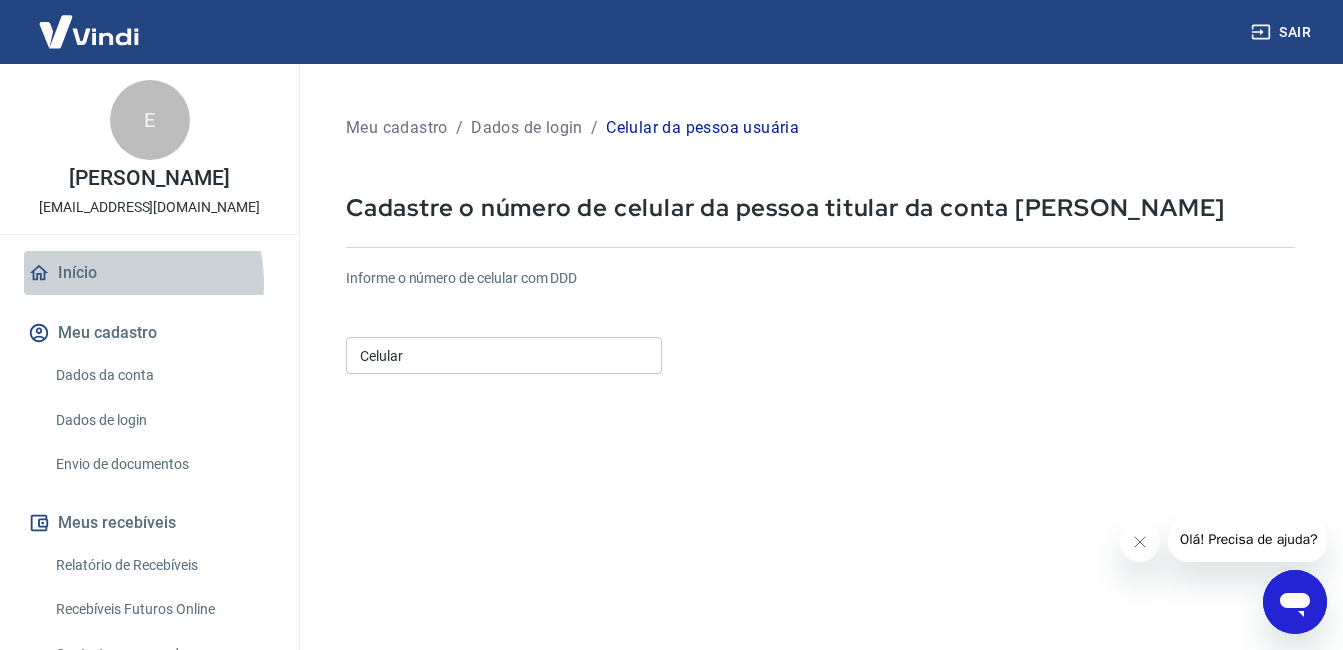 click on "Início" at bounding box center (149, 273) 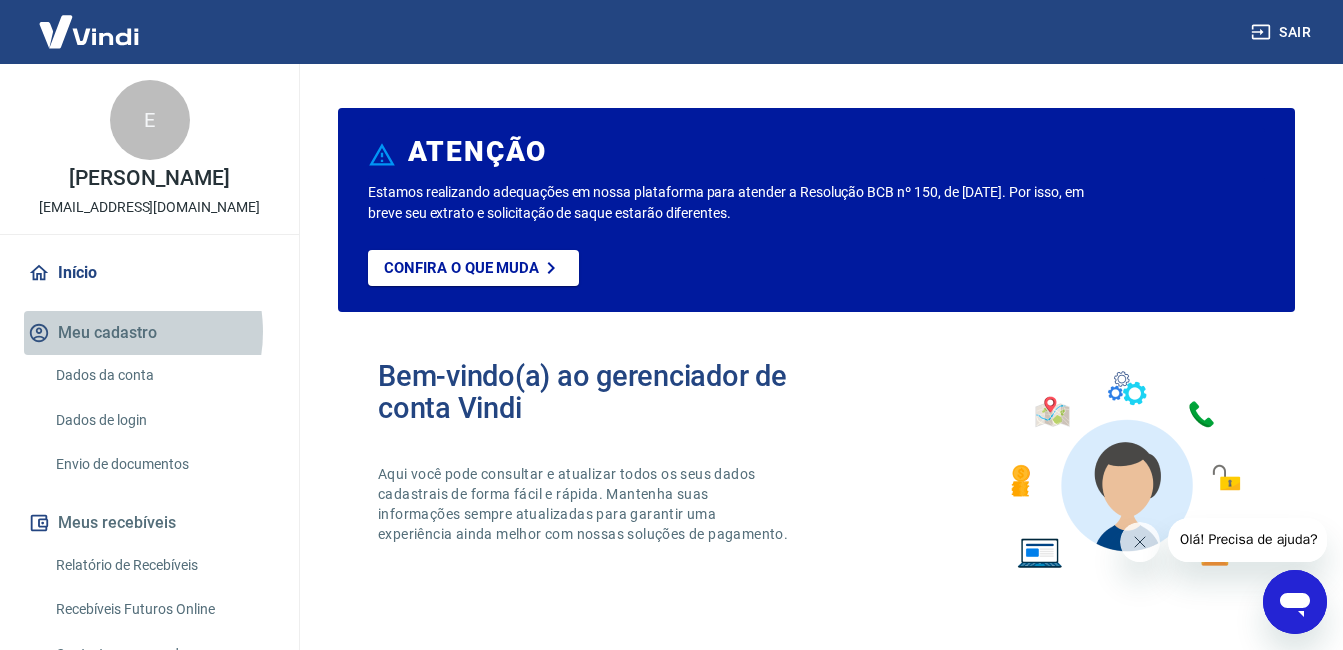click on "Meu cadastro" at bounding box center (149, 333) 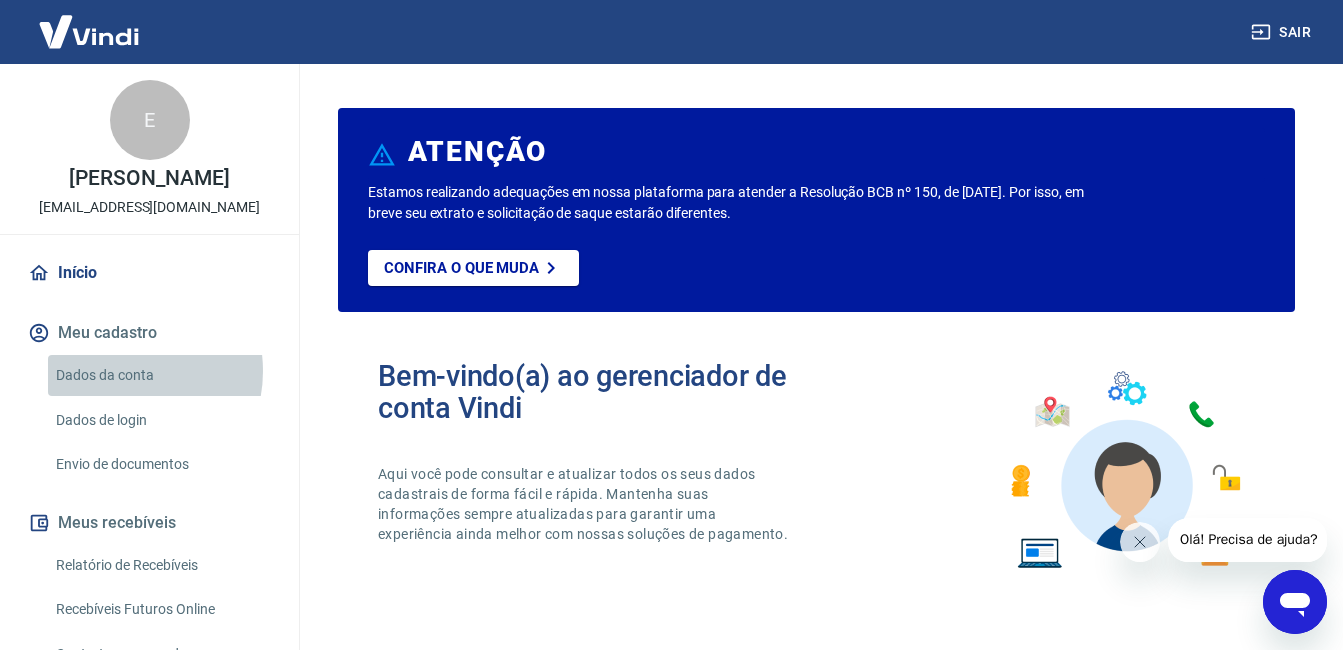 click on "Dados da conta" at bounding box center (161, 375) 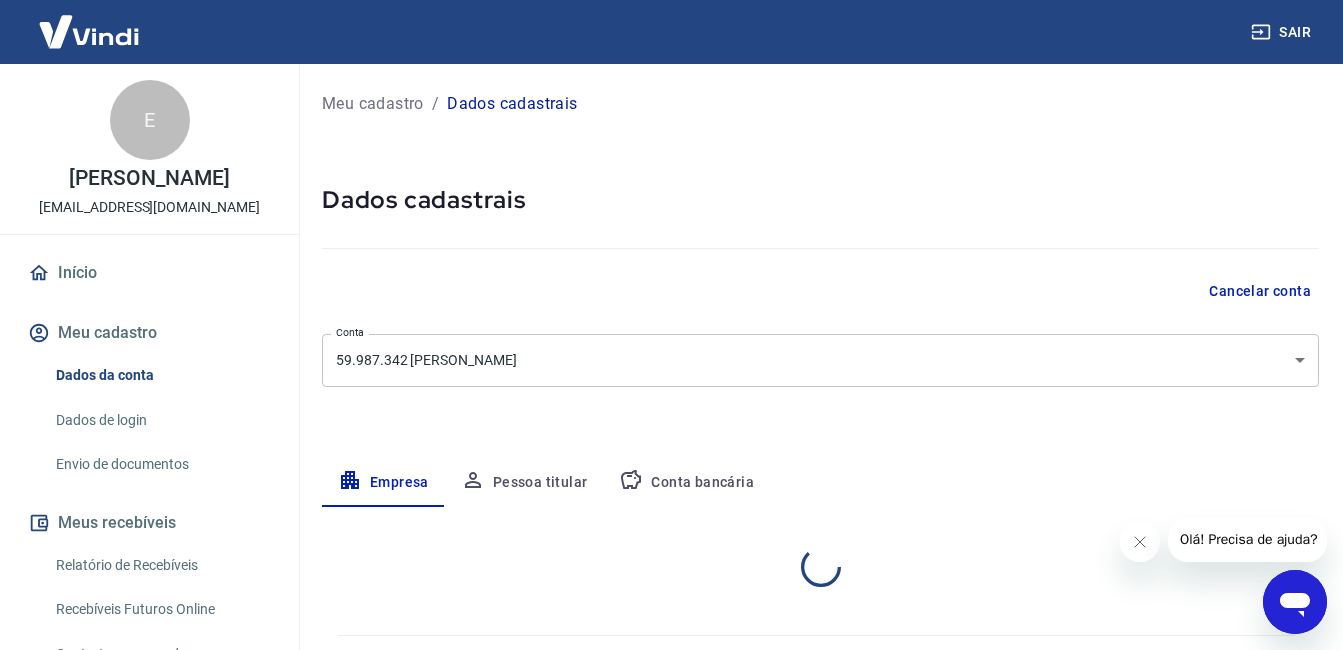 select on "SP" 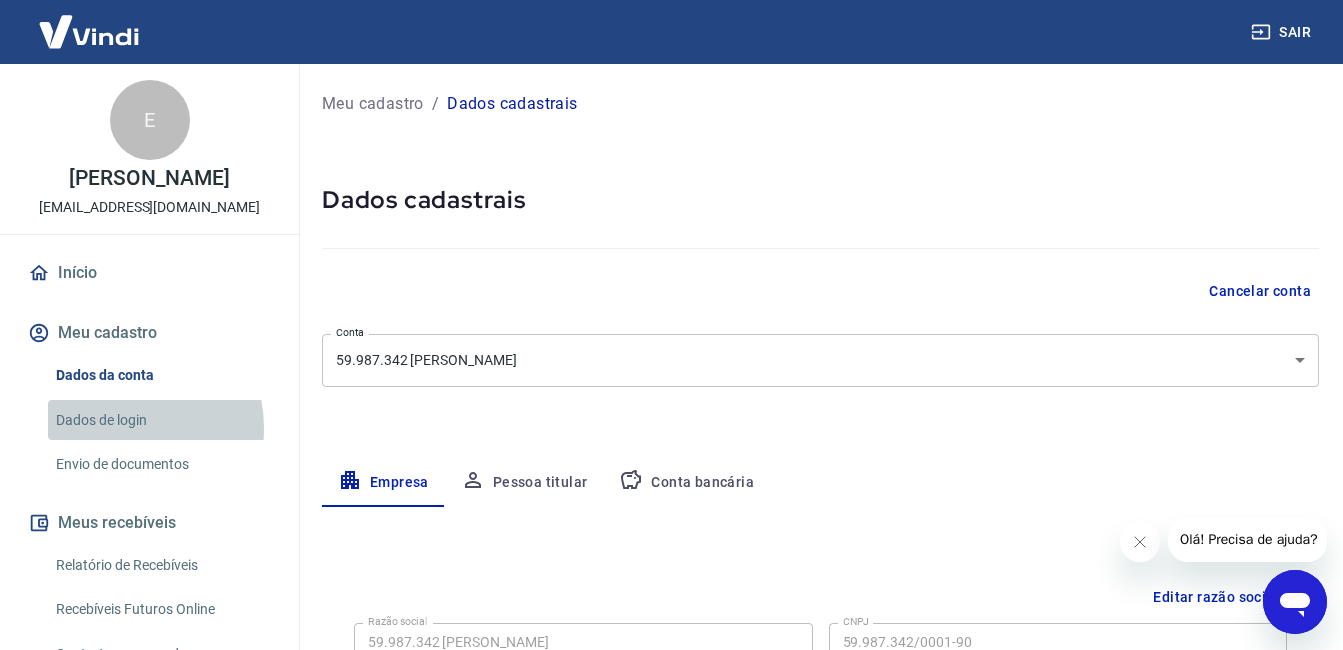 click on "Dados de login" at bounding box center [161, 420] 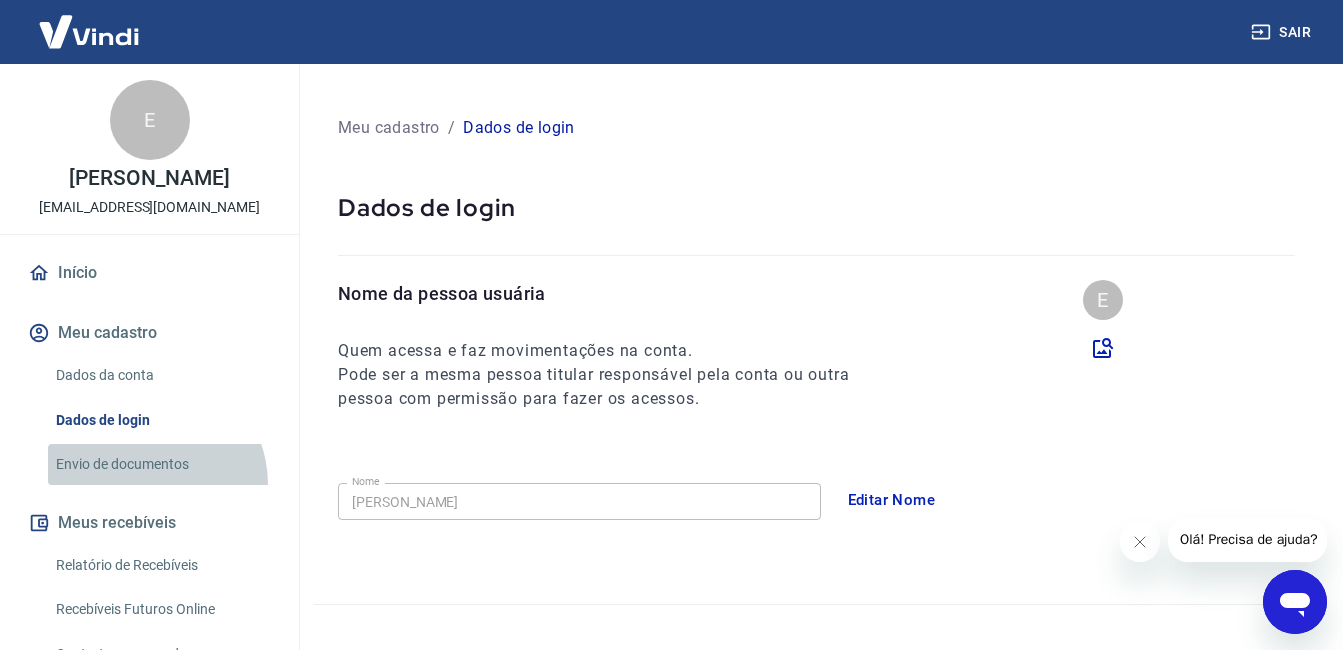 click on "Envio de documentos" at bounding box center [161, 464] 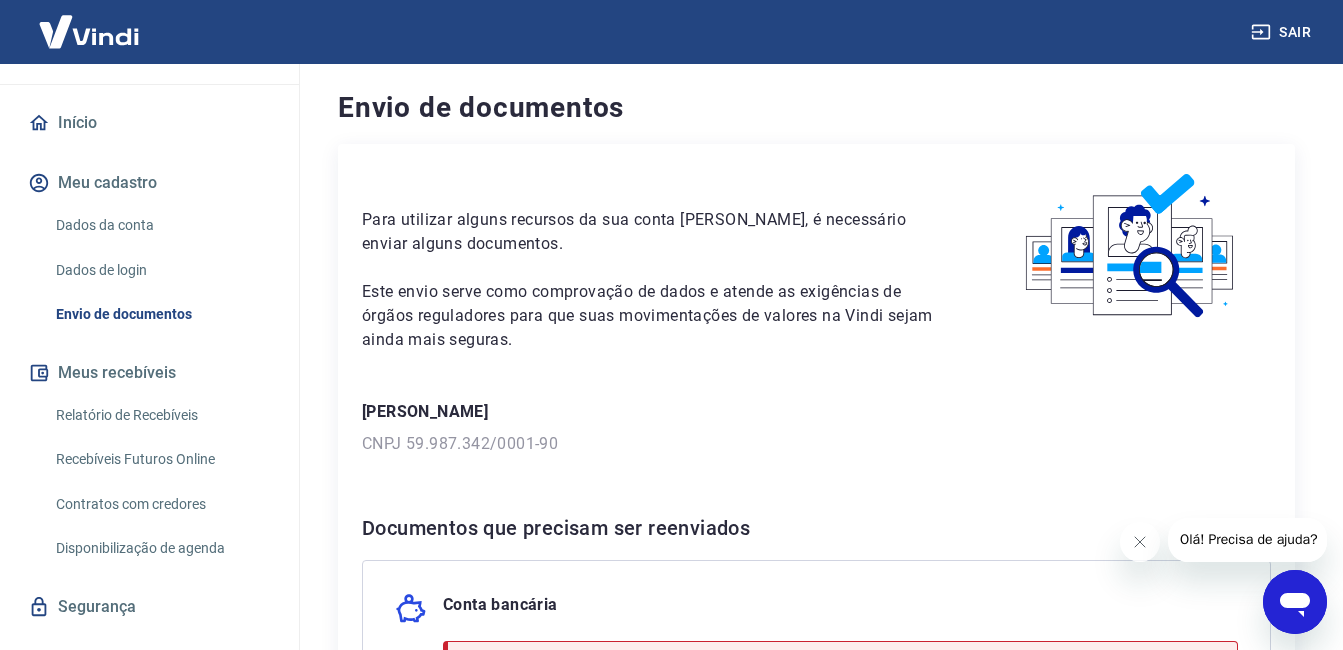 scroll, scrollTop: 178, scrollLeft: 0, axis: vertical 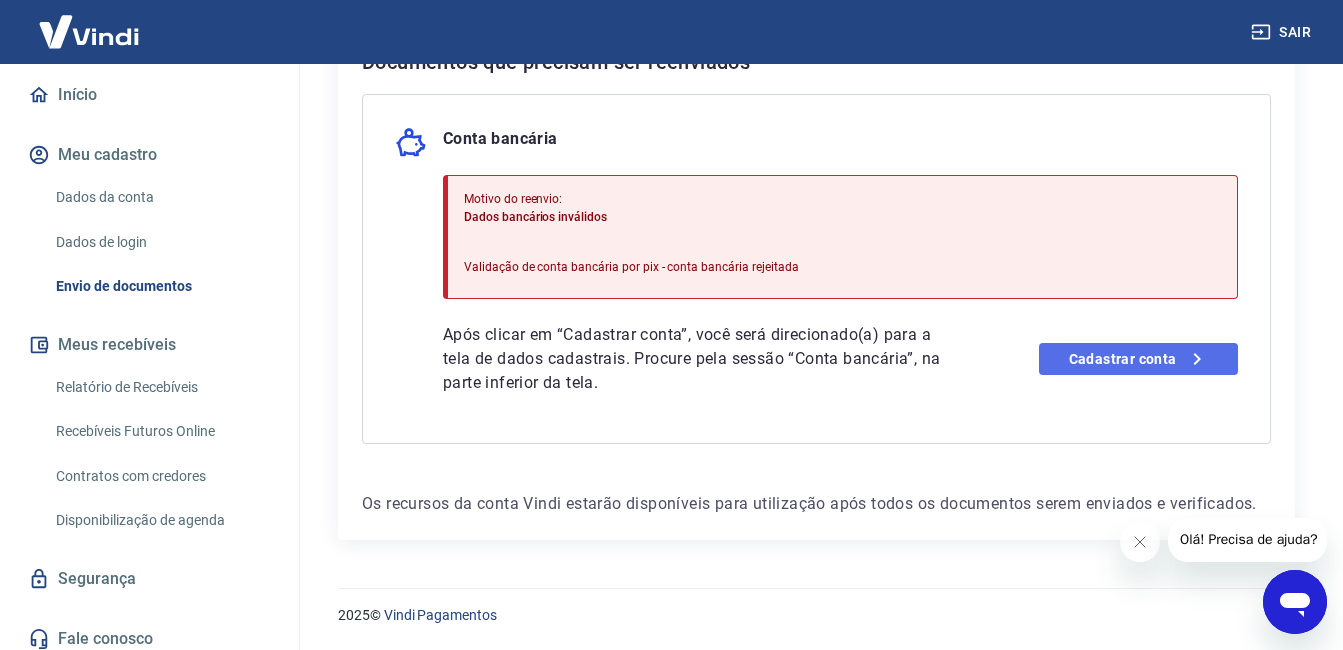 click on "Cadastrar conta" at bounding box center (1138, 359) 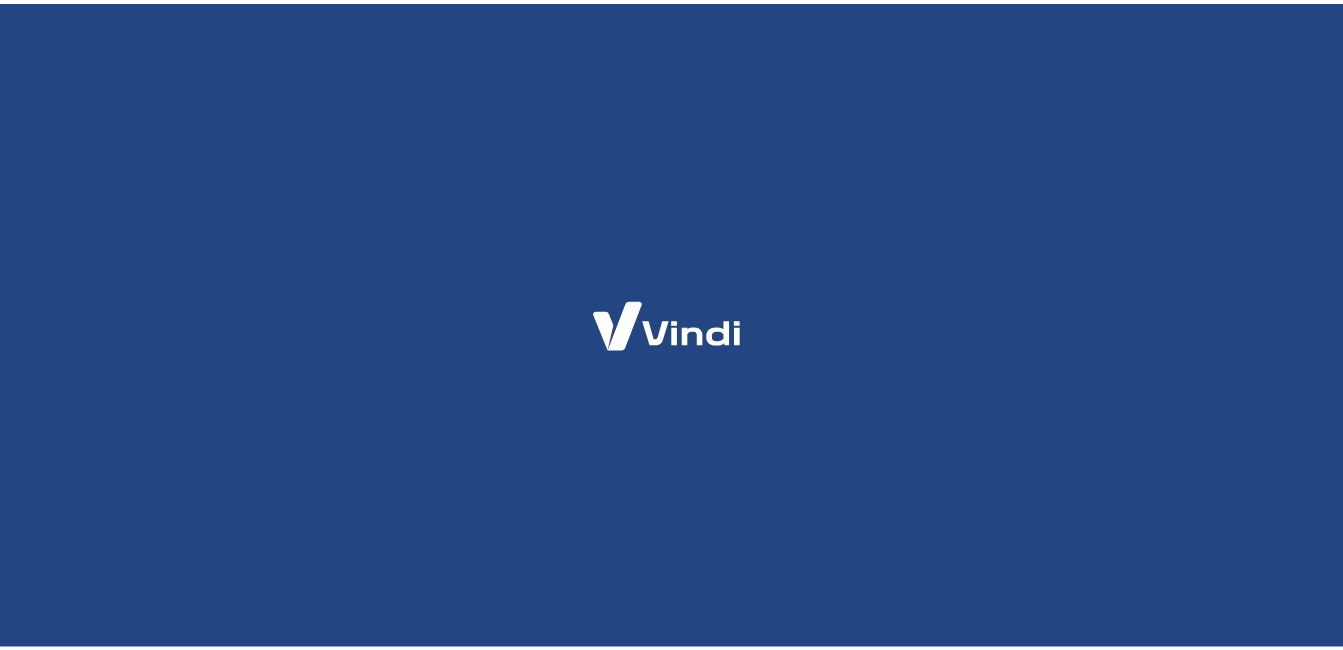 scroll, scrollTop: 0, scrollLeft: 0, axis: both 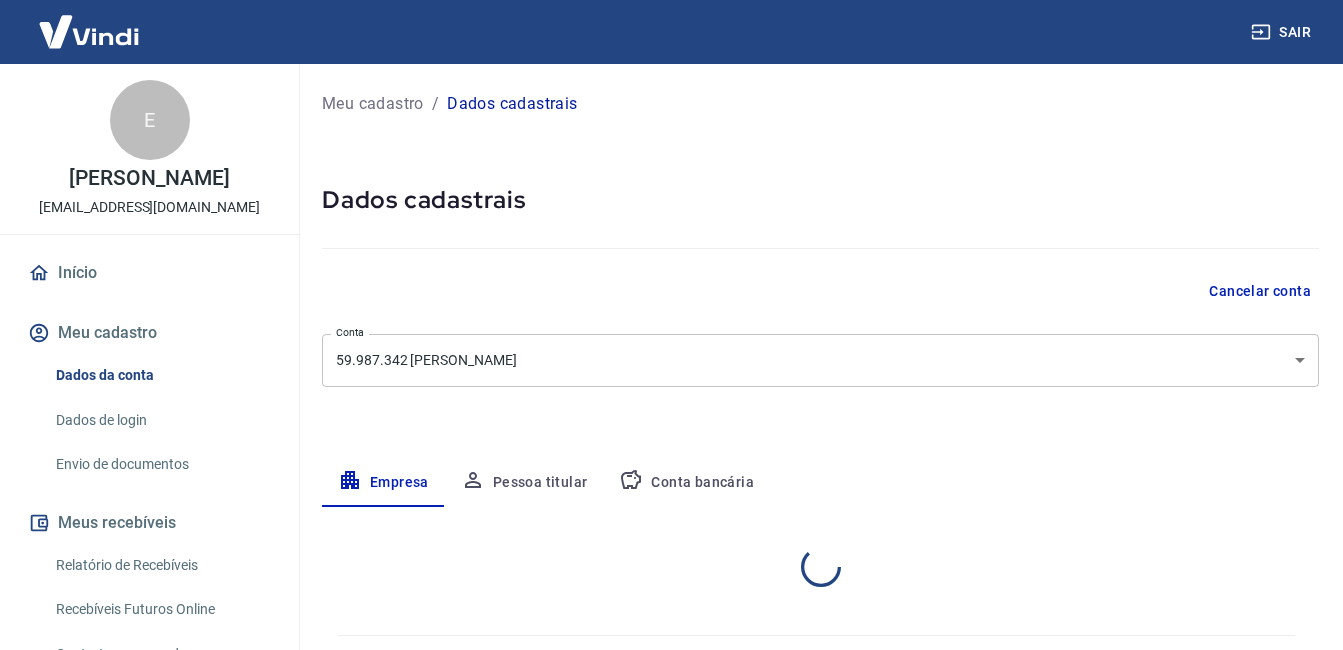 select on "SP" 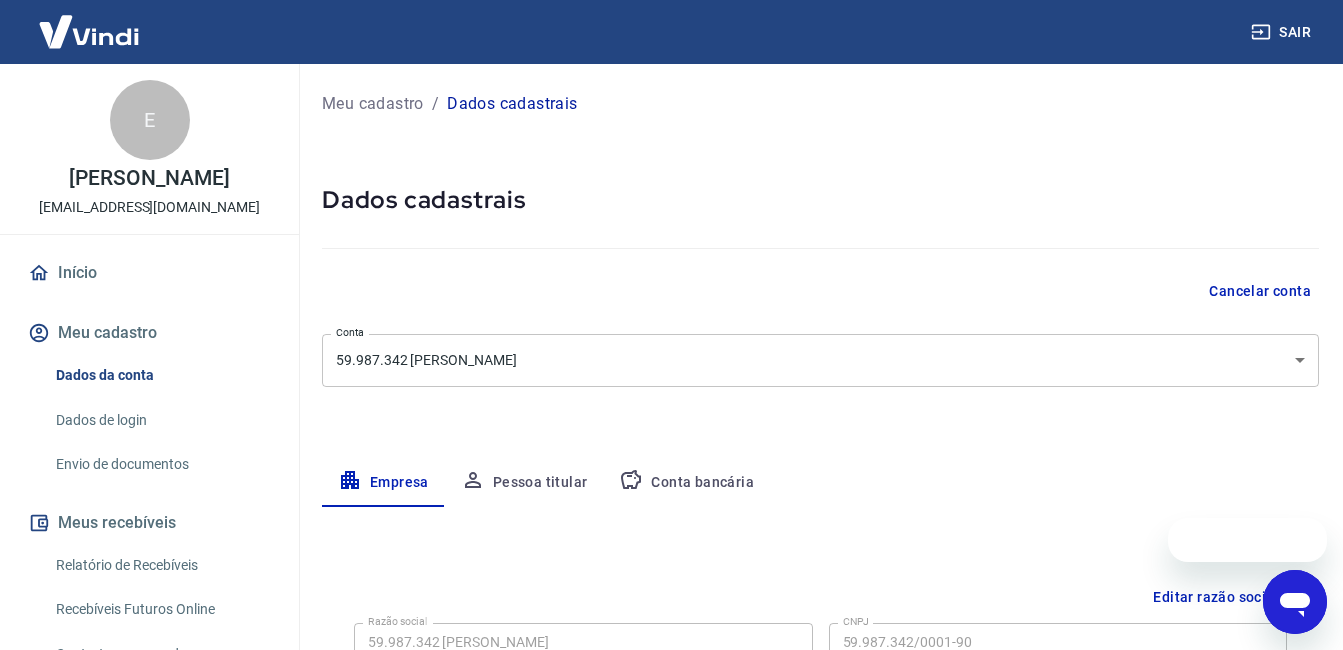 scroll, scrollTop: 0, scrollLeft: 0, axis: both 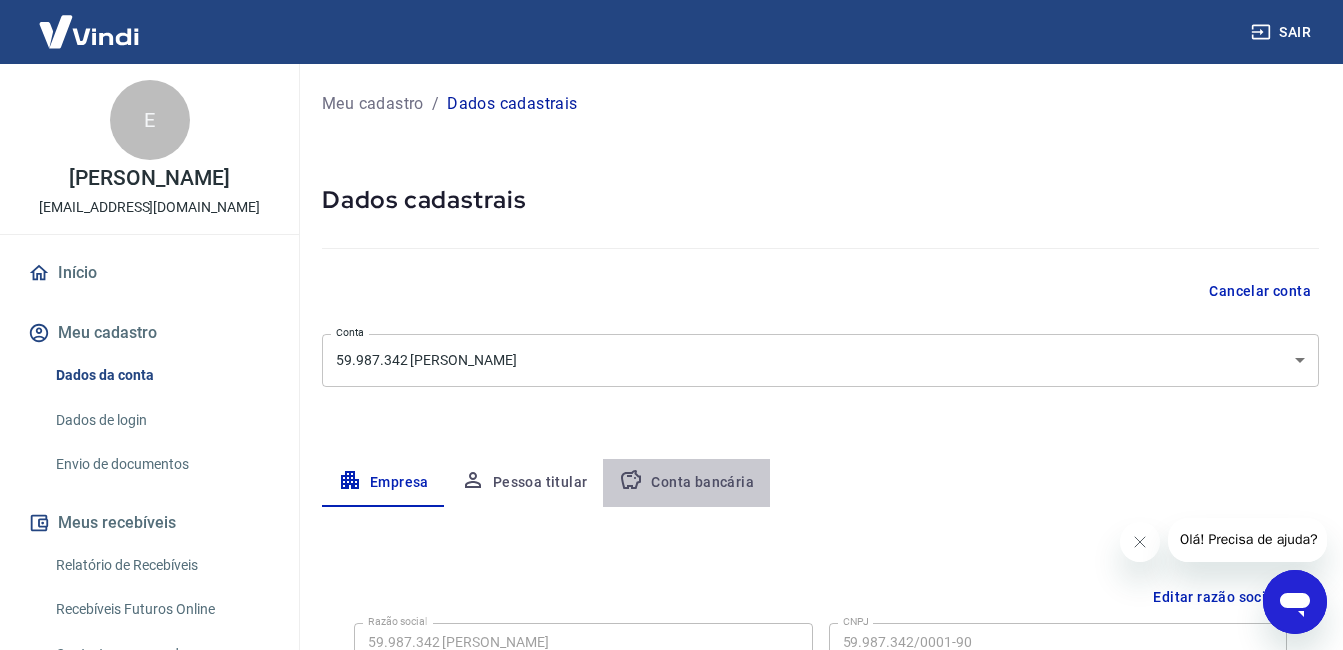click on "Conta bancária" at bounding box center [686, 483] 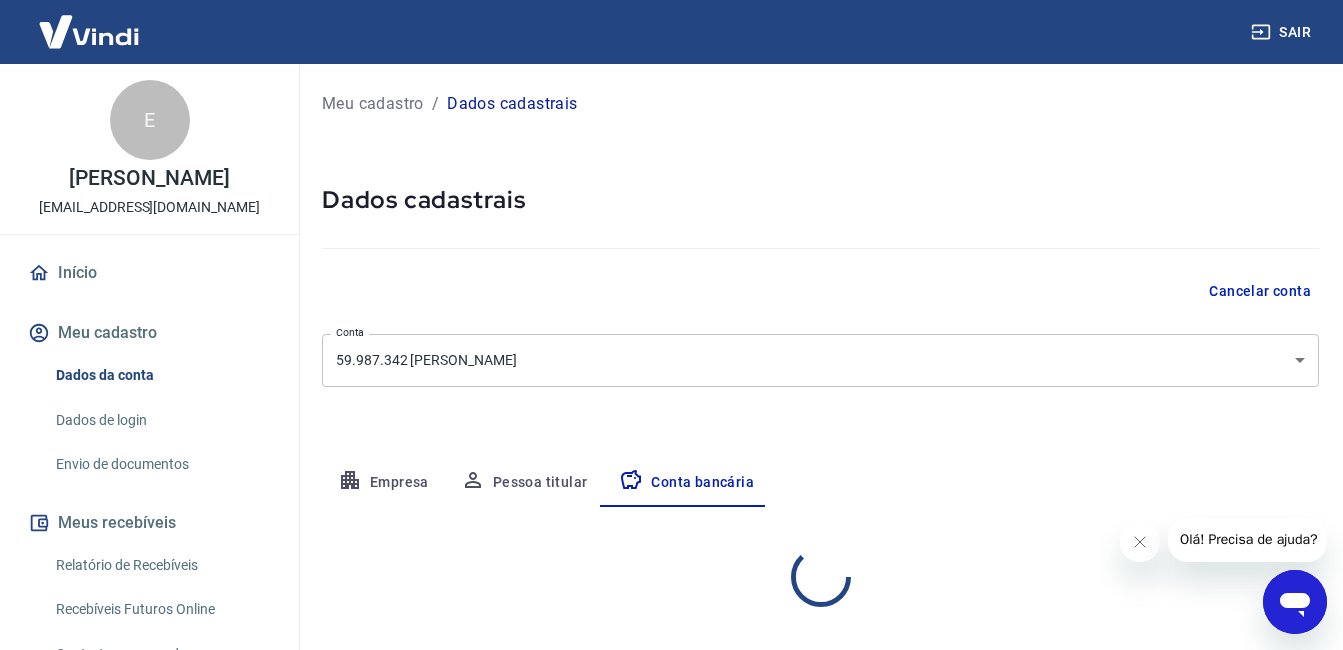 select on "1" 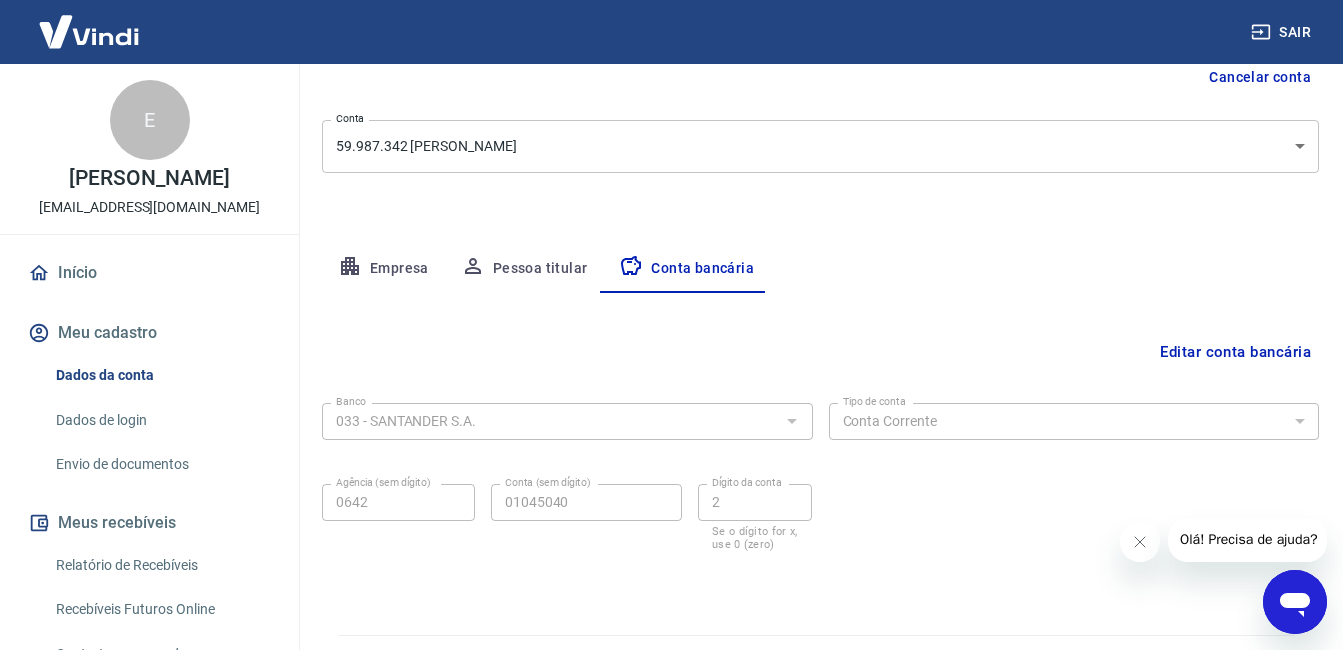 scroll, scrollTop: 261, scrollLeft: 0, axis: vertical 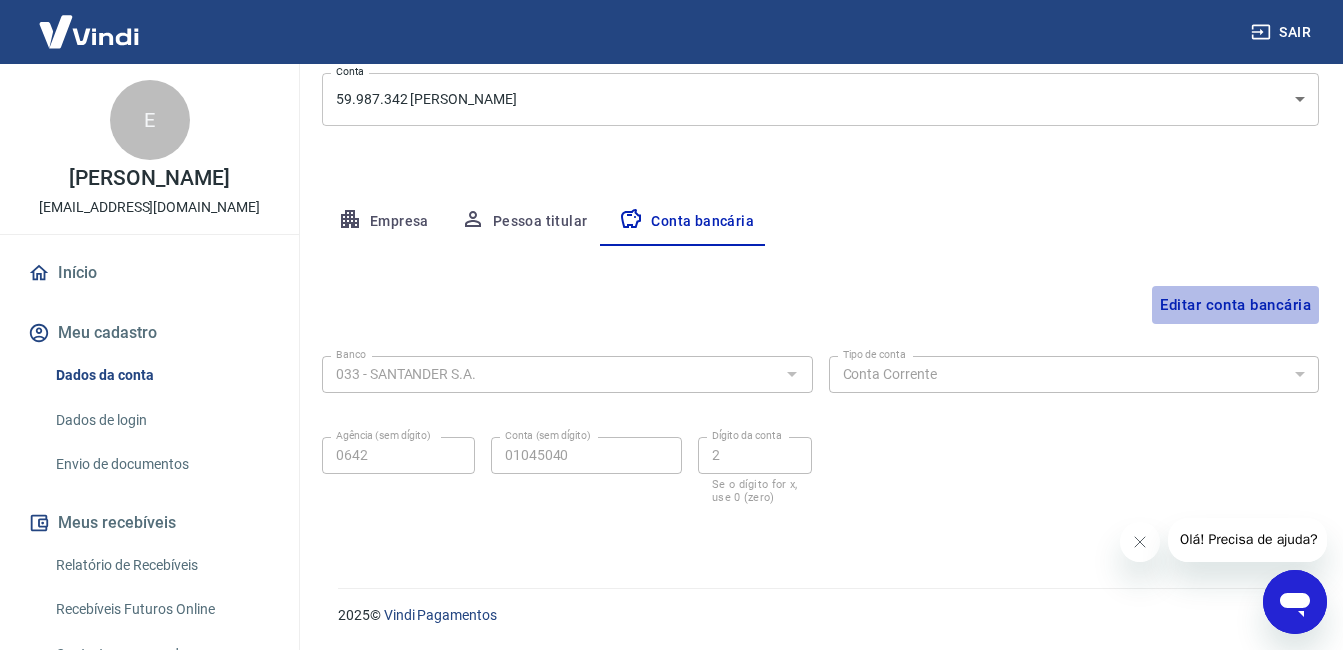 click on "Editar conta bancária" at bounding box center [1235, 305] 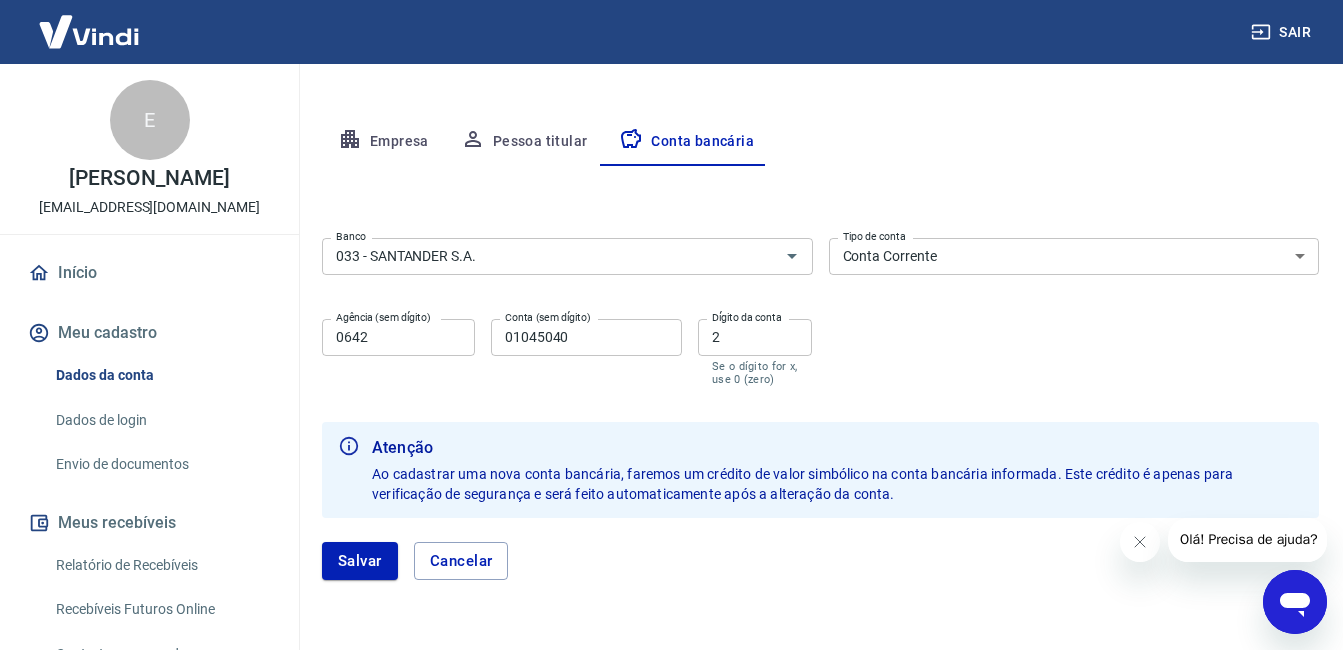 scroll, scrollTop: 405, scrollLeft: 0, axis: vertical 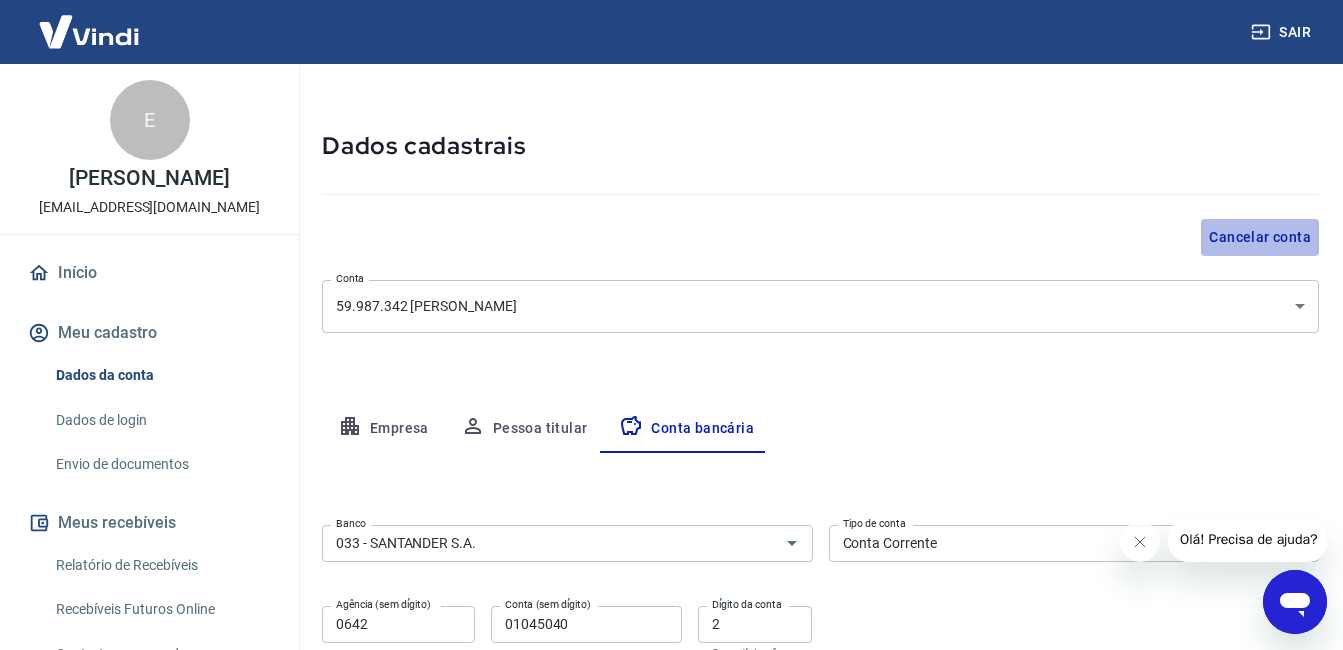 click on "Cancelar conta" at bounding box center (1260, 237) 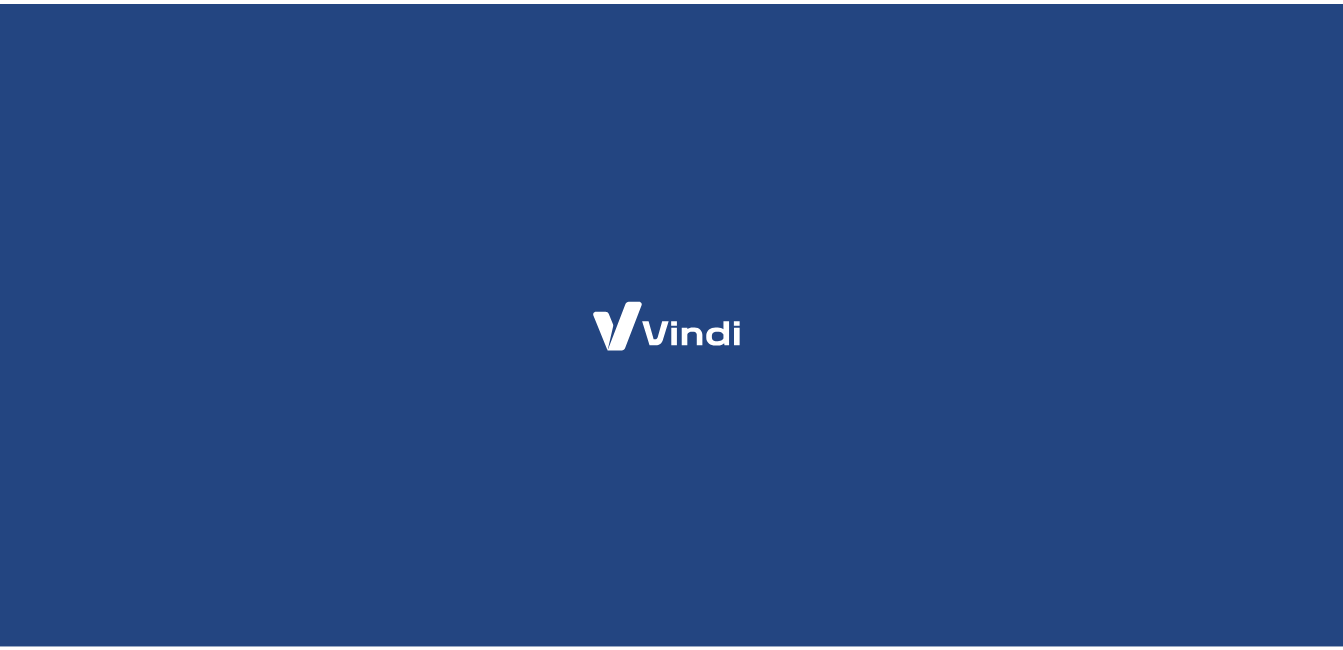 scroll, scrollTop: 0, scrollLeft: 0, axis: both 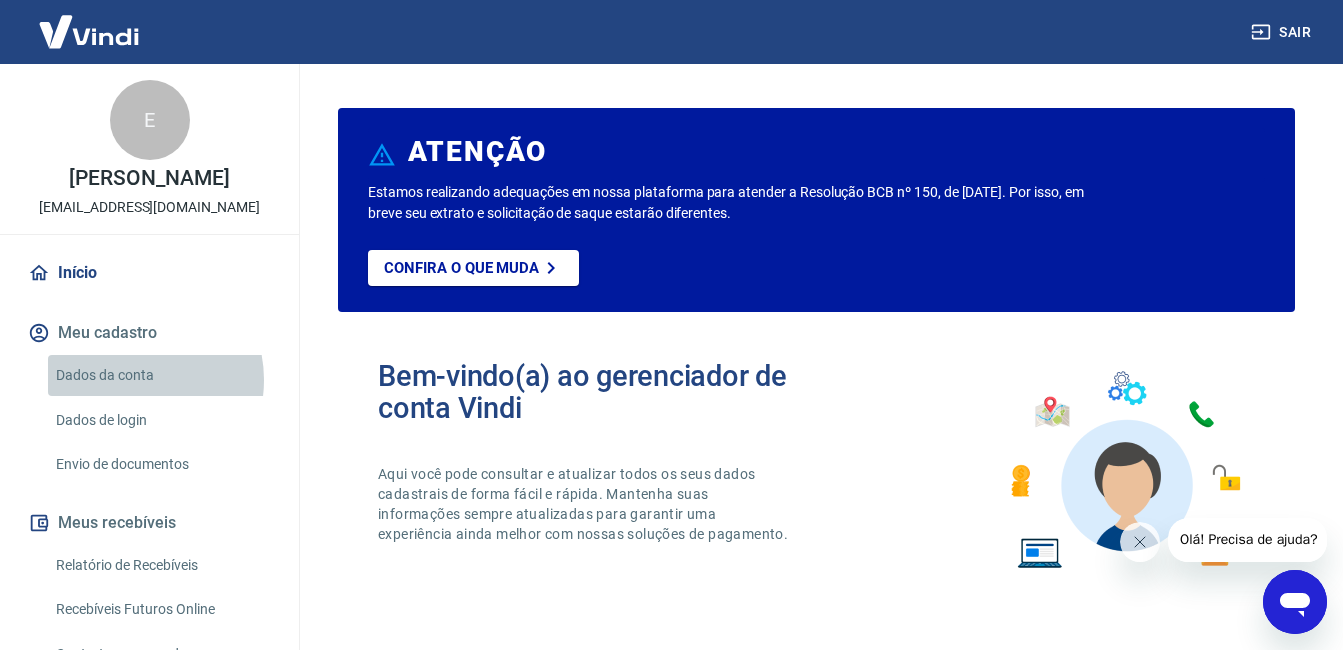 click on "Dados da conta" at bounding box center [161, 375] 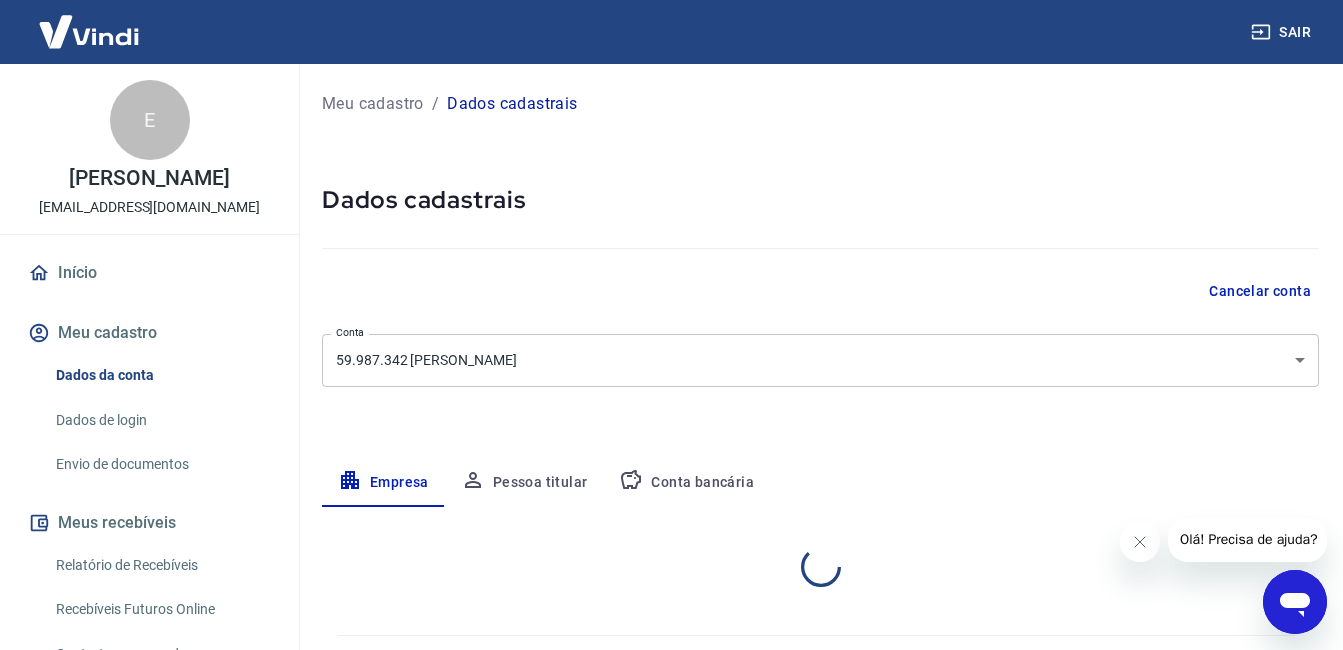 select on "SP" 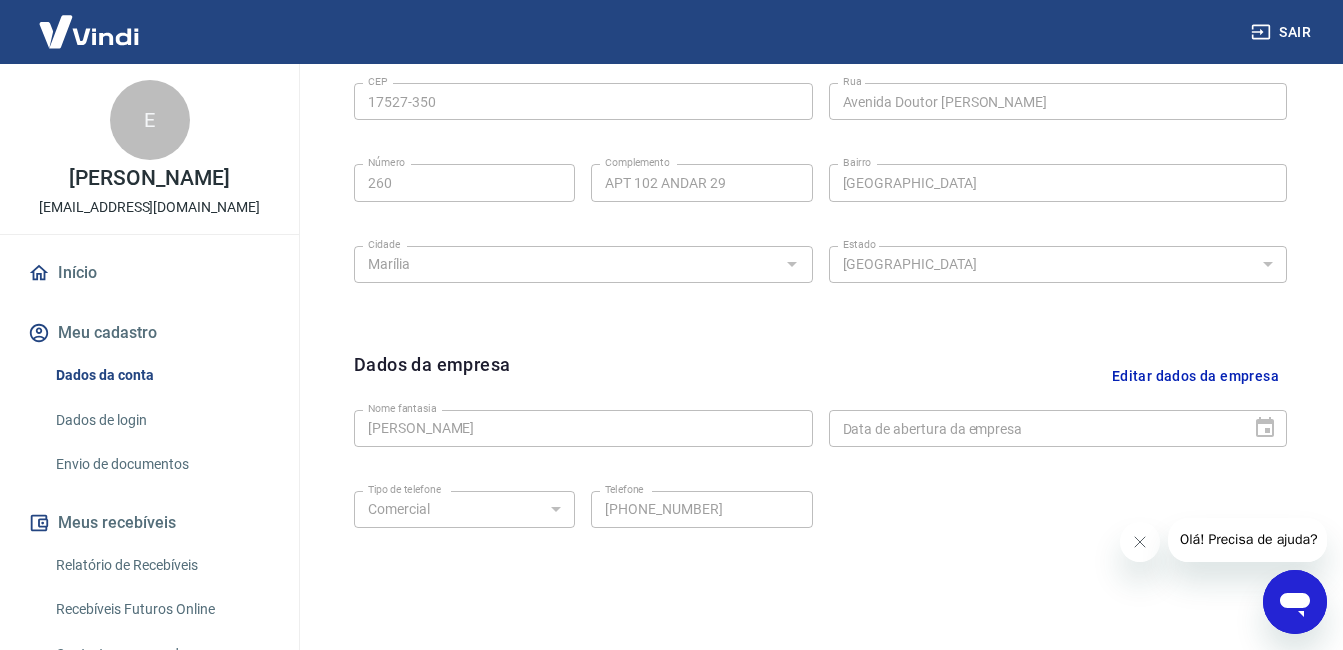 scroll, scrollTop: 792, scrollLeft: 0, axis: vertical 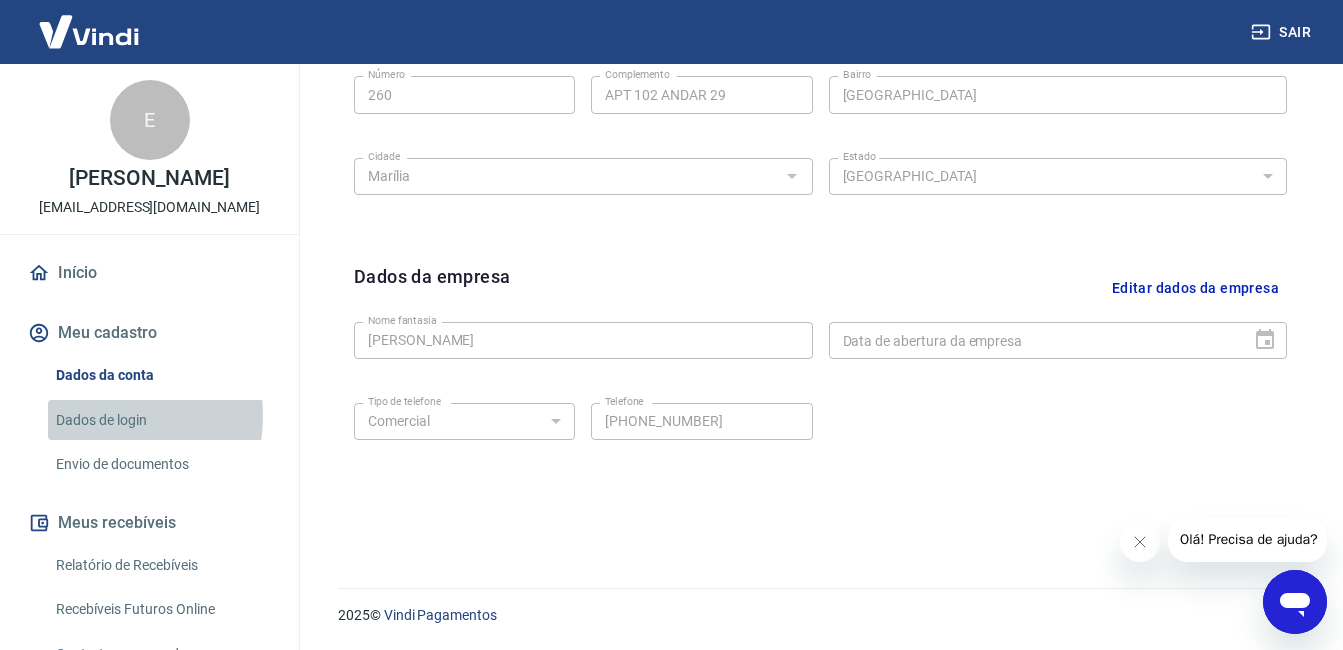 click on "Dados de login" at bounding box center (161, 420) 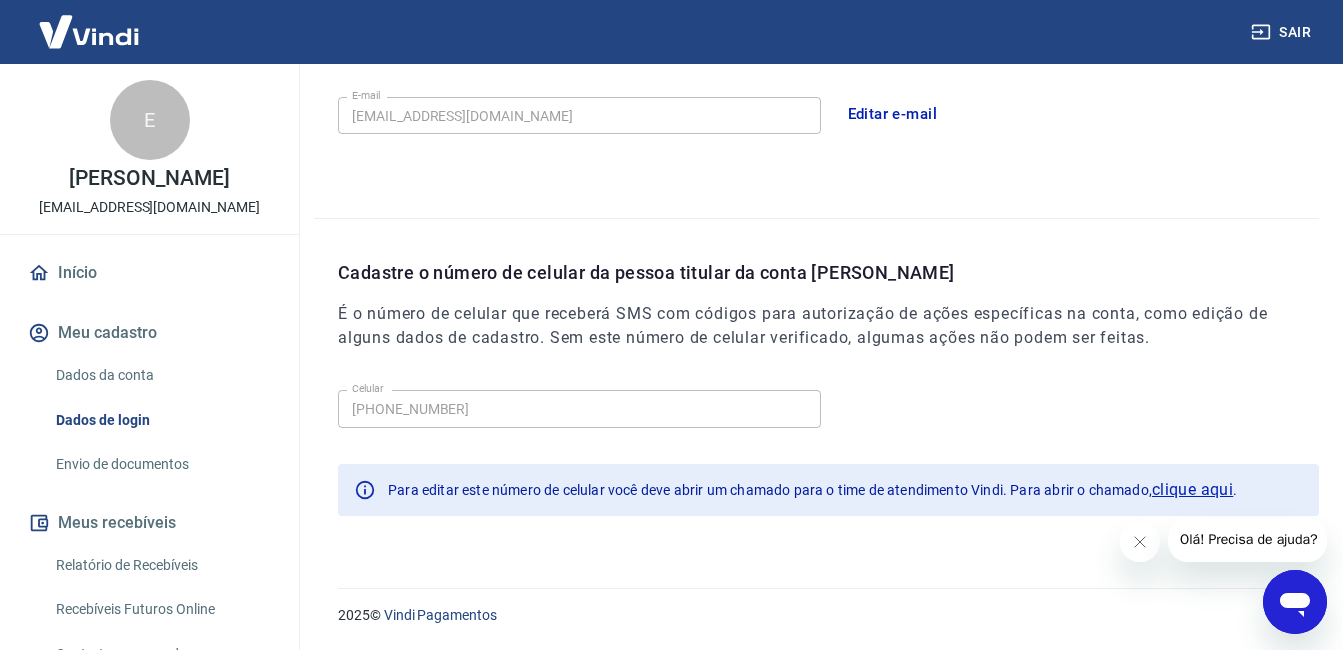 drag, startPoint x: 282, startPoint y: 371, endPoint x: 296, endPoint y: 532, distance: 161.60754 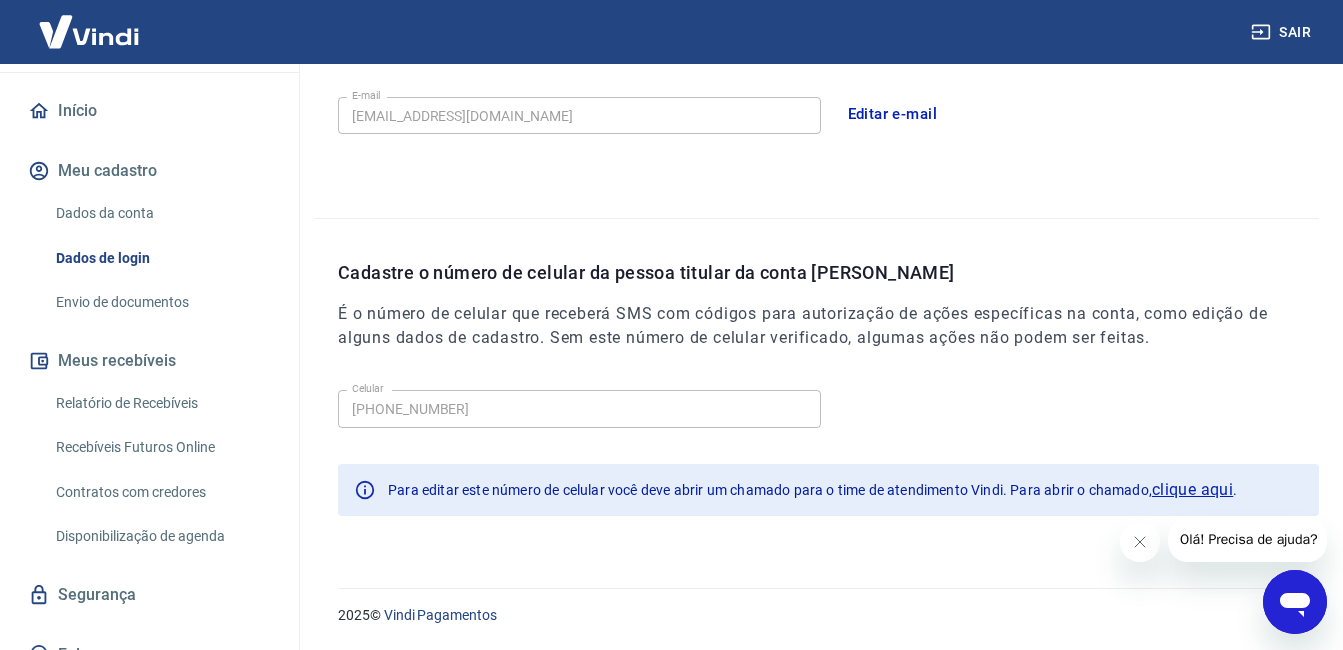 scroll, scrollTop: 189, scrollLeft: 0, axis: vertical 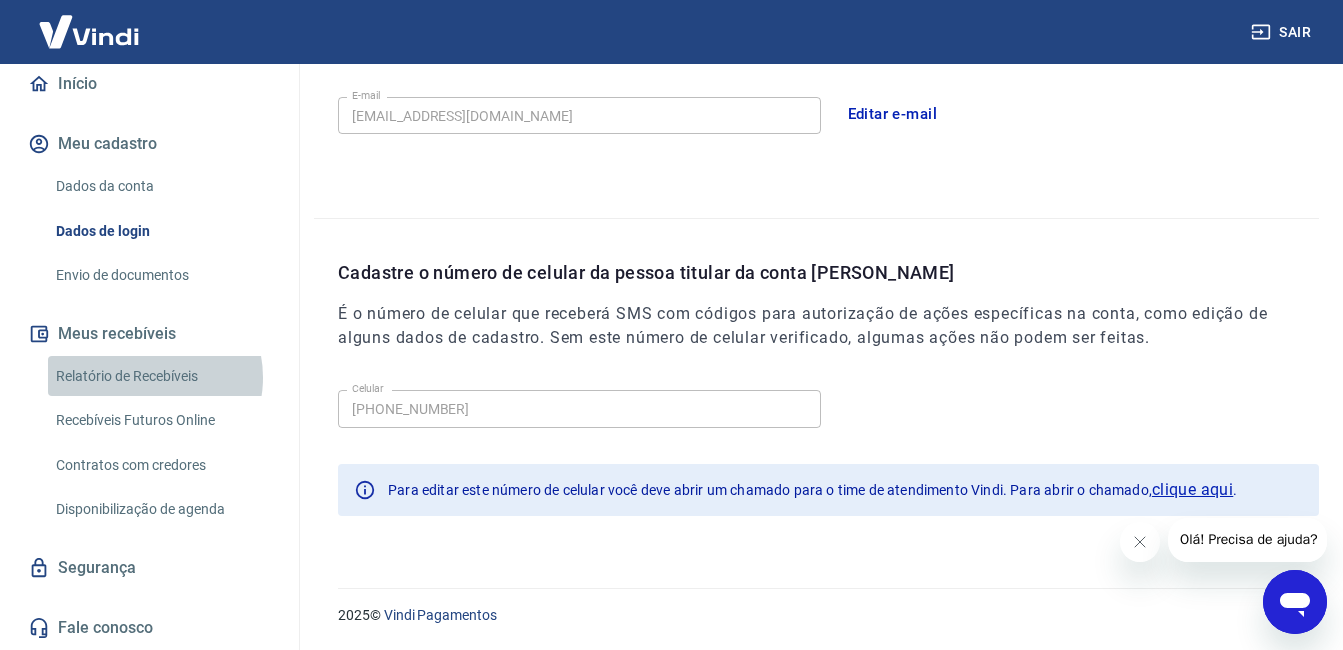 click on "Relatório de Recebíveis" at bounding box center [161, 376] 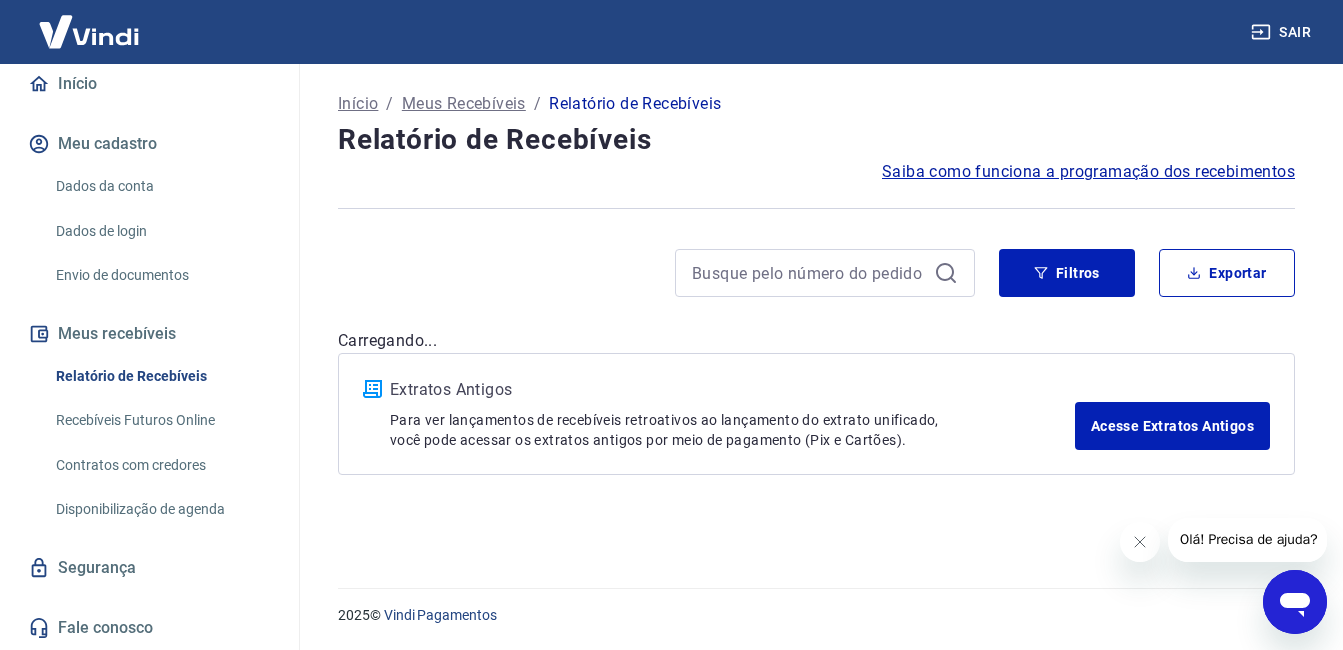scroll, scrollTop: 0, scrollLeft: 0, axis: both 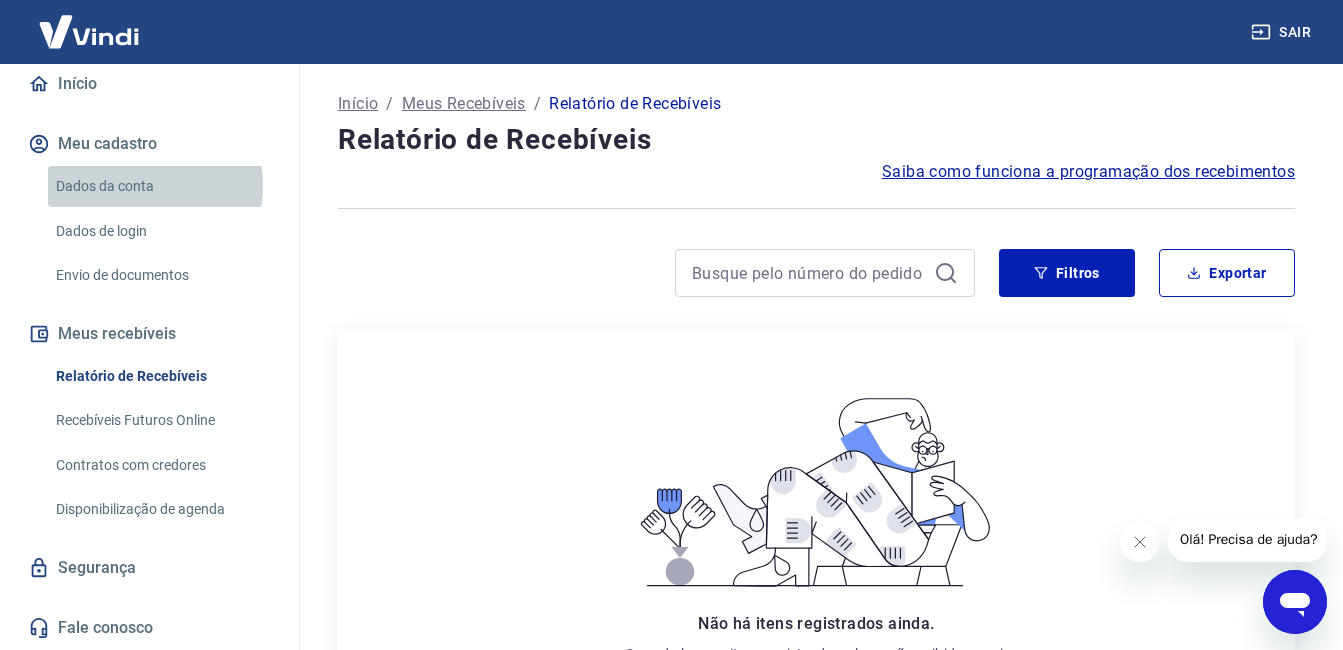 click on "Dados da conta" at bounding box center (161, 186) 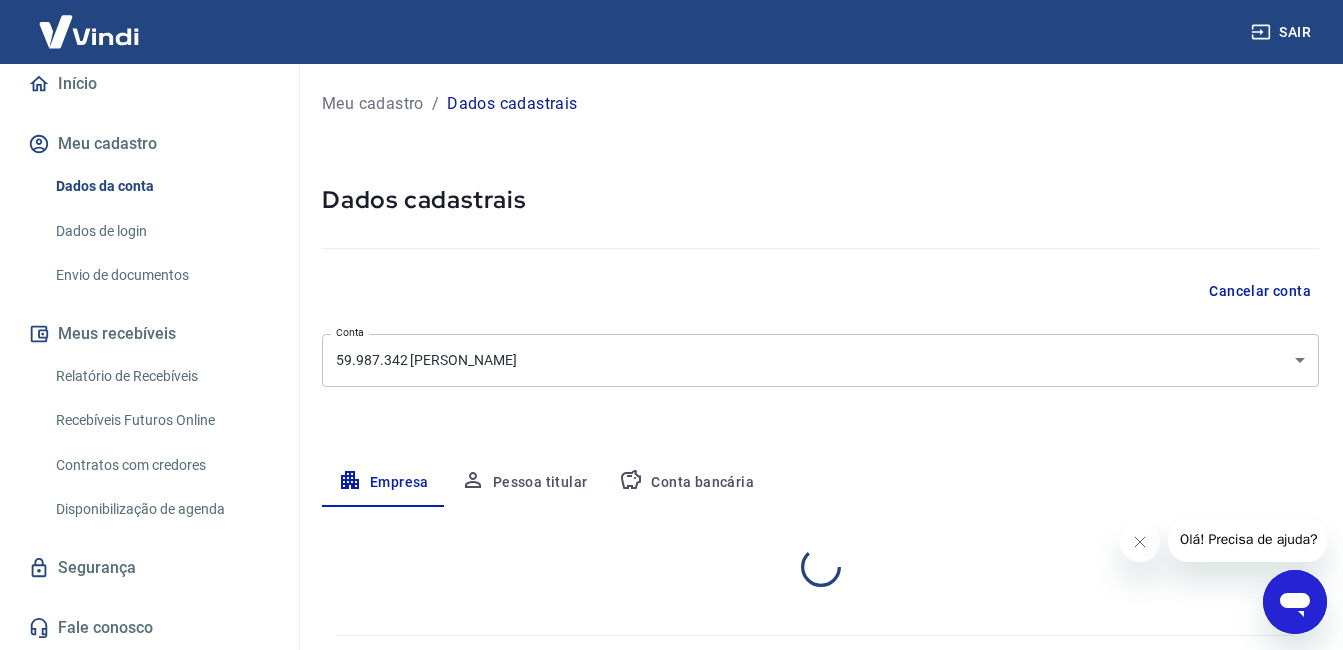 select on "SP" 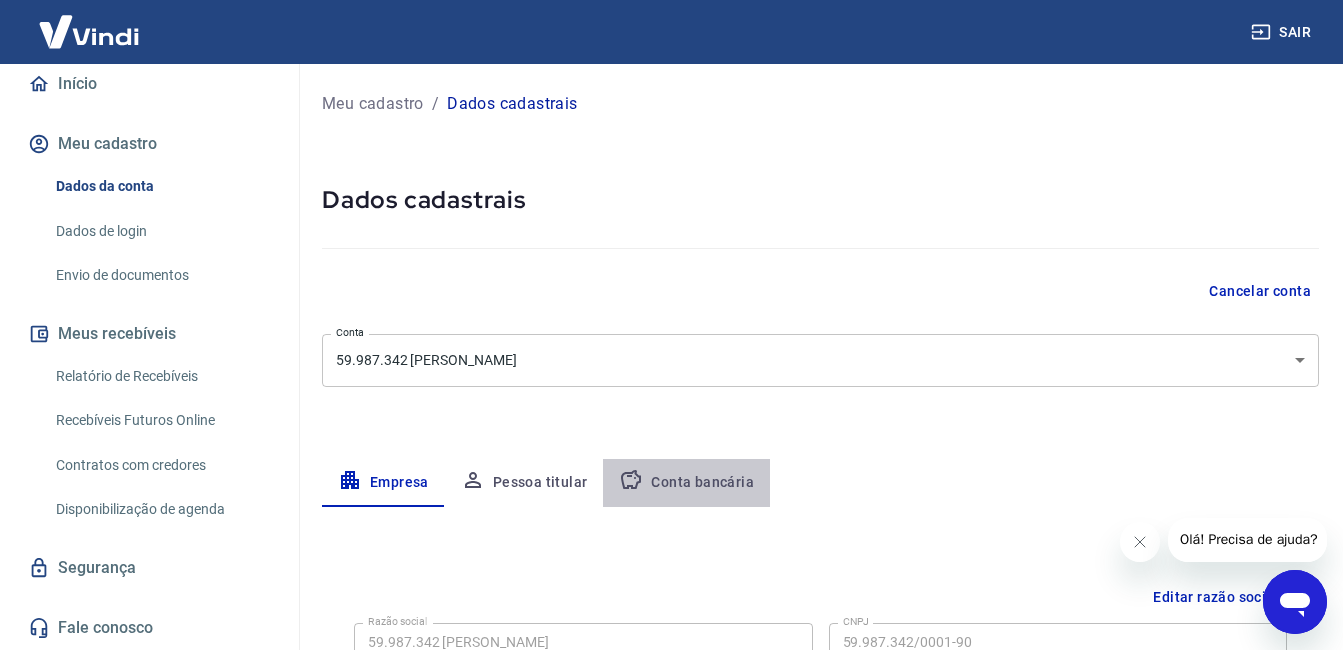 click on "Conta bancária" at bounding box center [686, 483] 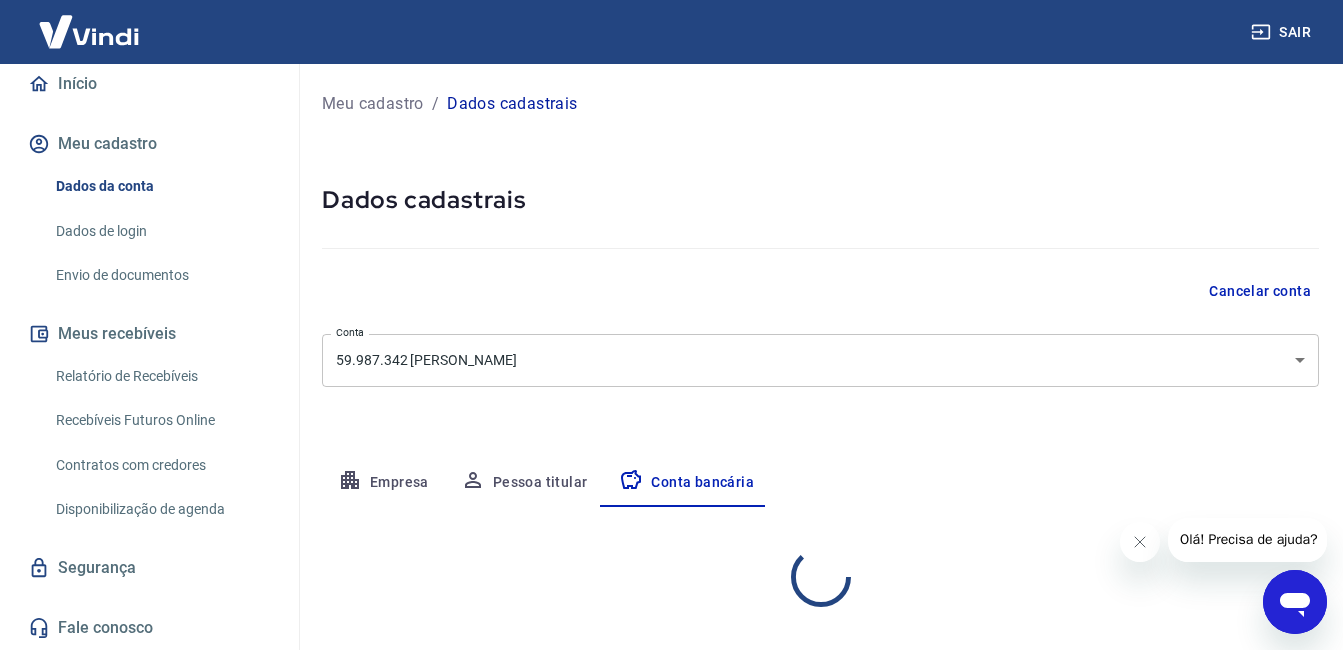 select on "1" 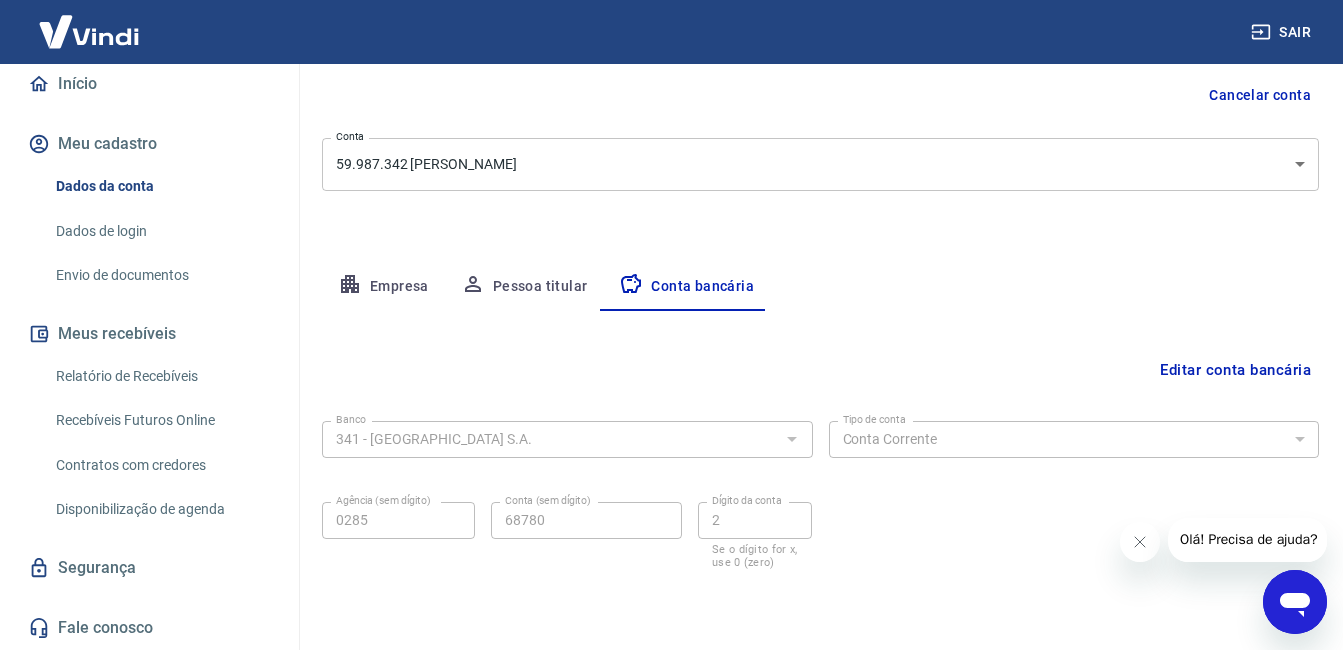 scroll, scrollTop: 261, scrollLeft: 0, axis: vertical 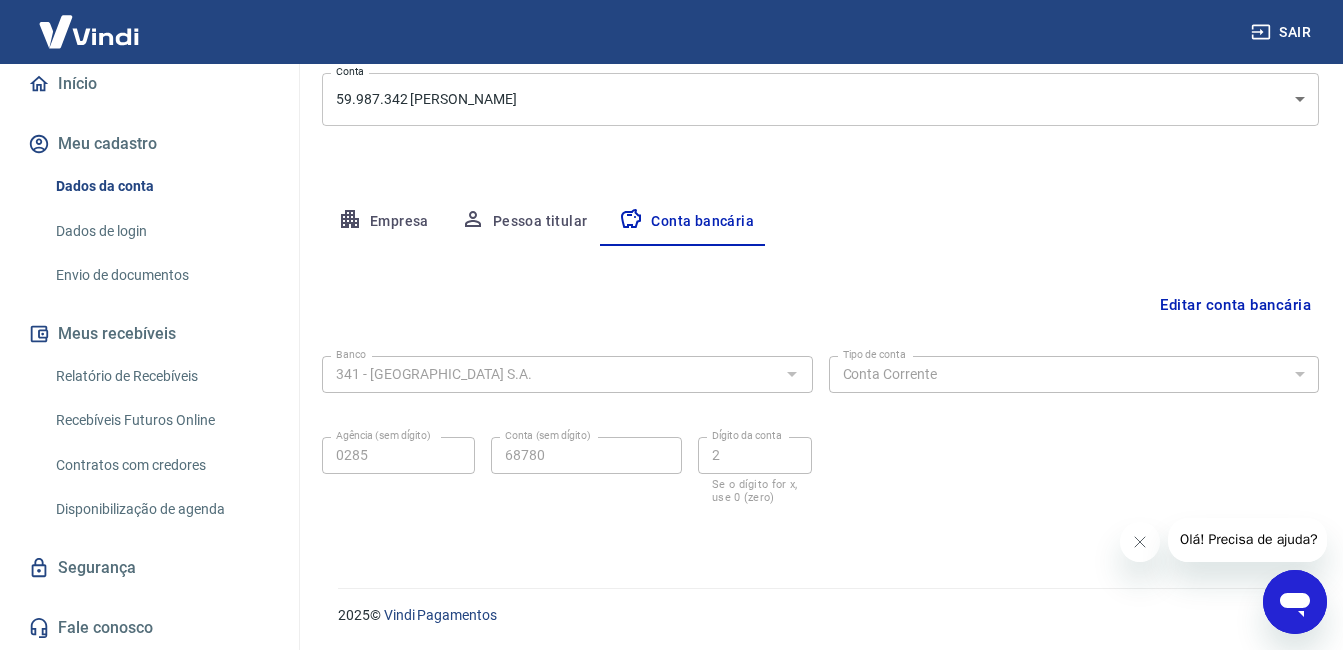 click on "Editar conta bancária" at bounding box center [1235, 305] 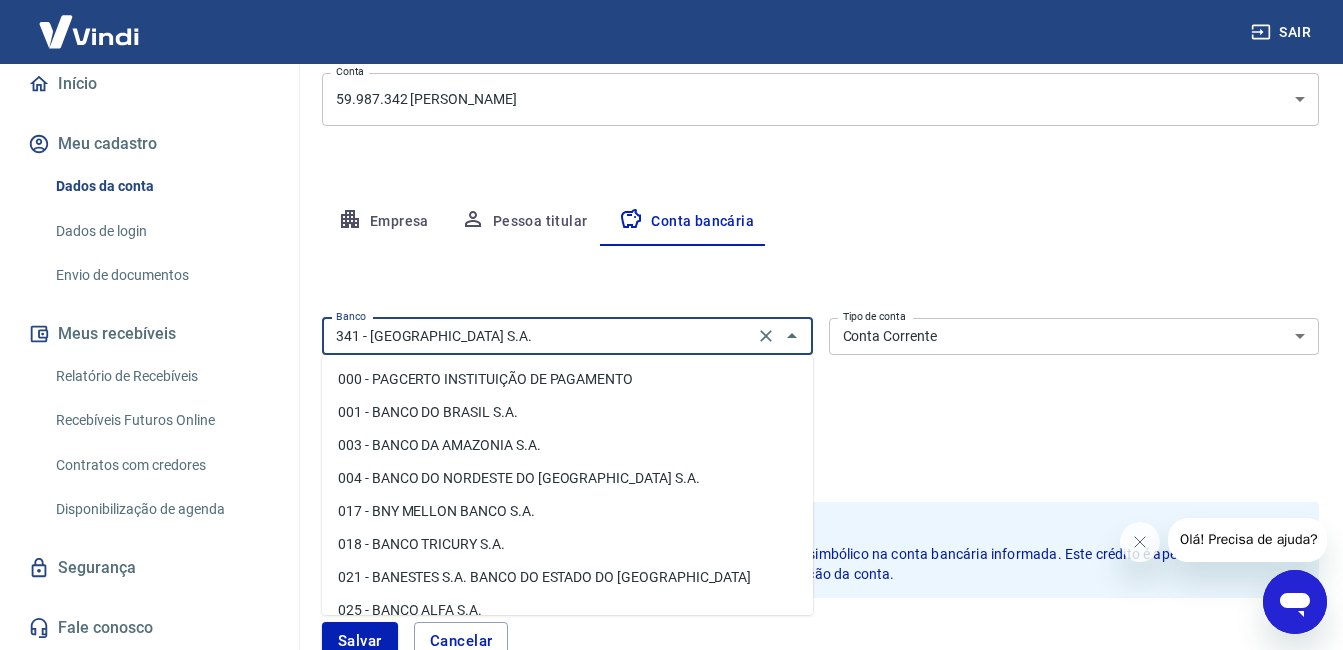 click on "341 - ITAÚ UNIBANCO S.A." at bounding box center [538, 336] 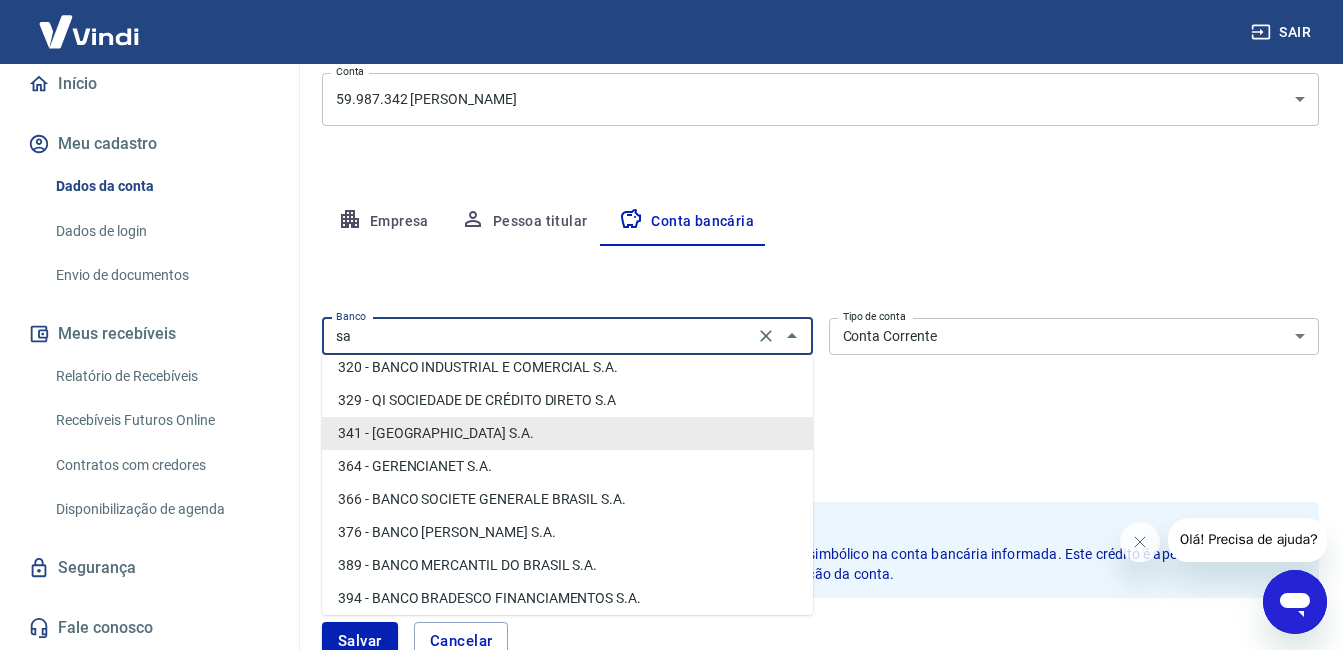 scroll, scrollTop: 0, scrollLeft: 0, axis: both 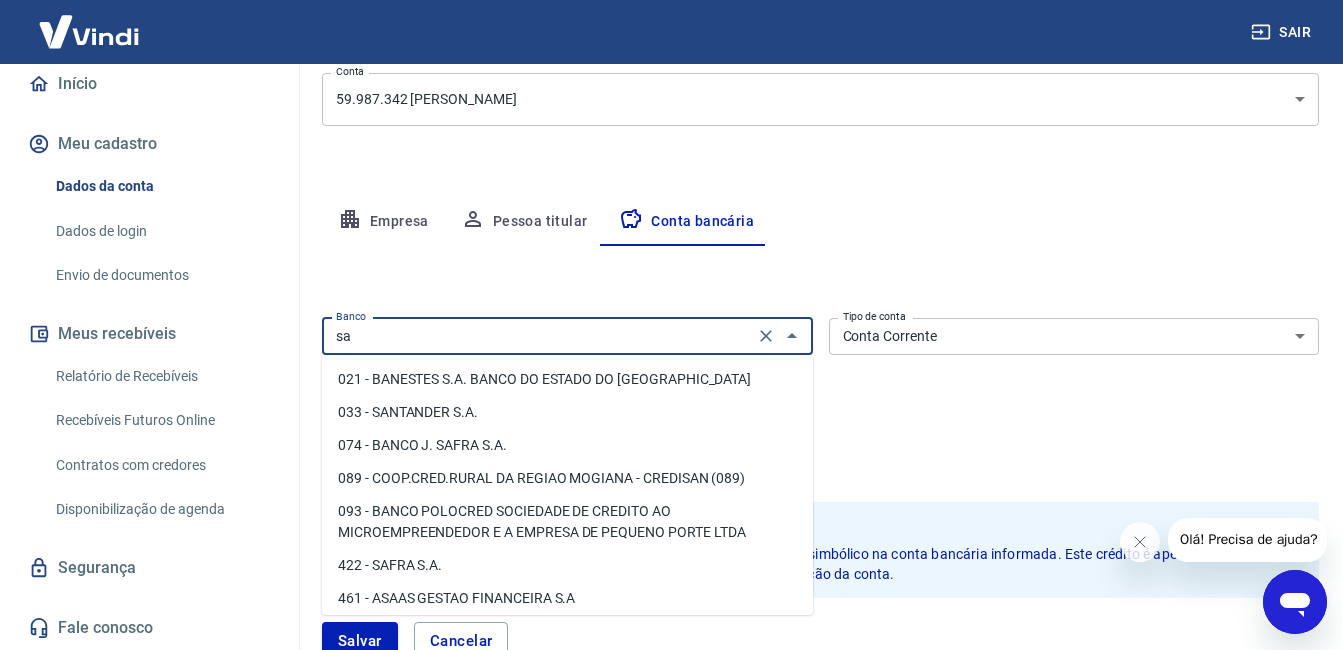 click on "033 - SANTANDER S.A." at bounding box center (567, 412) 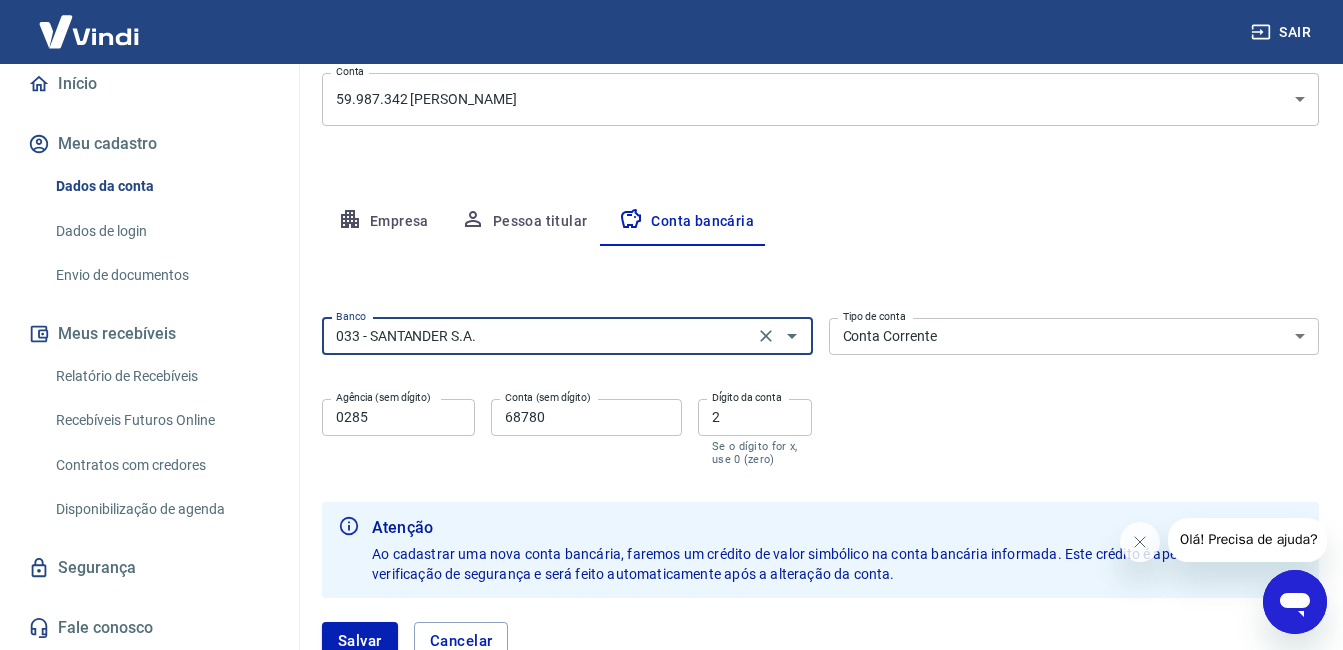 type on "033 - SANTANDER S.A." 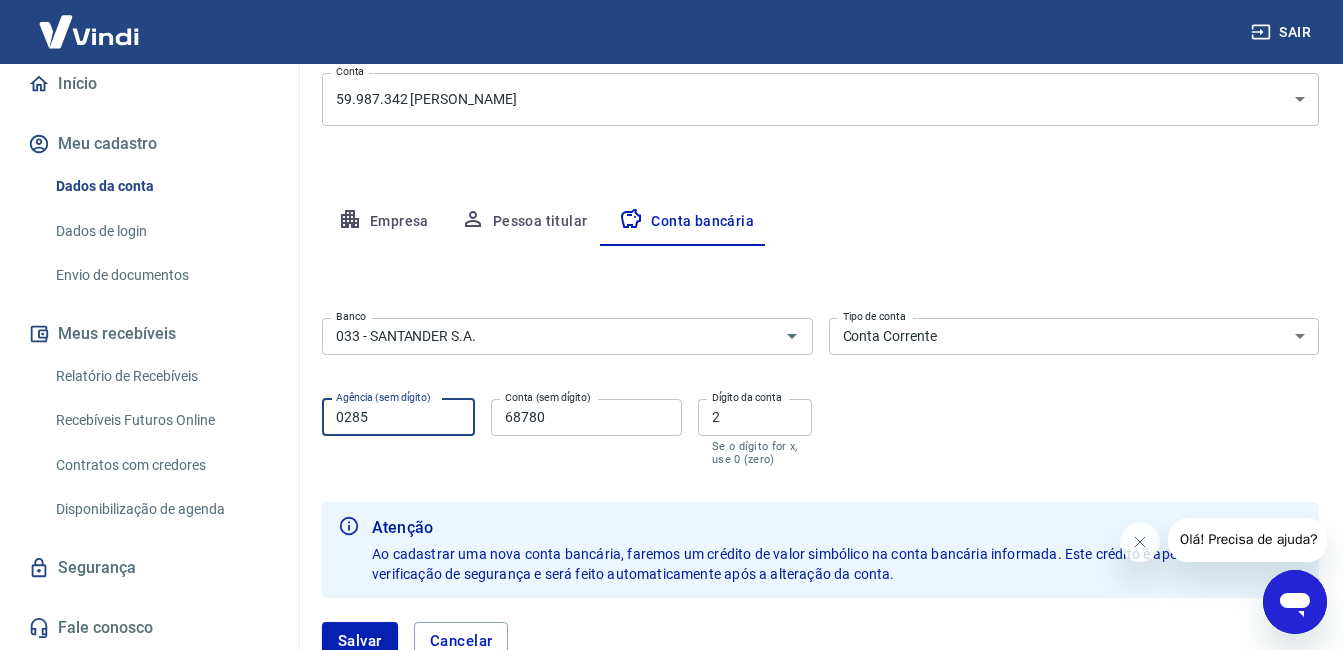 click on "0285" at bounding box center [398, 417] 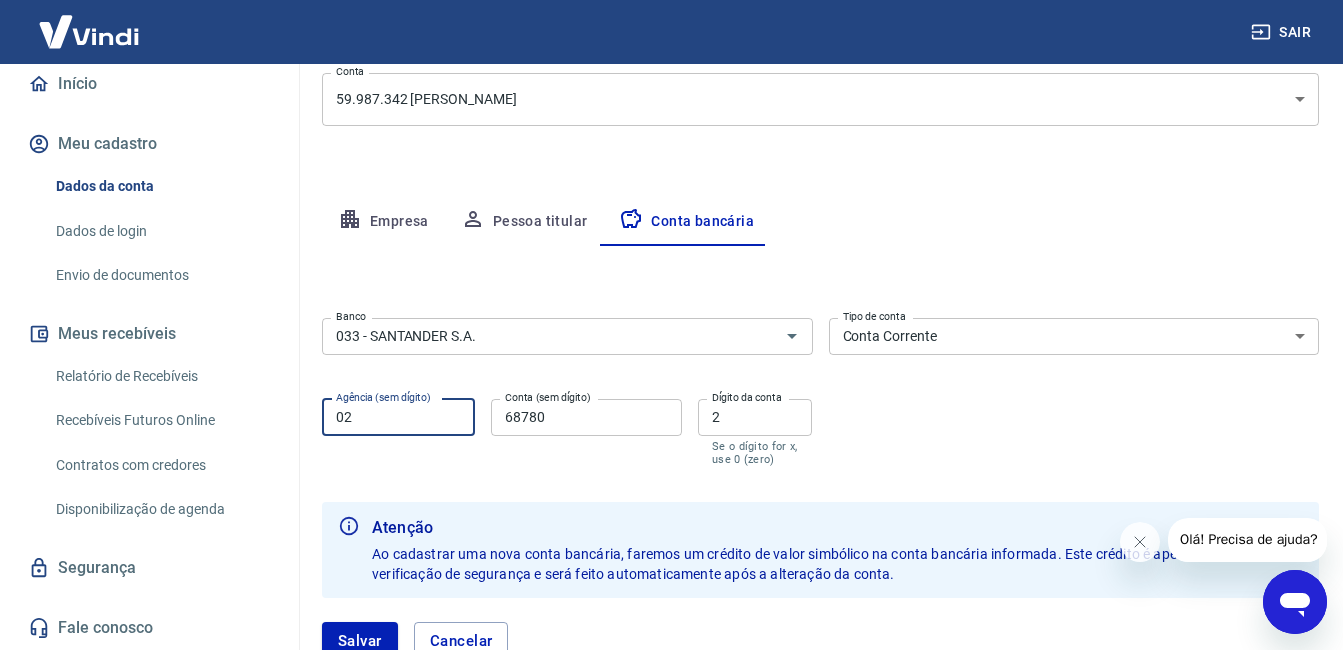type on "0" 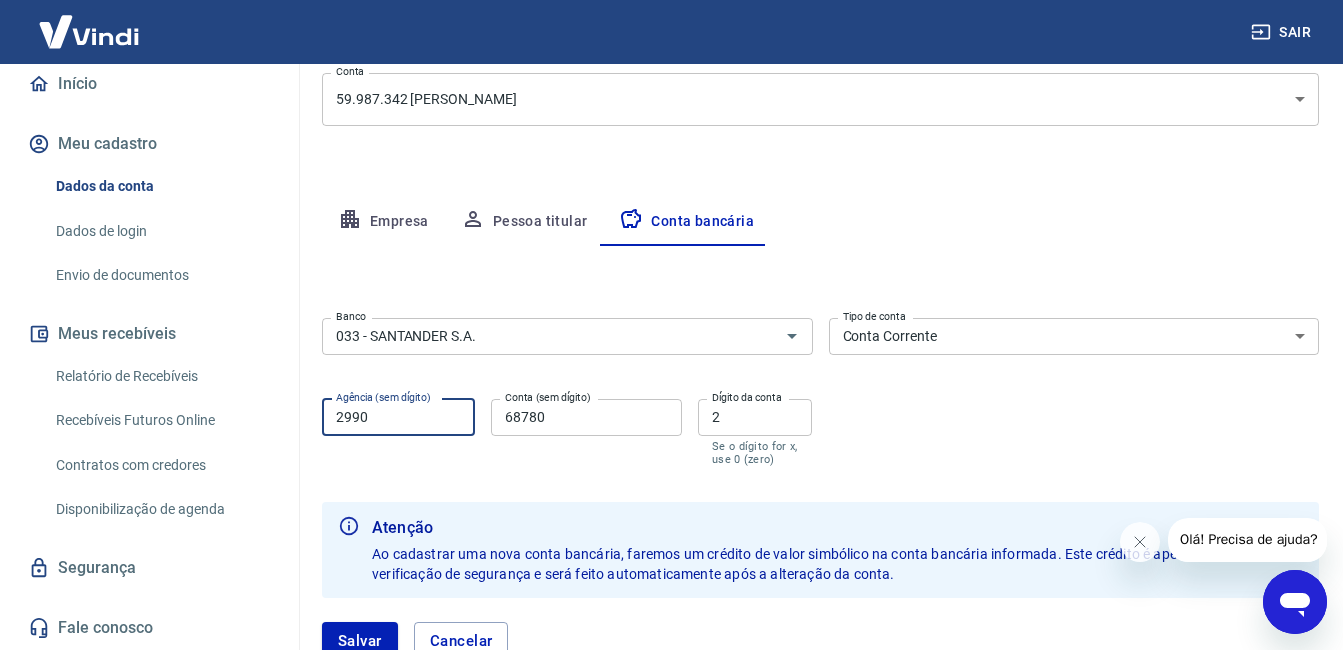 type on "2990" 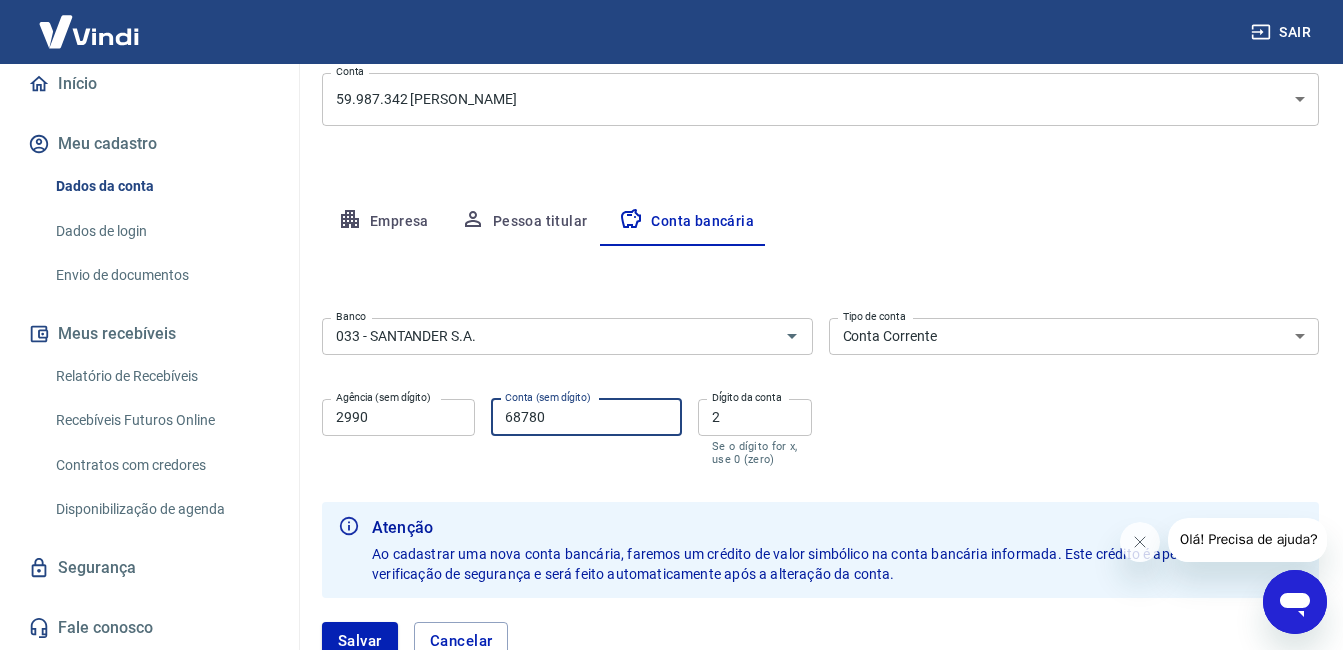 click on "68780" at bounding box center [586, 417] 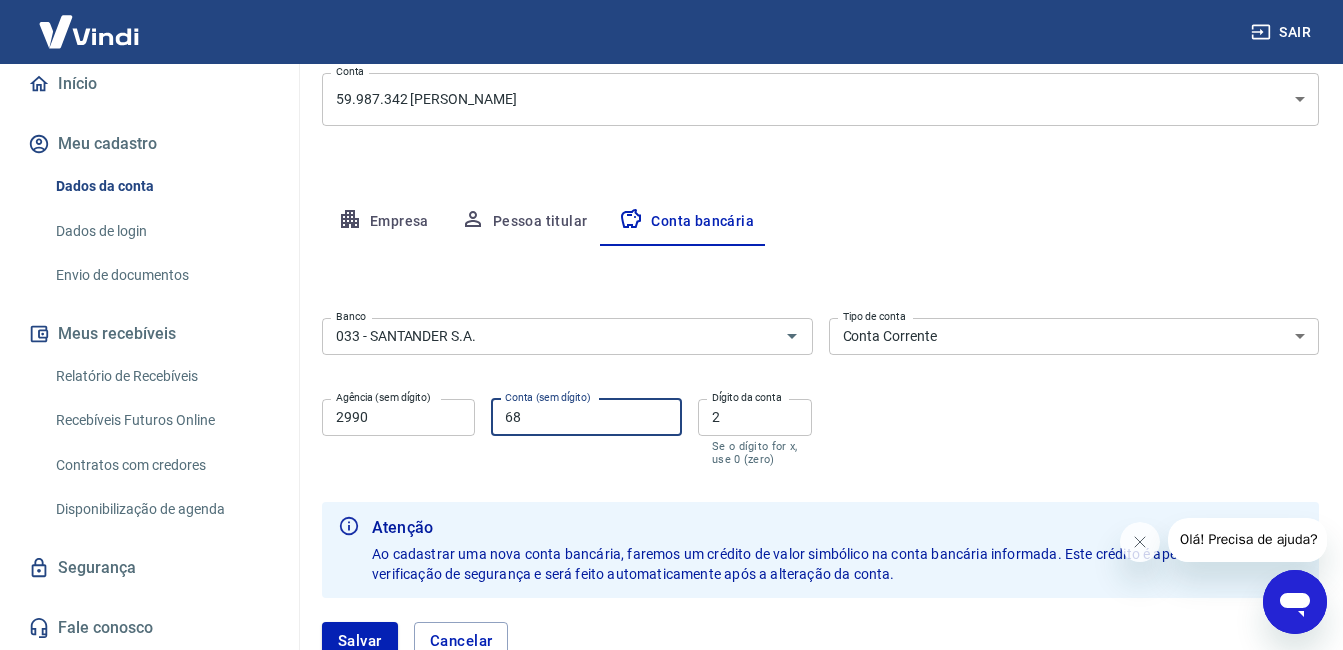 type on "6" 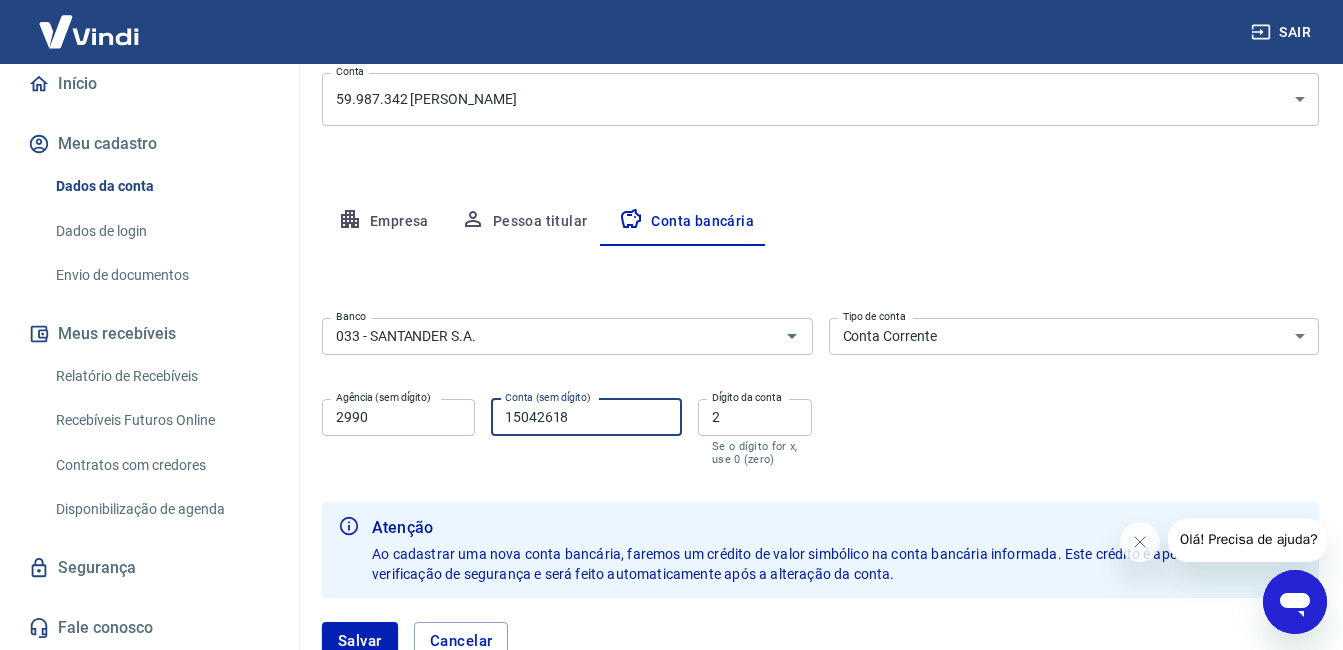 type on "15042618" 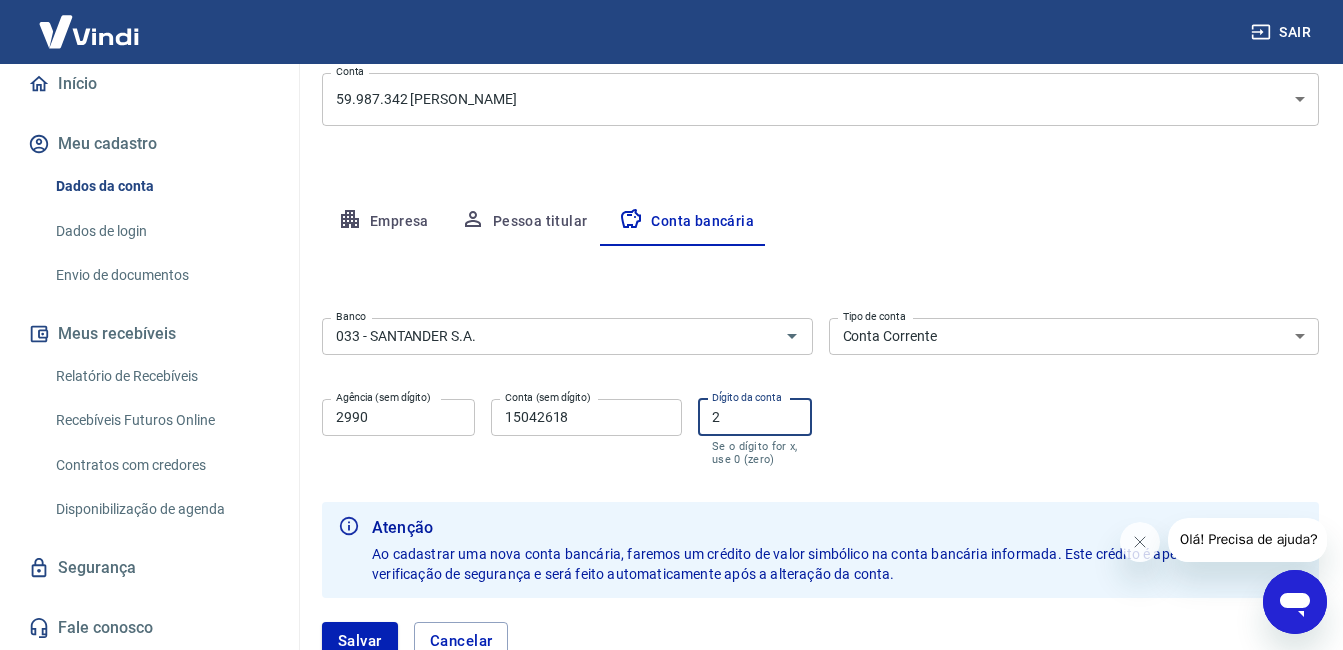 click on "2" at bounding box center [755, 417] 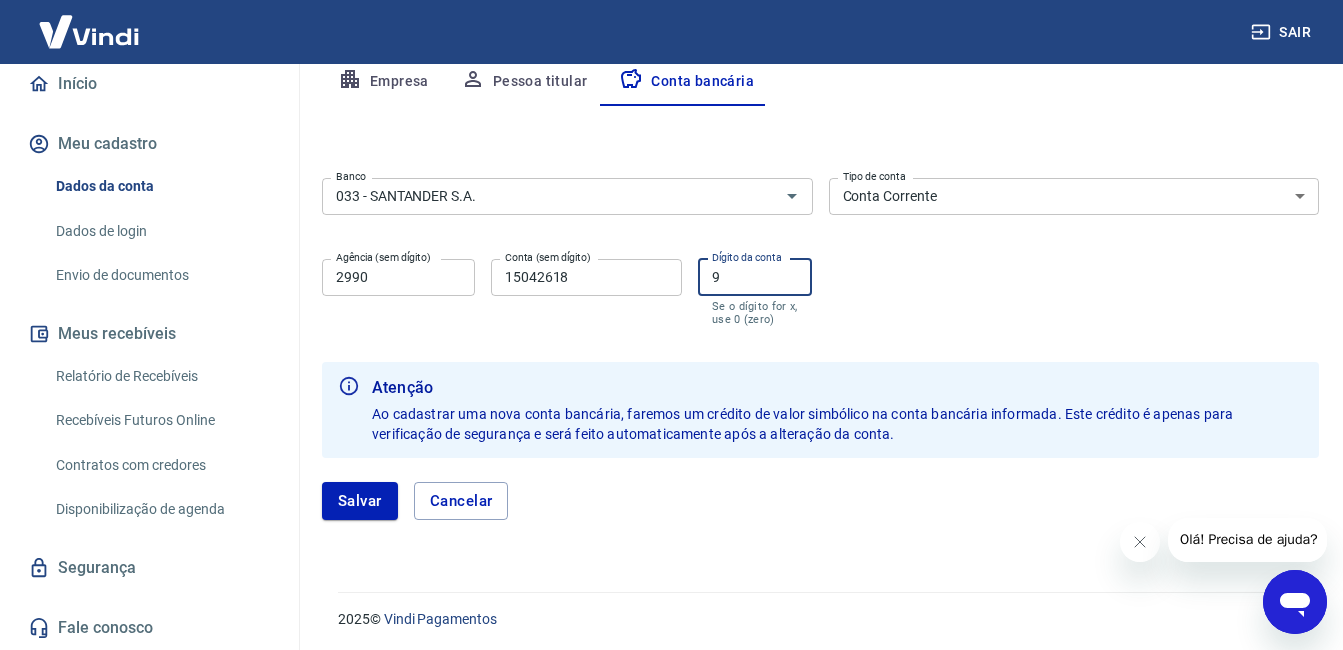 scroll, scrollTop: 405, scrollLeft: 0, axis: vertical 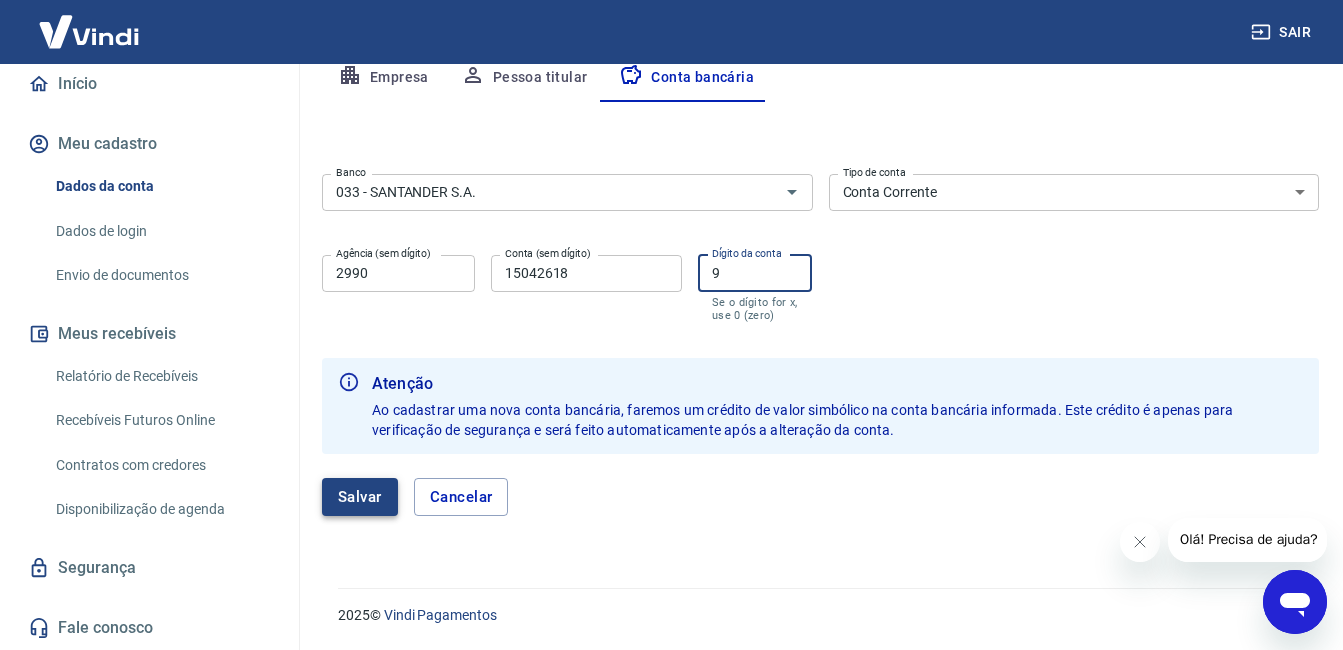 type on "9" 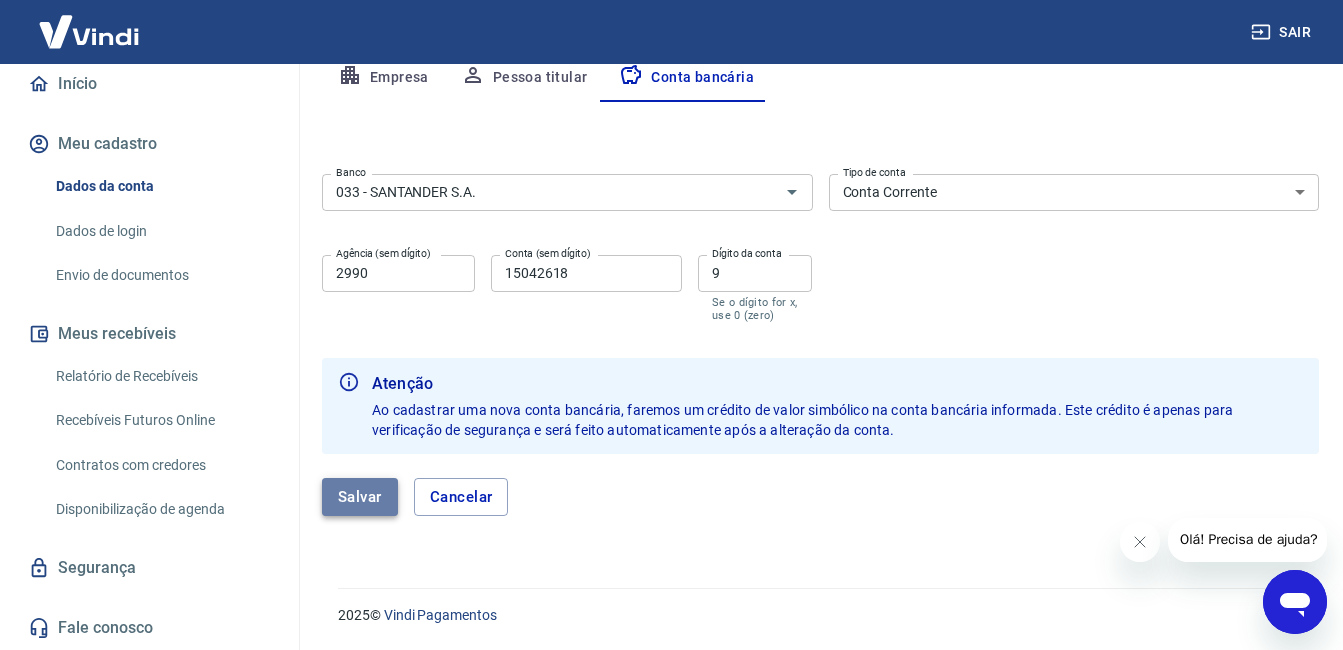 click on "Salvar" at bounding box center (360, 497) 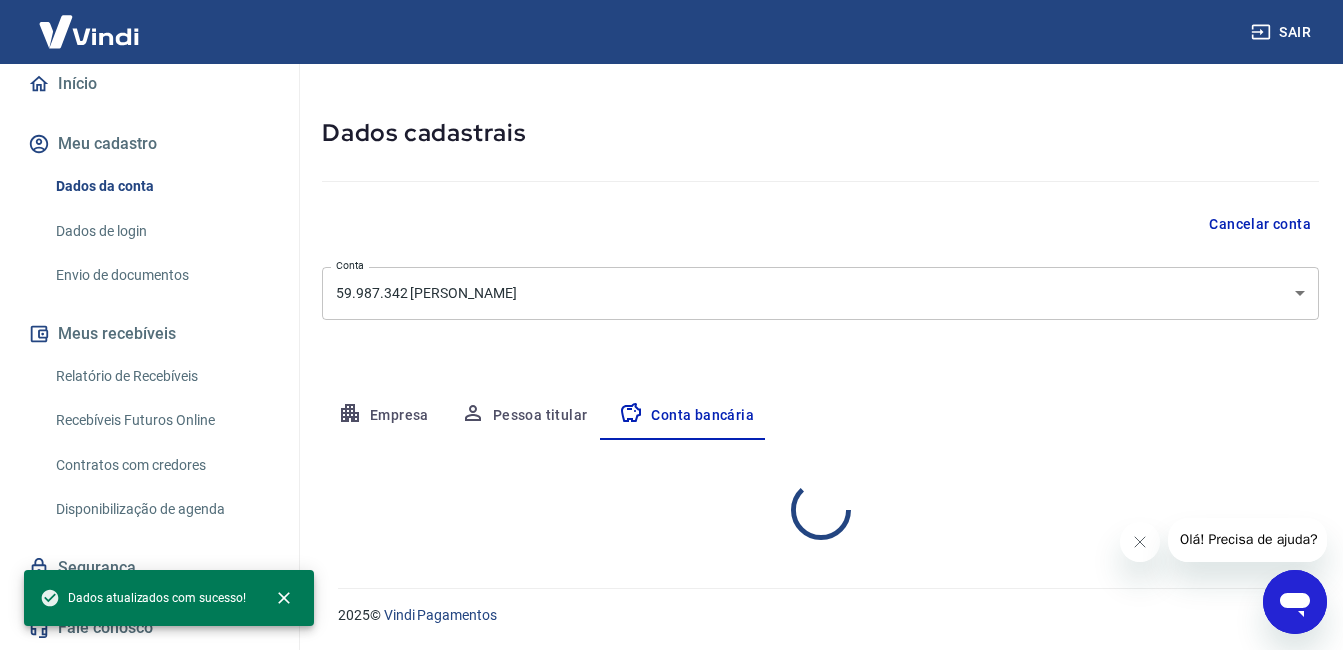 select on "1" 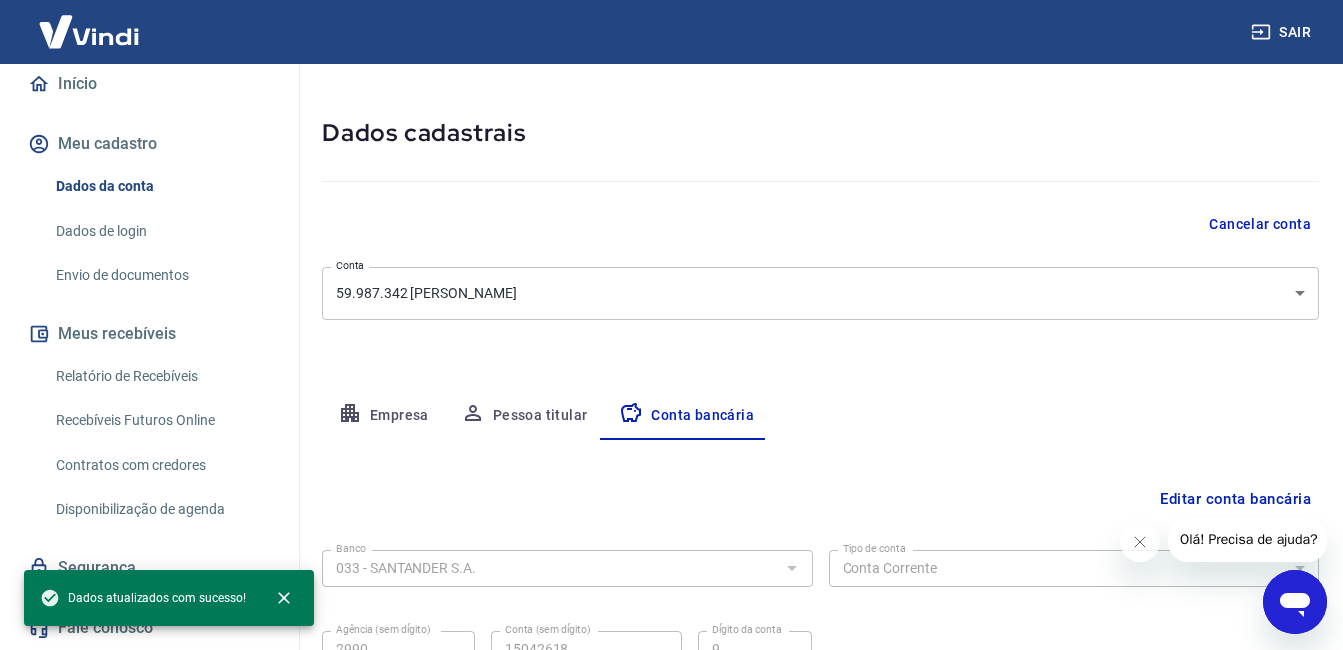 scroll, scrollTop: 261, scrollLeft: 0, axis: vertical 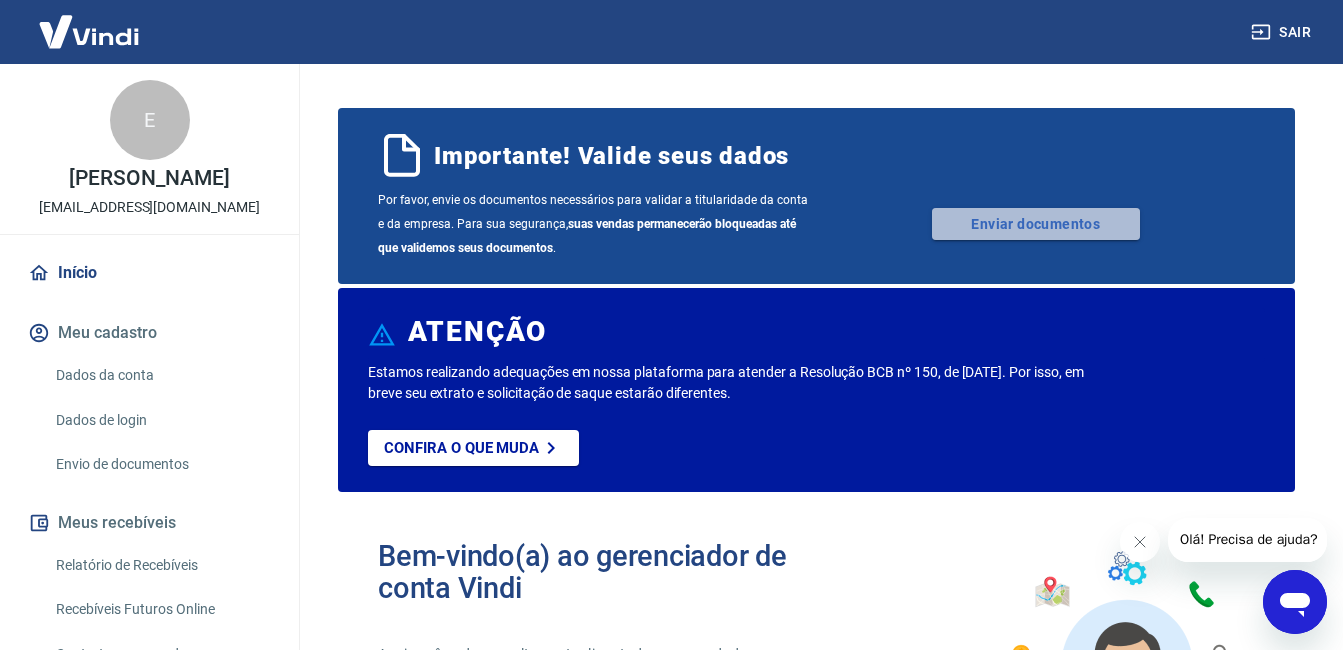 click on "Enviar documentos" at bounding box center [1036, 224] 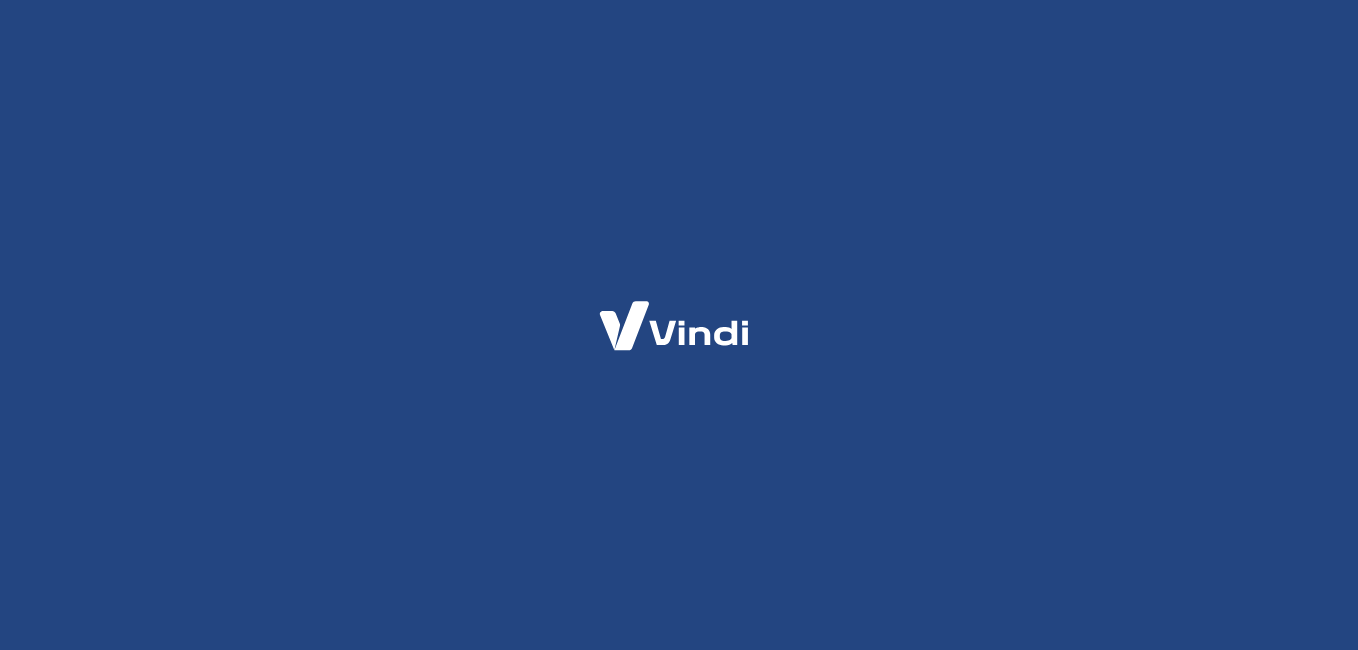 scroll, scrollTop: 0, scrollLeft: 0, axis: both 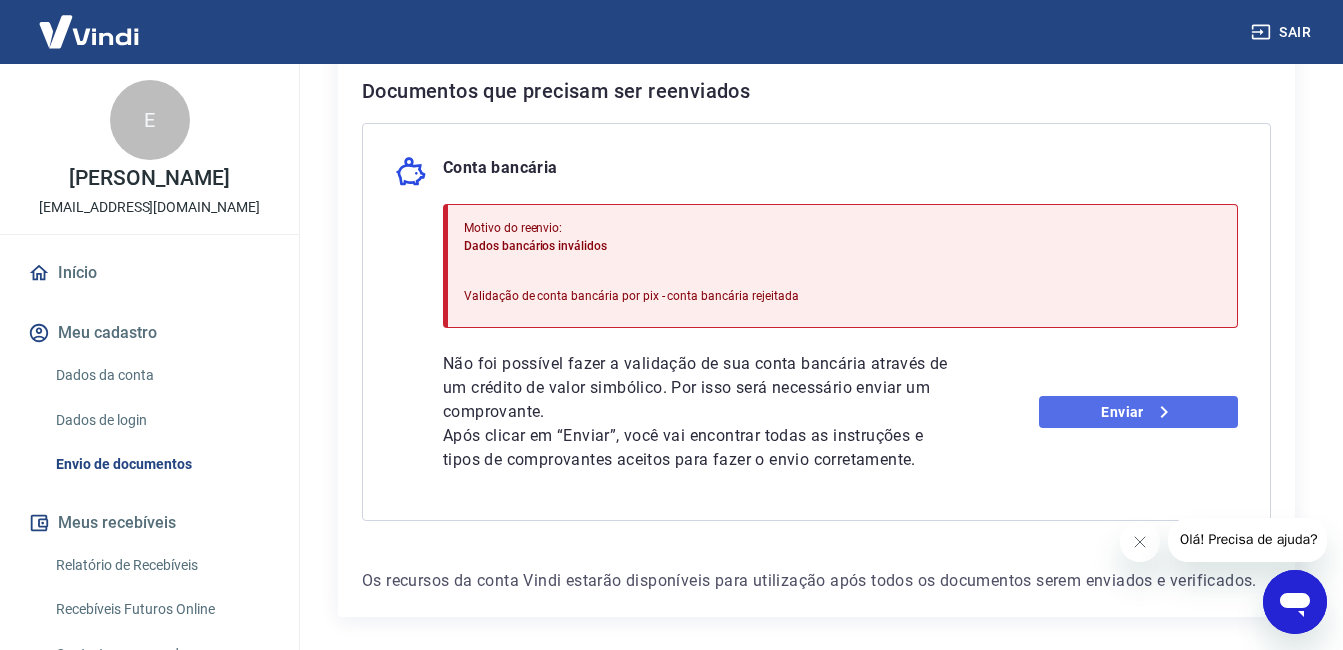 click 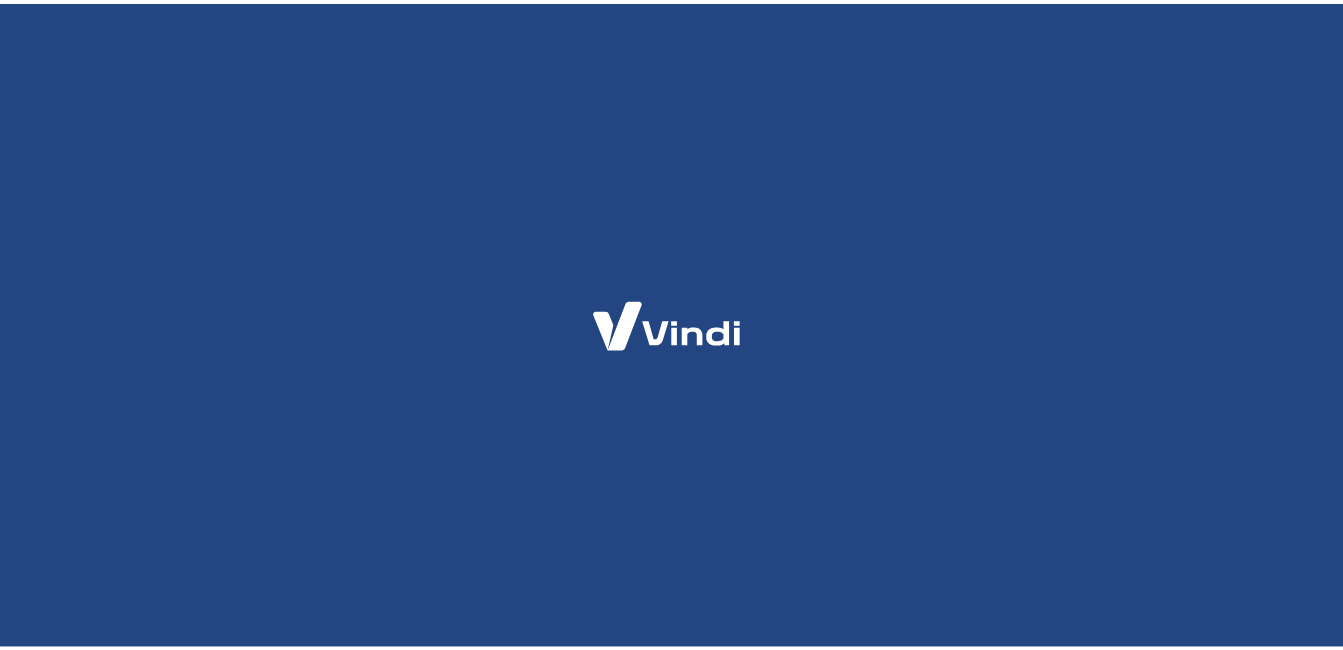 scroll, scrollTop: 0, scrollLeft: 0, axis: both 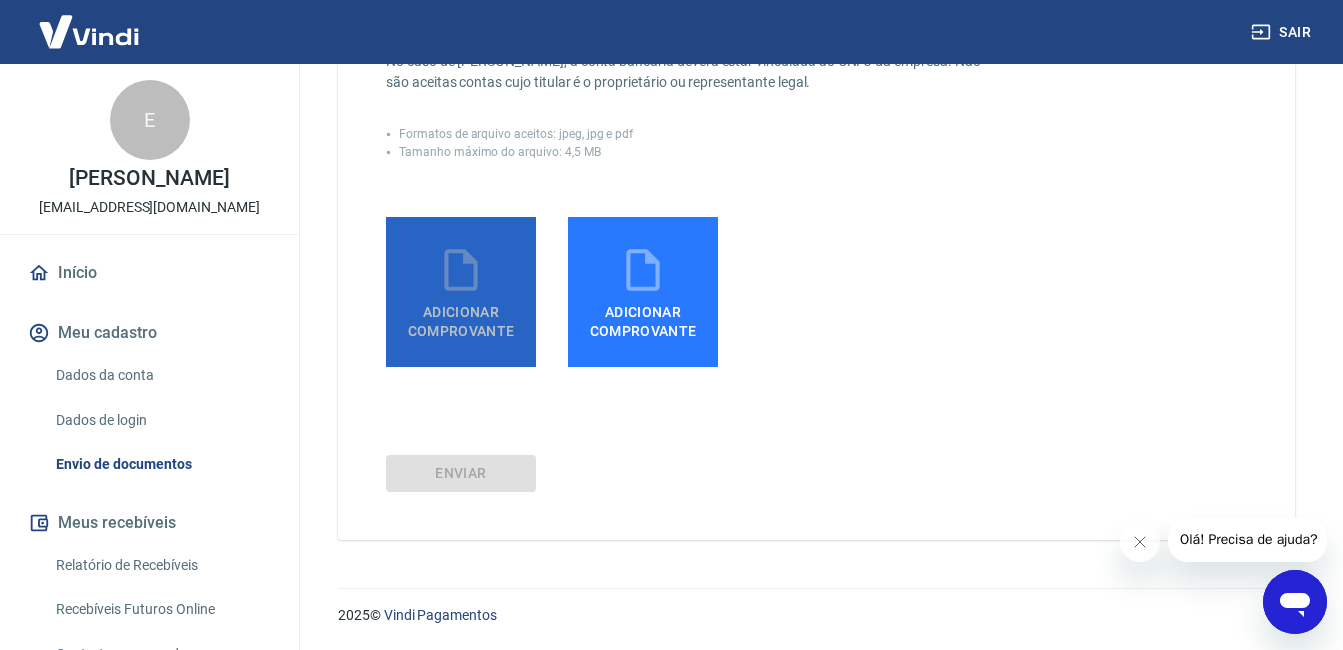 click on "Adicionar comprovante" at bounding box center (461, 317) 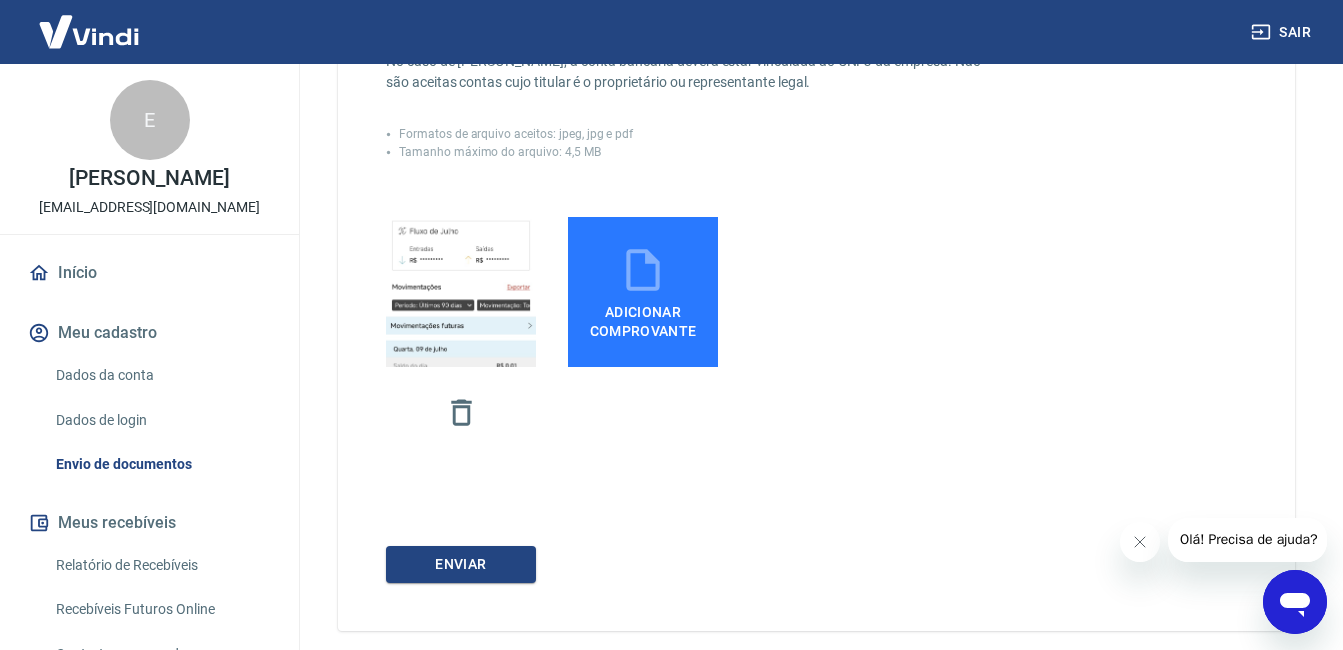 click 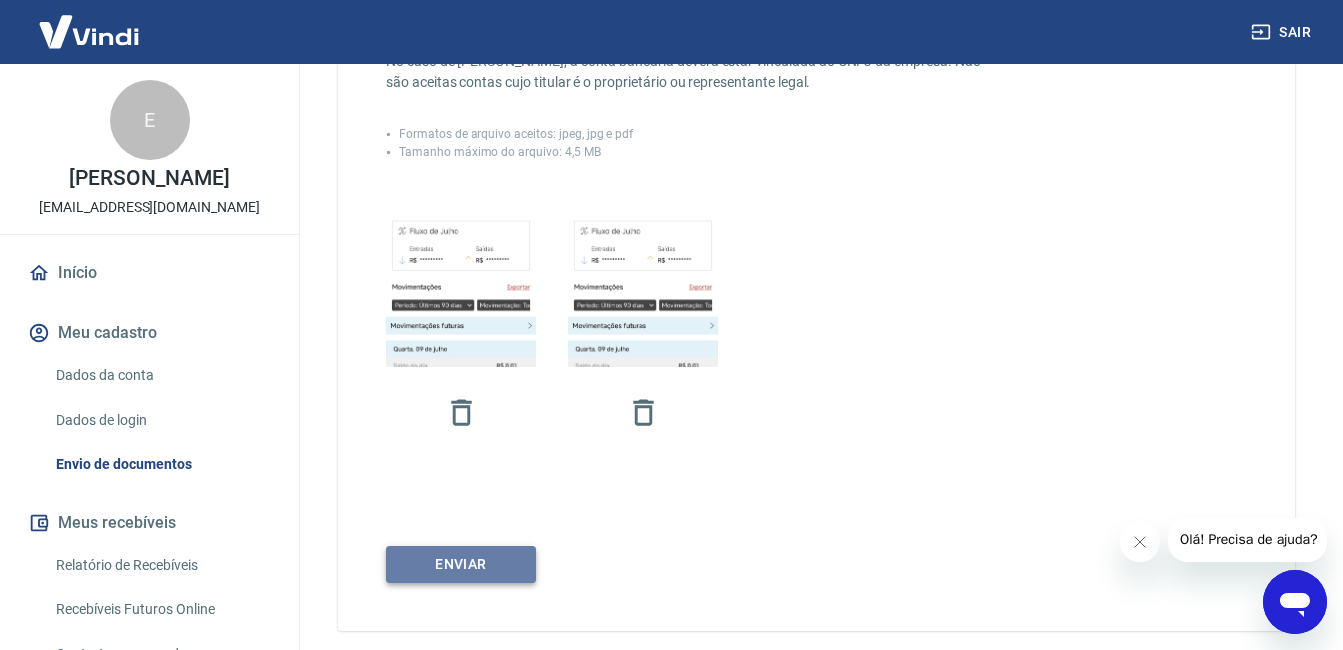 click on "ENVIAR" at bounding box center (461, 564) 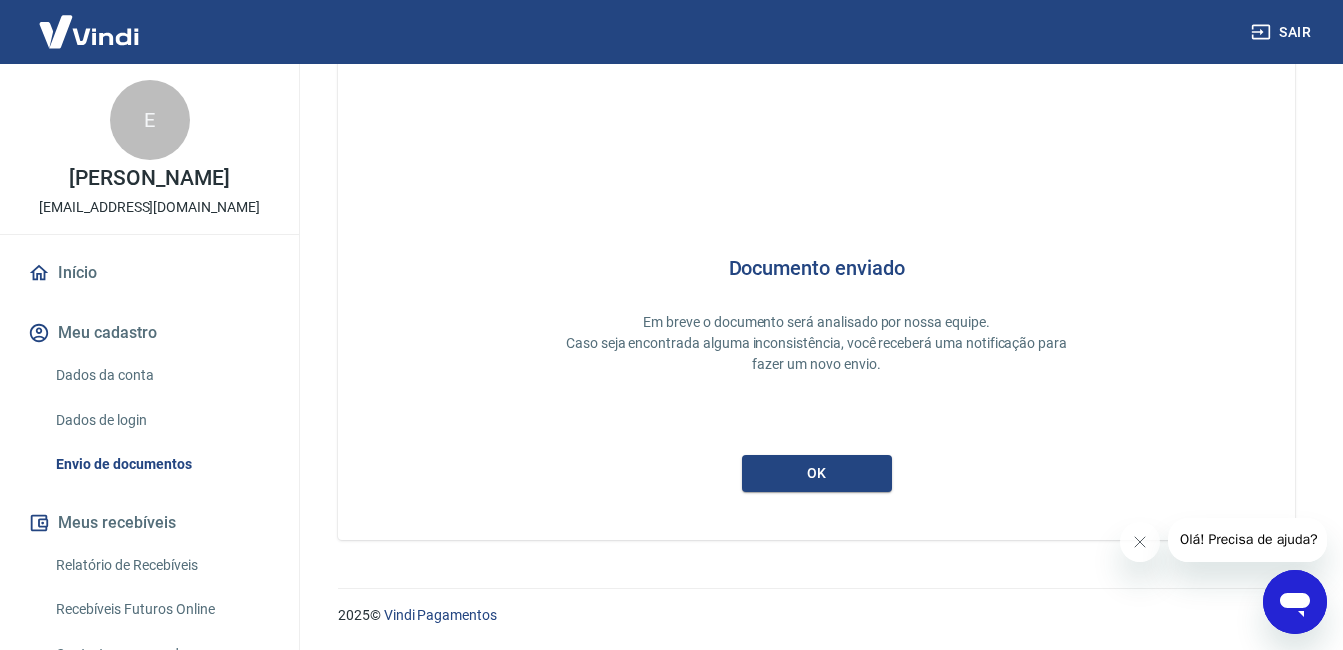 scroll, scrollTop: 44, scrollLeft: 0, axis: vertical 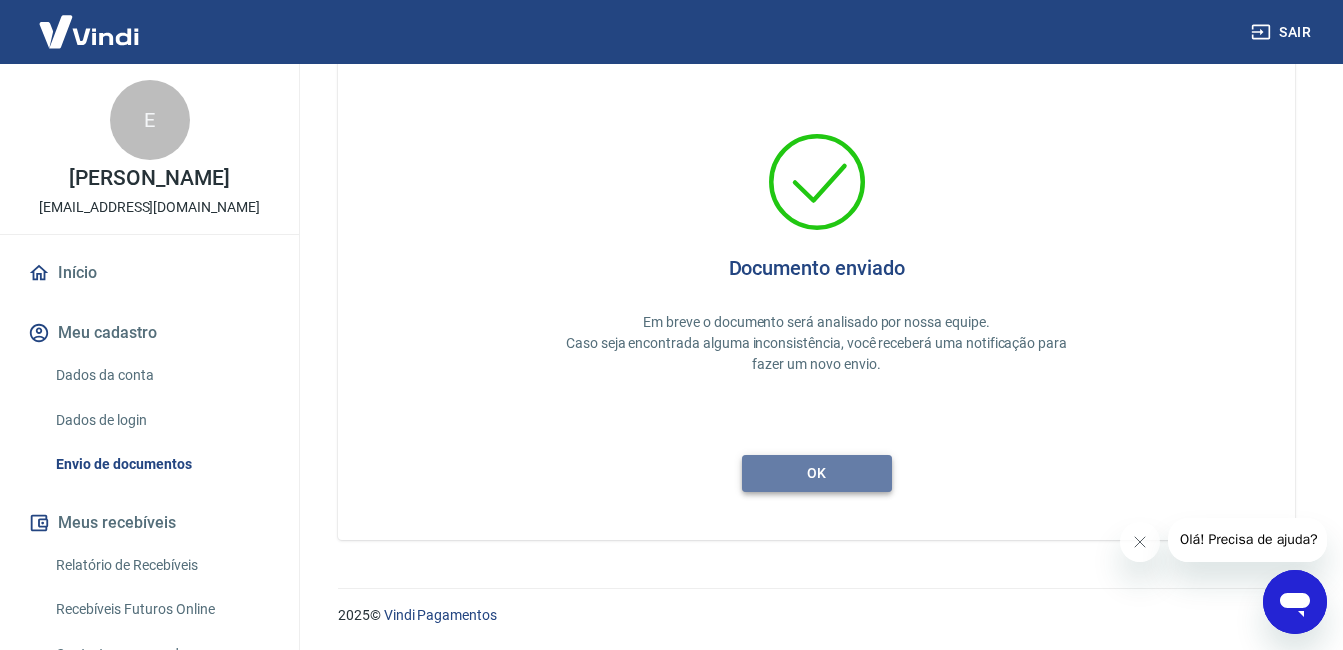 click on "ok" at bounding box center [817, 473] 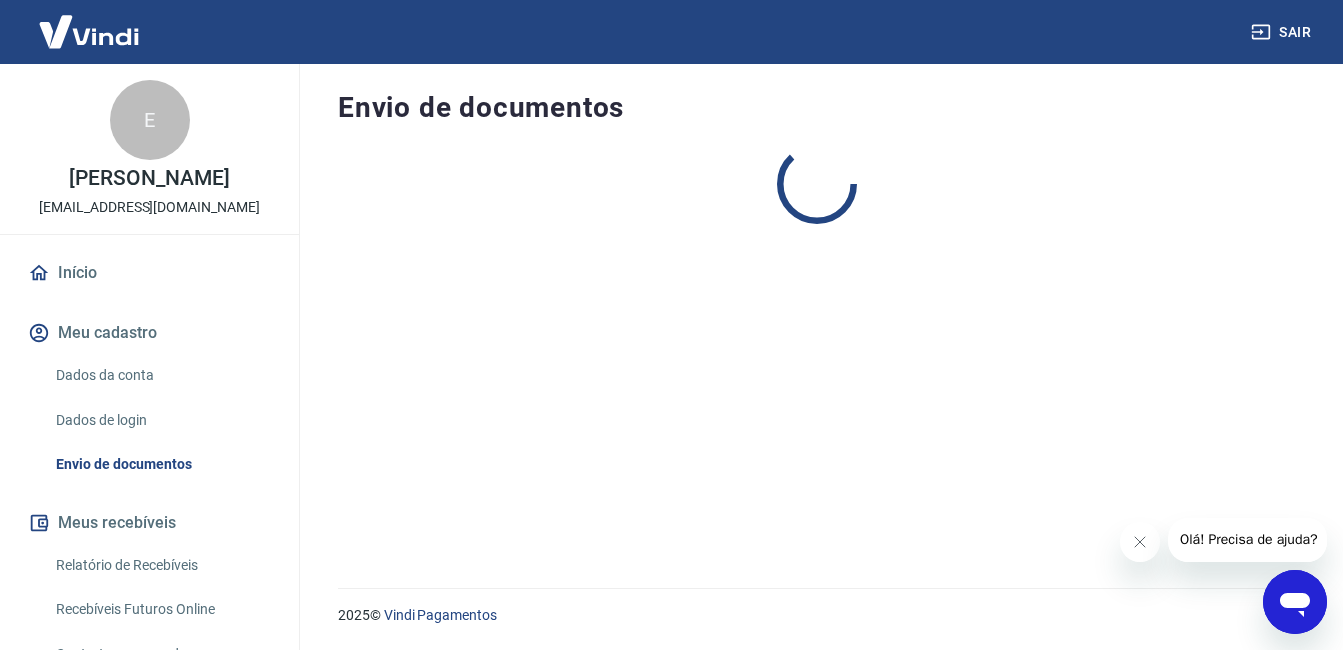 scroll, scrollTop: 0, scrollLeft: 0, axis: both 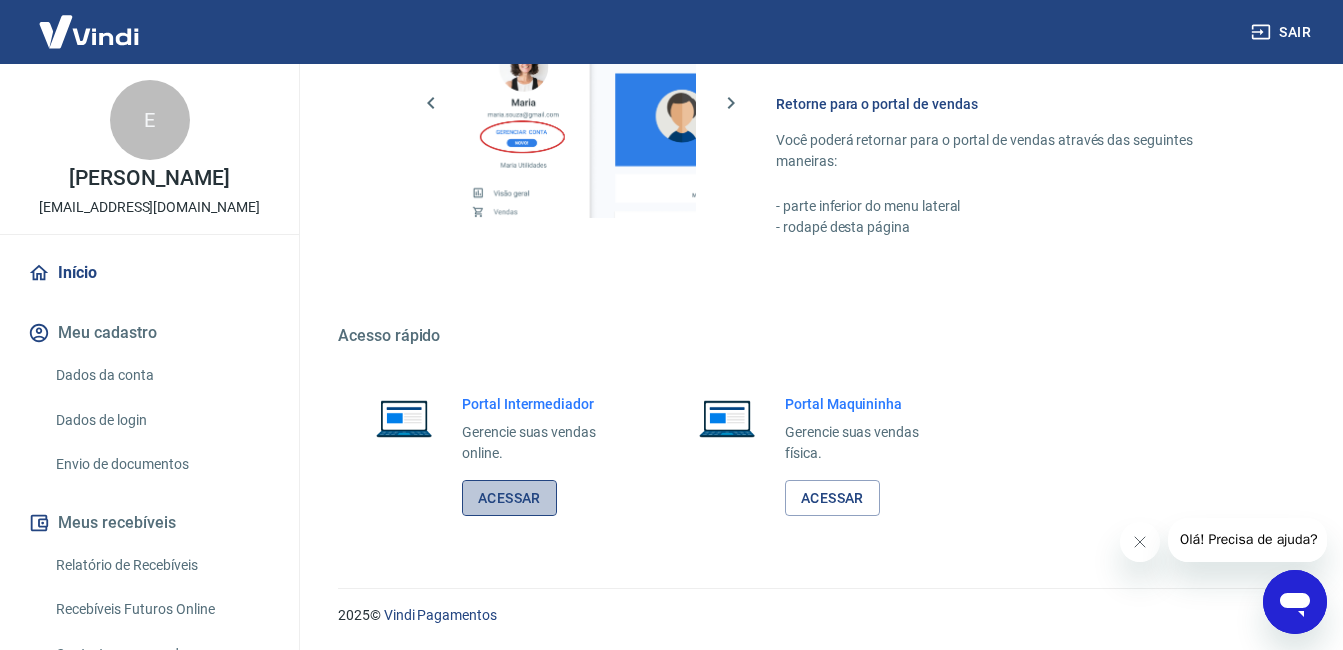 click on "Acessar" at bounding box center [509, 498] 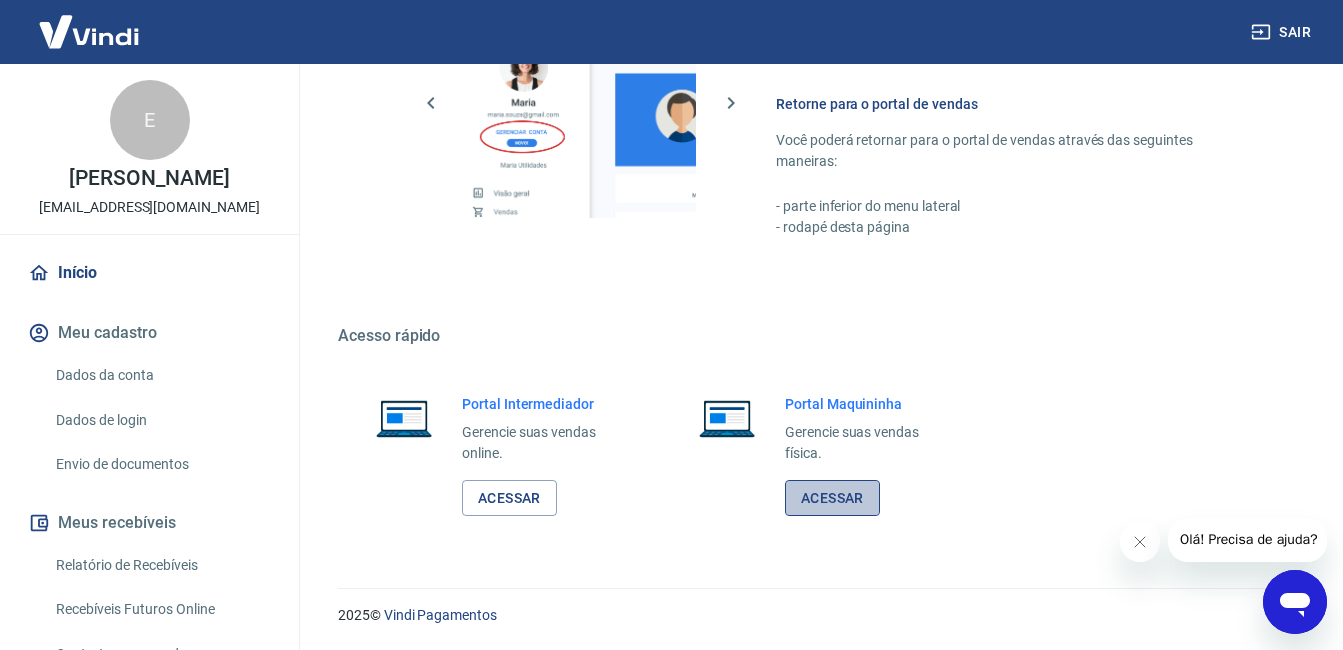 click on "Acessar" at bounding box center (832, 498) 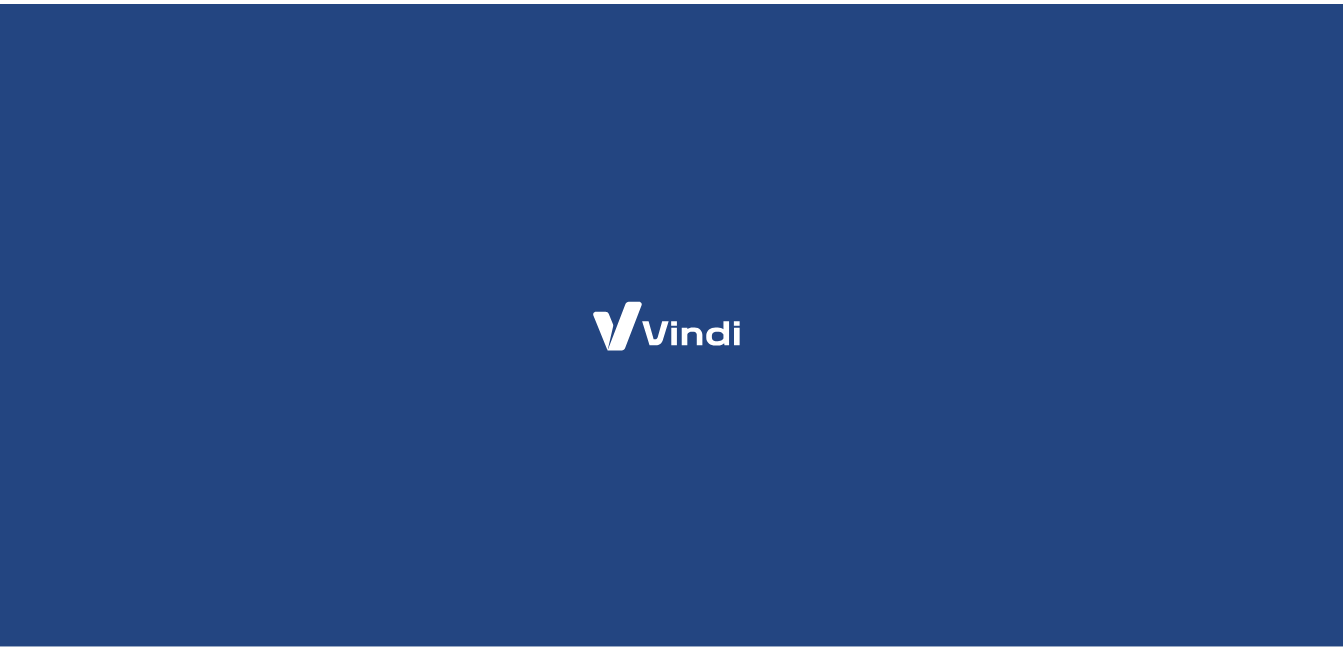 scroll, scrollTop: 0, scrollLeft: 0, axis: both 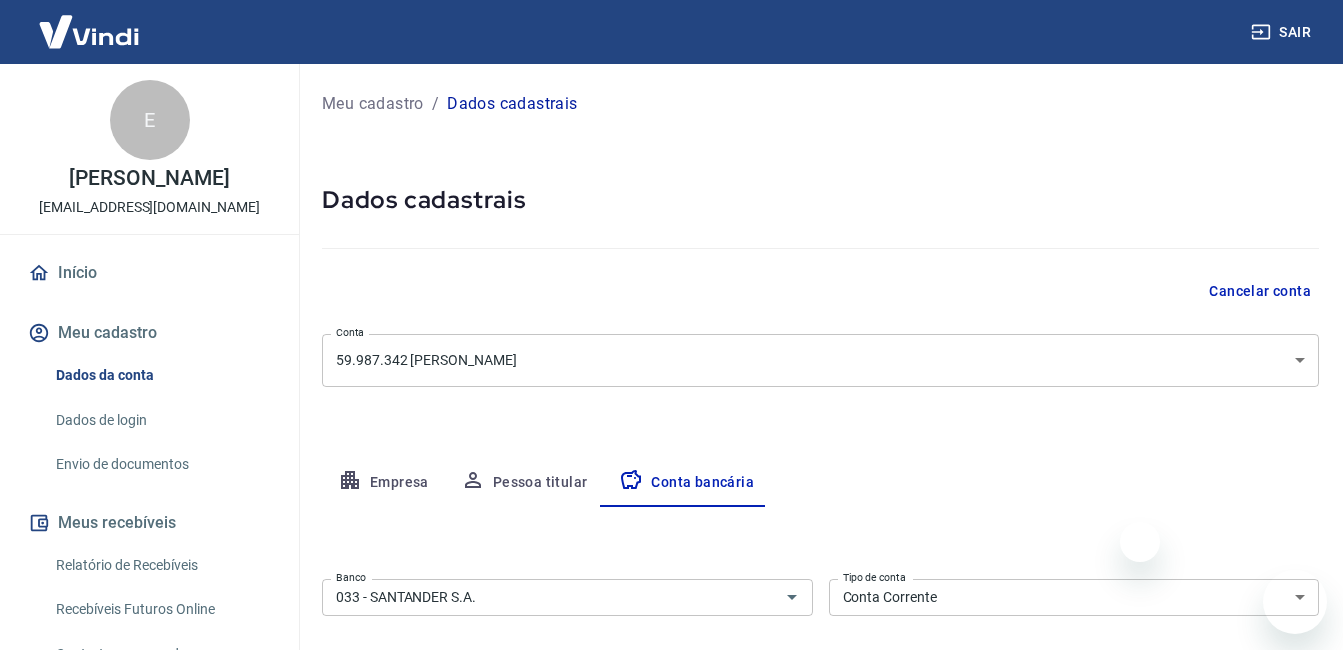 select on "1" 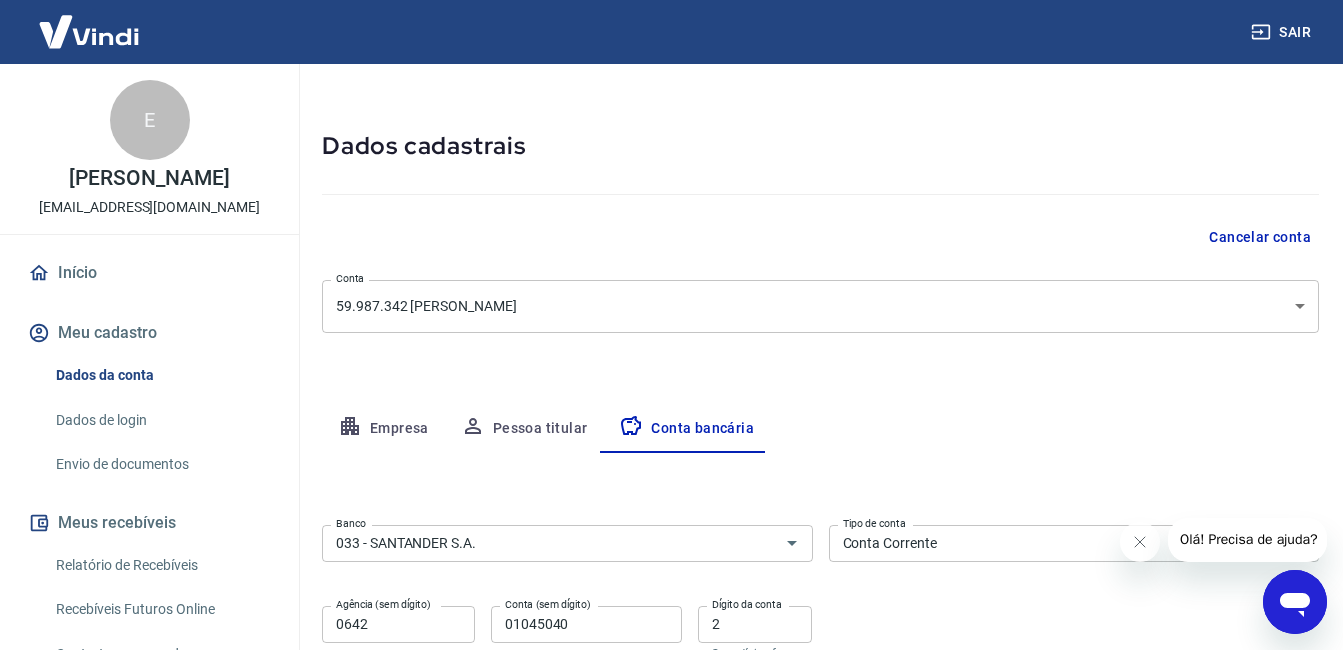 scroll, scrollTop: 0, scrollLeft: 0, axis: both 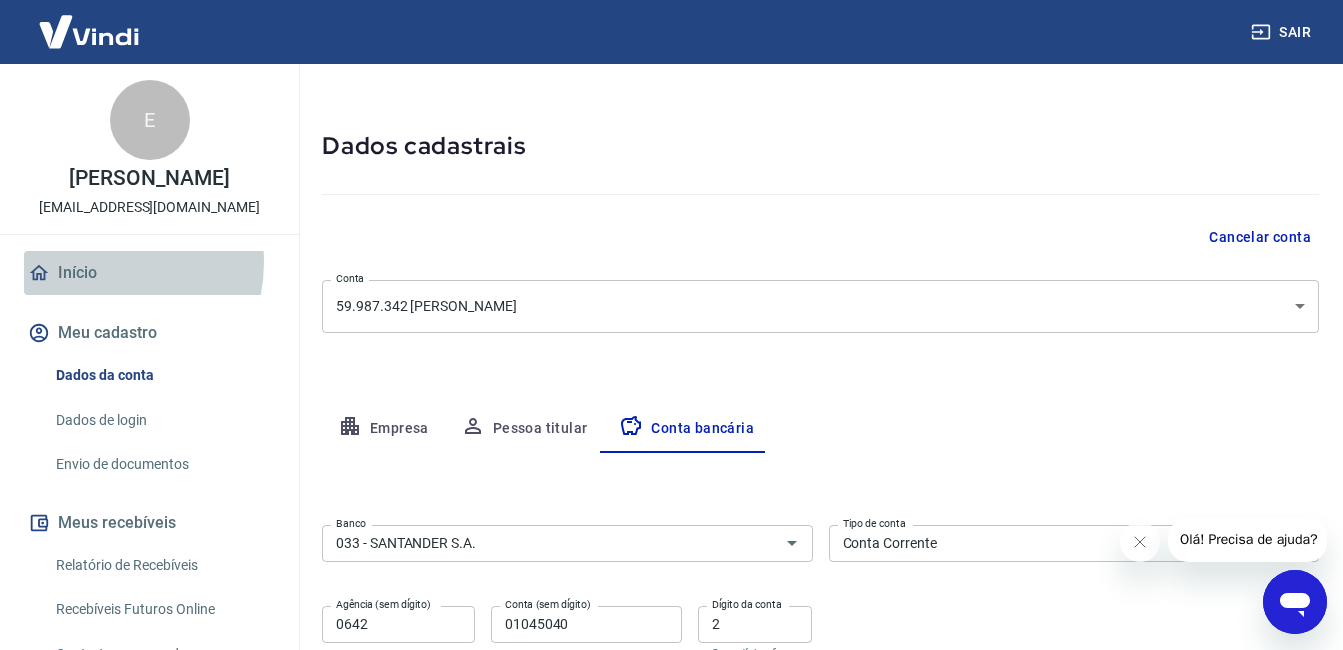 click on "Início" at bounding box center [149, 273] 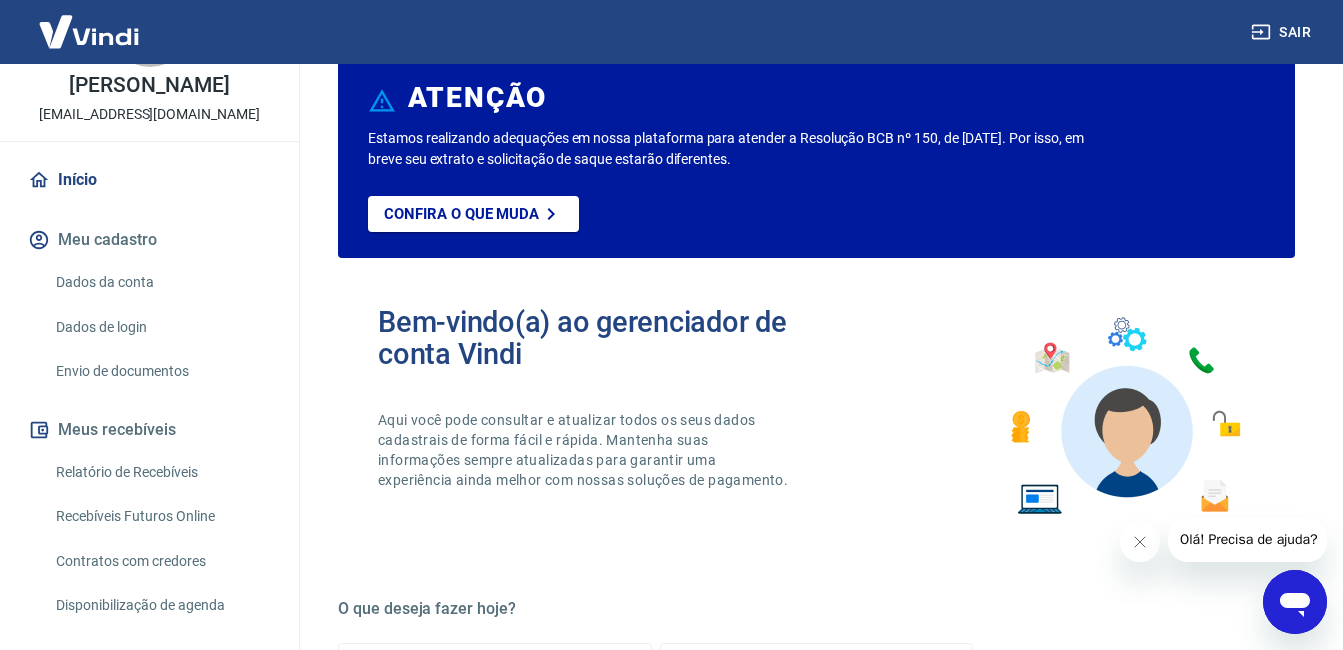 scroll, scrollTop: 189, scrollLeft: 0, axis: vertical 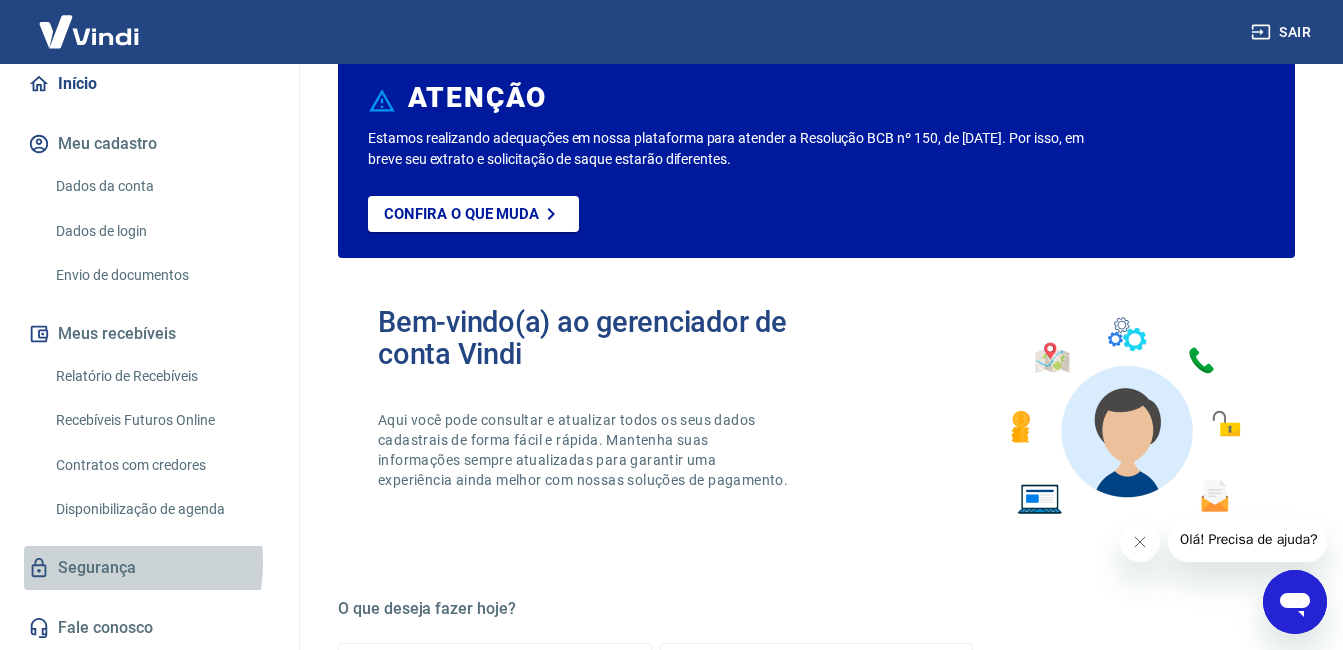 click on "Segurança" at bounding box center (149, 568) 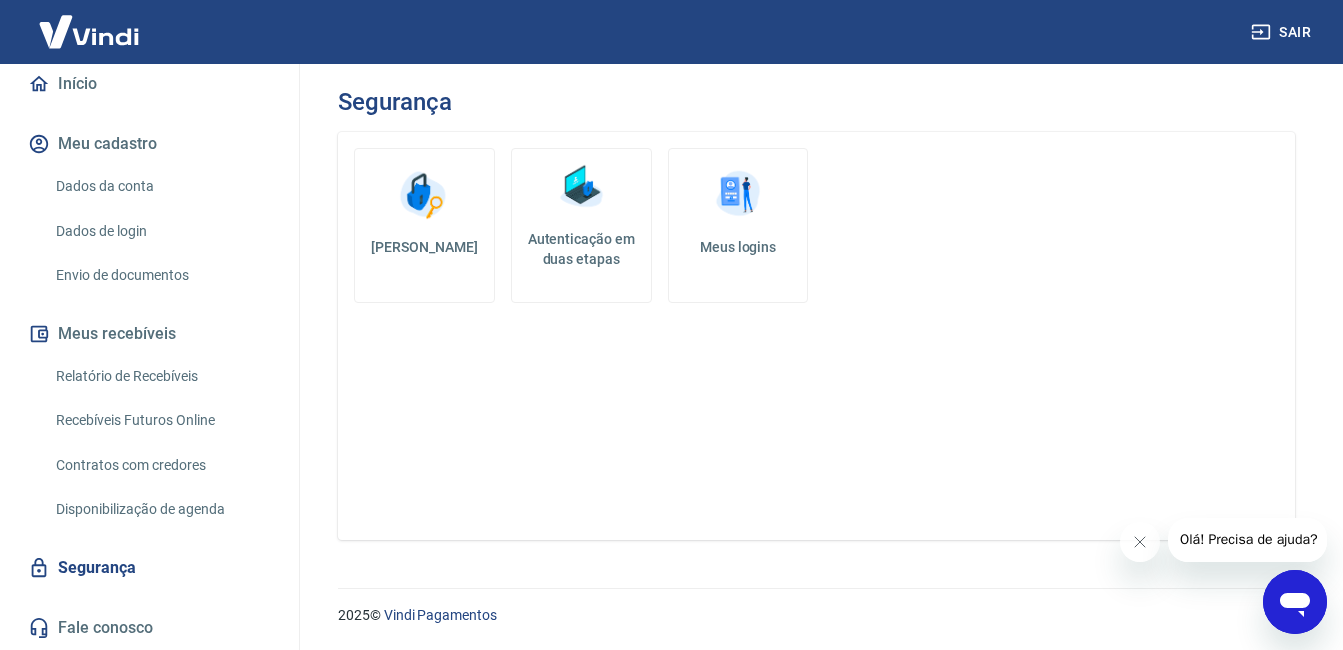 scroll, scrollTop: 0, scrollLeft: 0, axis: both 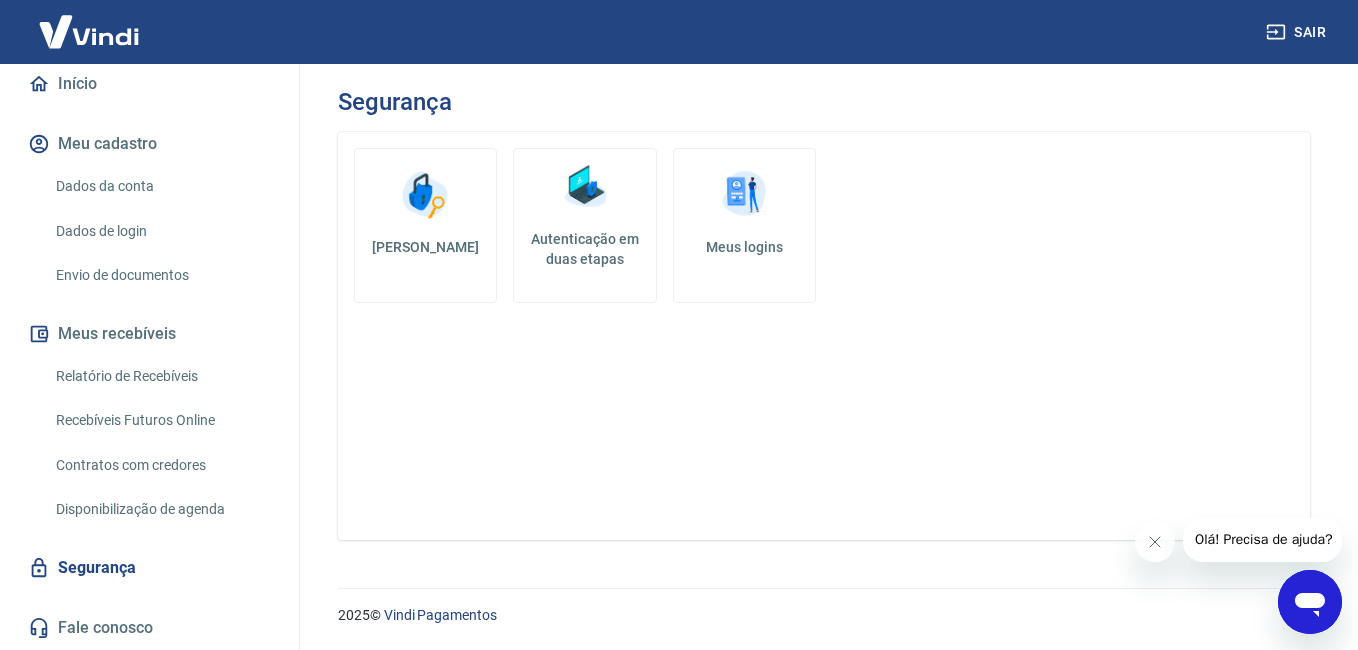 click at bounding box center (585, 187) 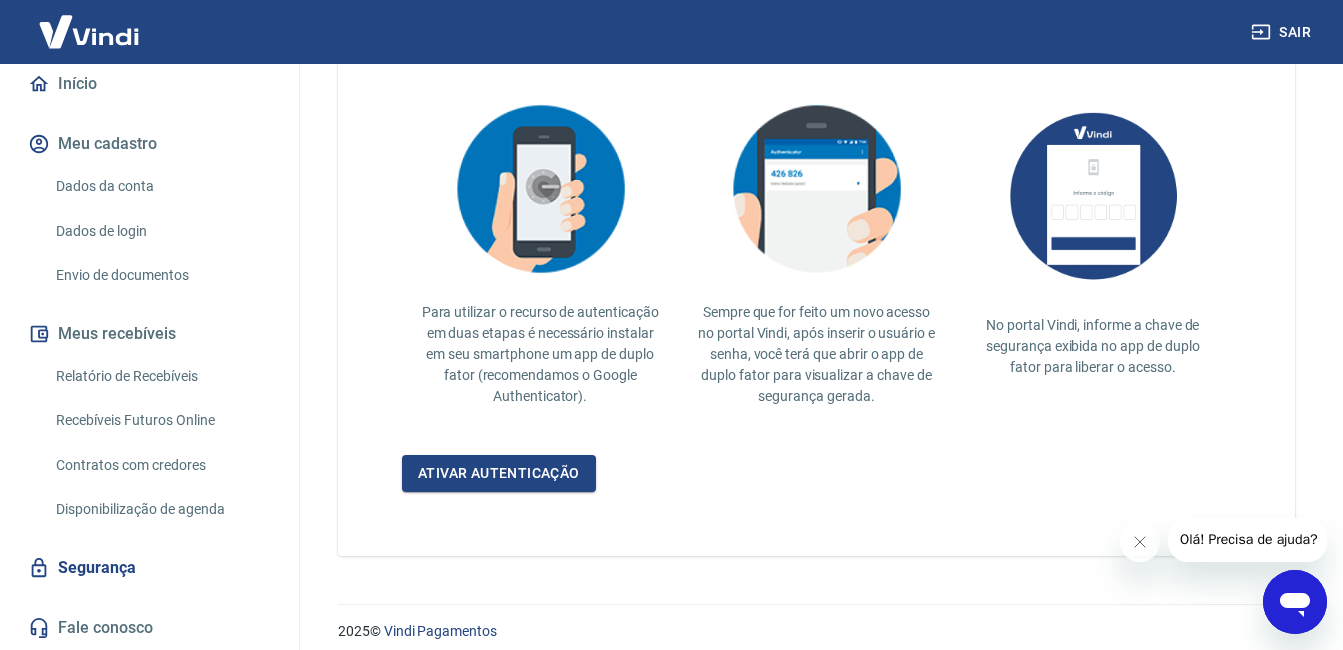 scroll, scrollTop: 445, scrollLeft: 0, axis: vertical 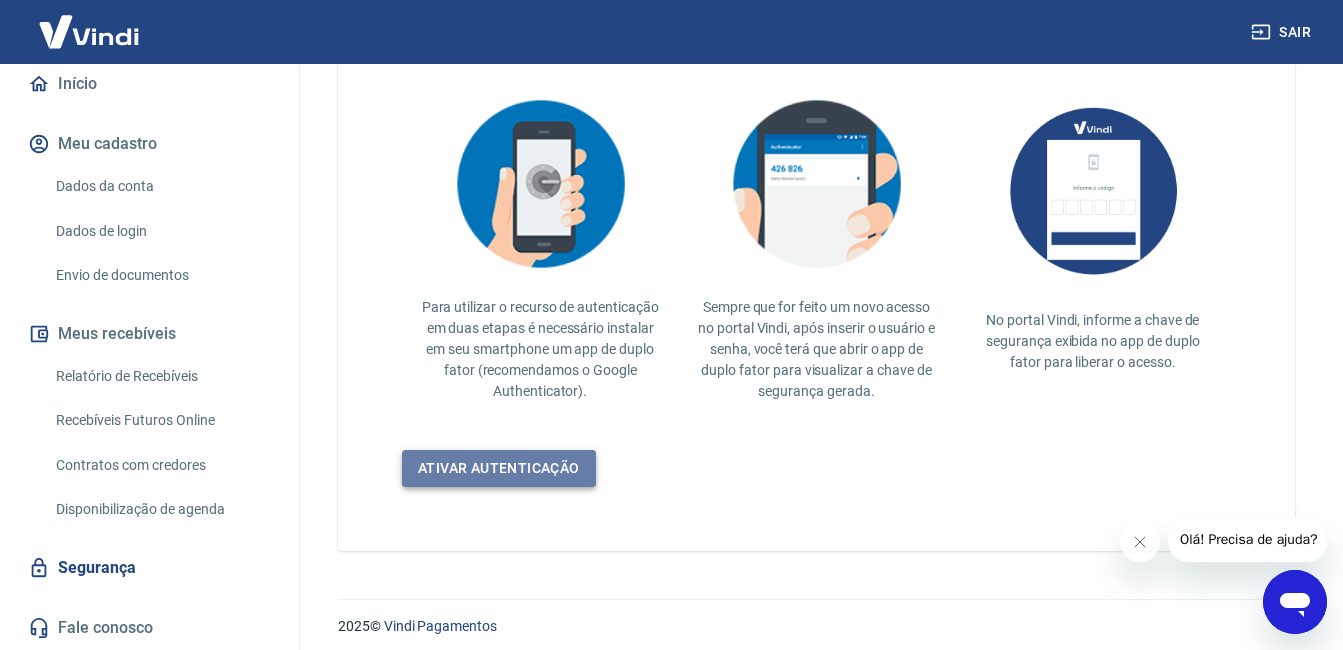 click on "Ativar autenticação" at bounding box center [499, 468] 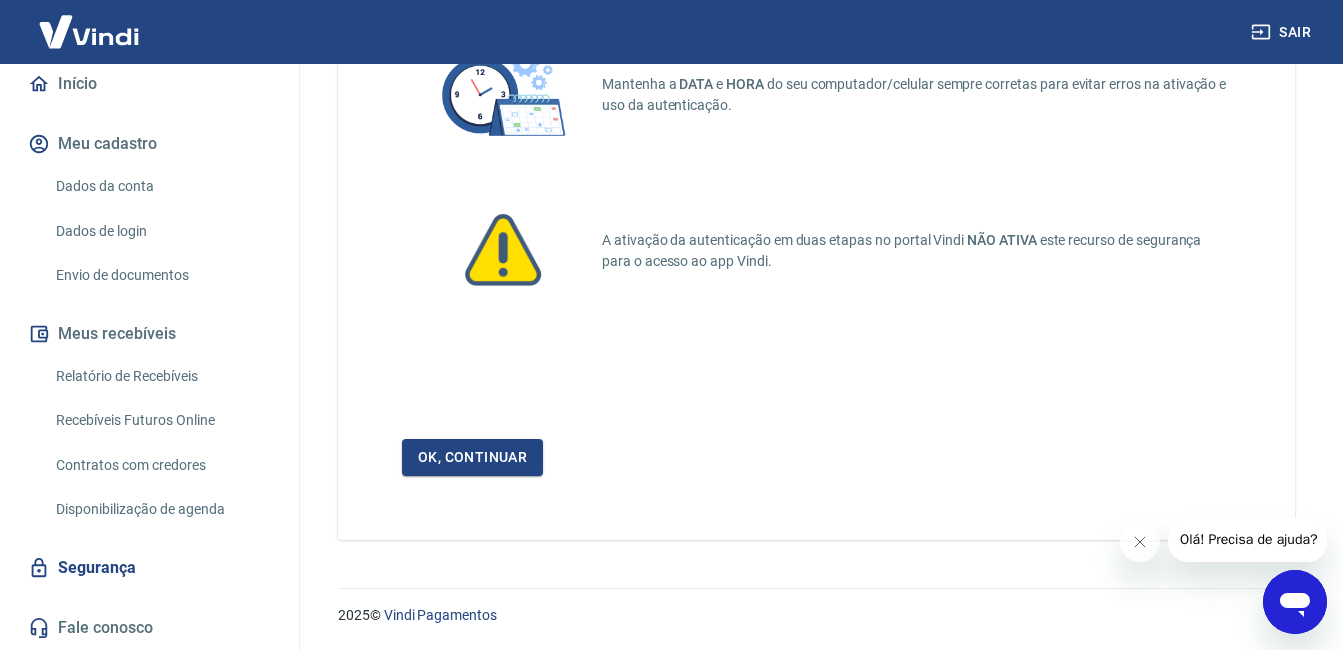 scroll, scrollTop: 170, scrollLeft: 0, axis: vertical 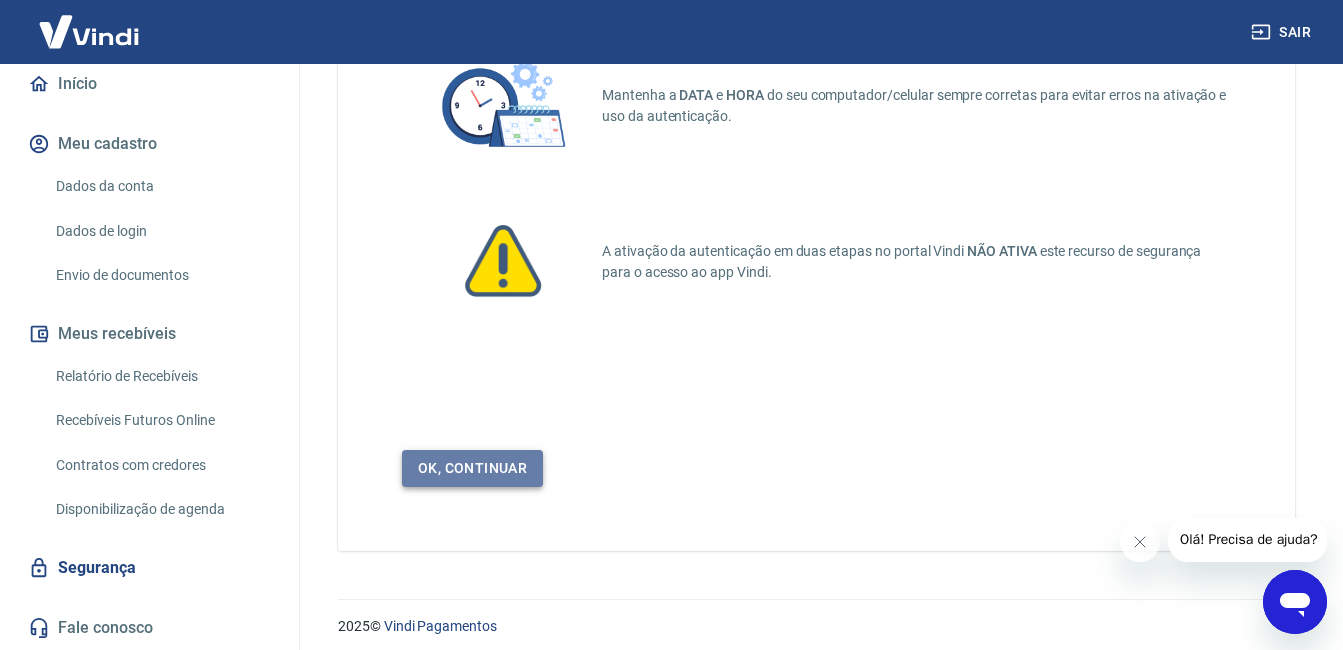 click on "Ok, continuar" at bounding box center (472, 468) 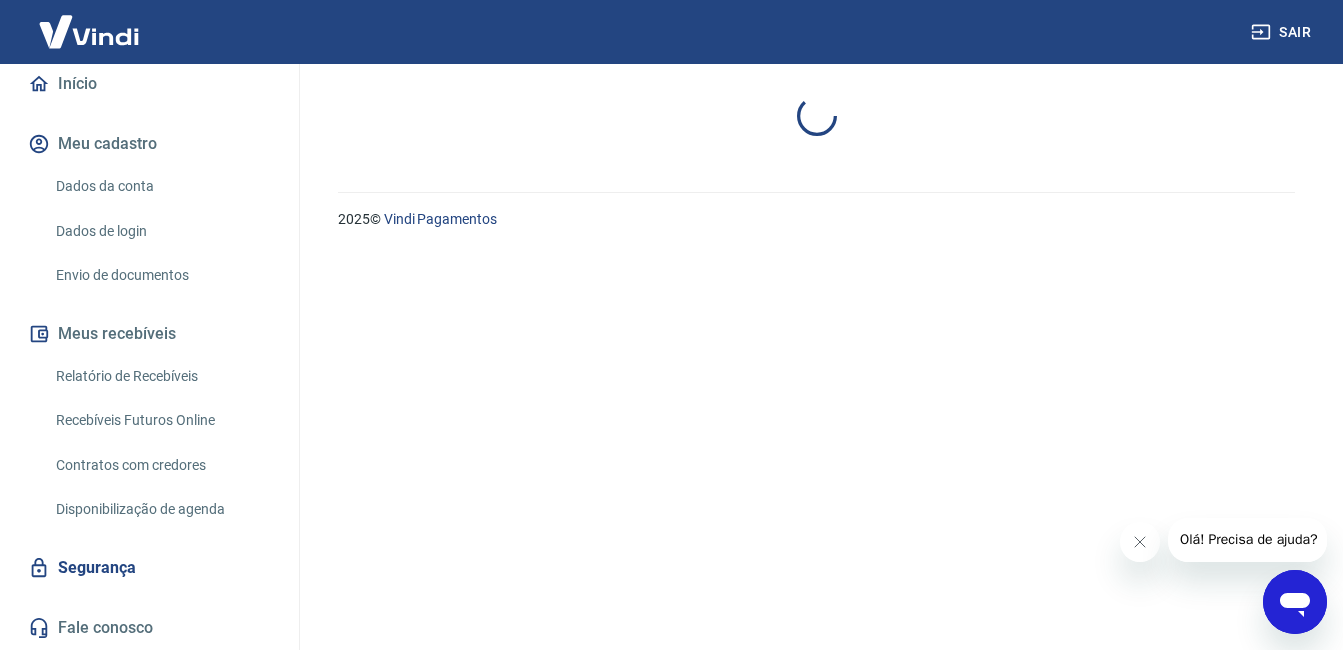 scroll, scrollTop: 0, scrollLeft: 0, axis: both 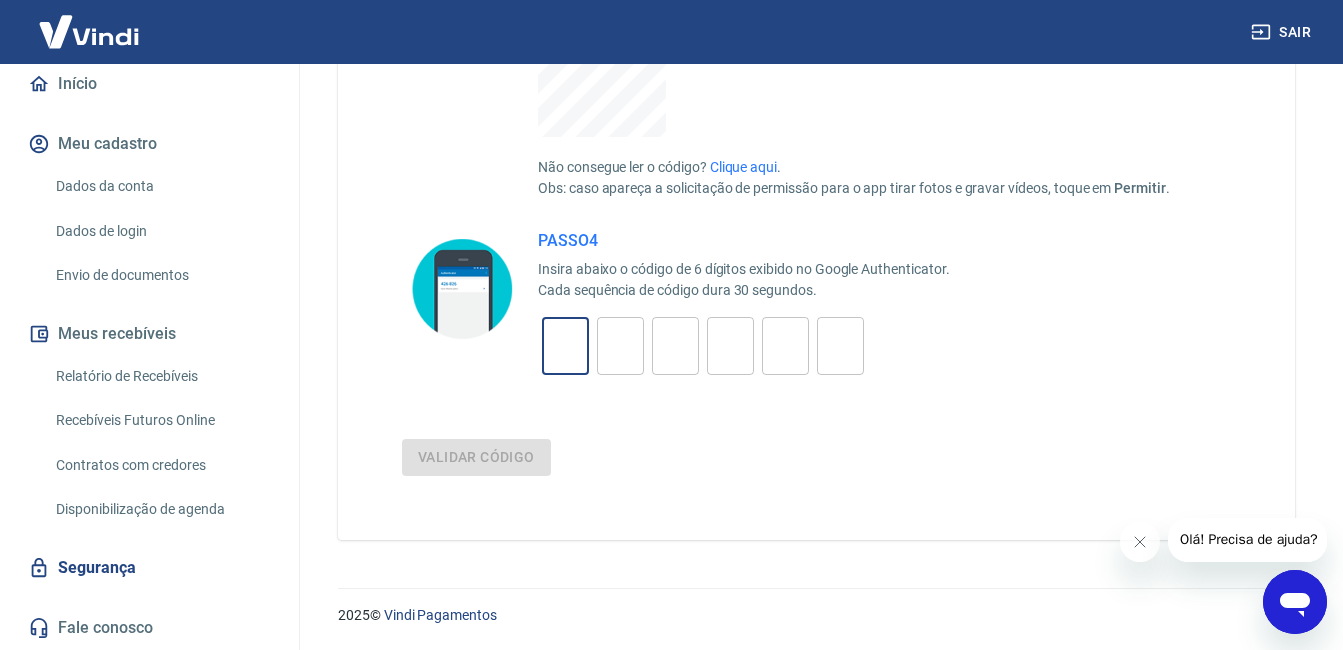 click at bounding box center [565, 346] 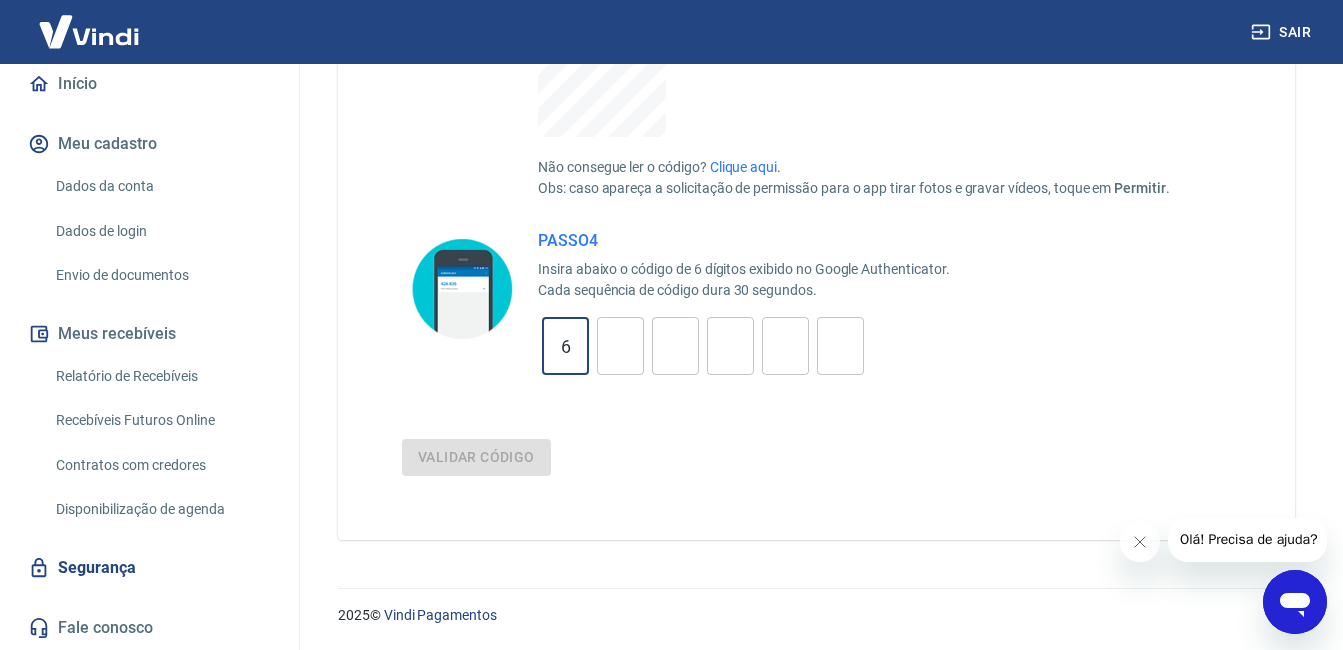 type on "6" 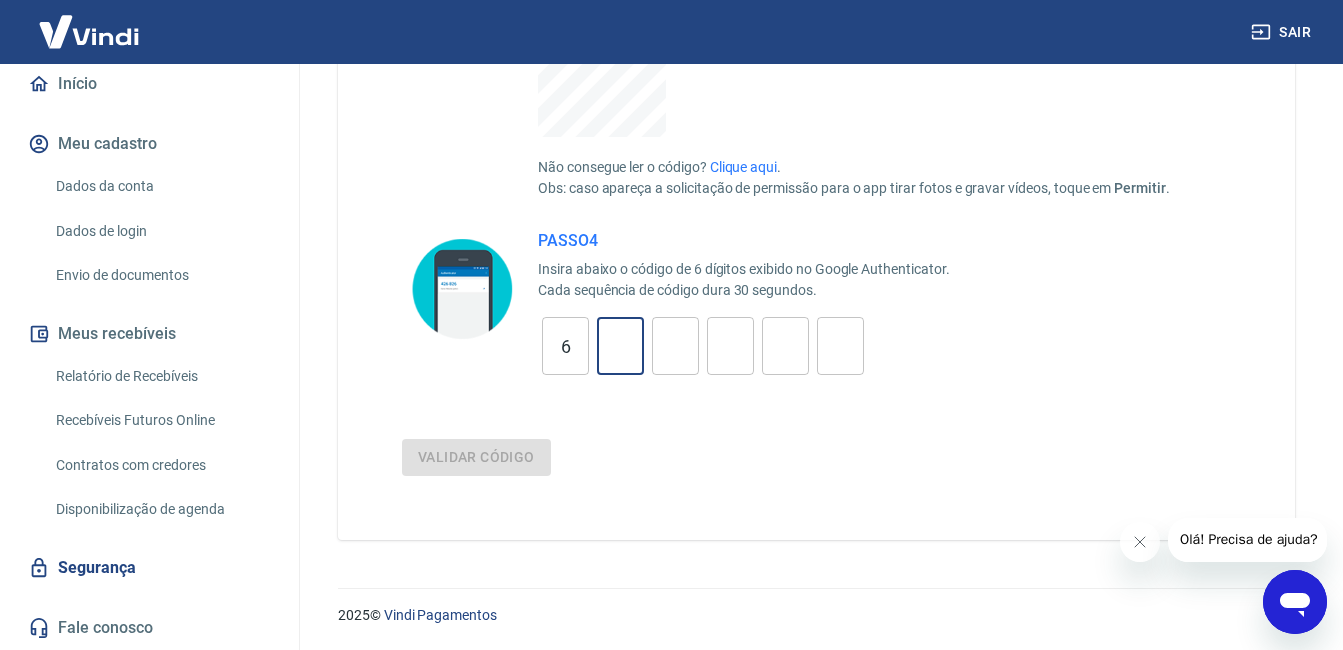 type on "5" 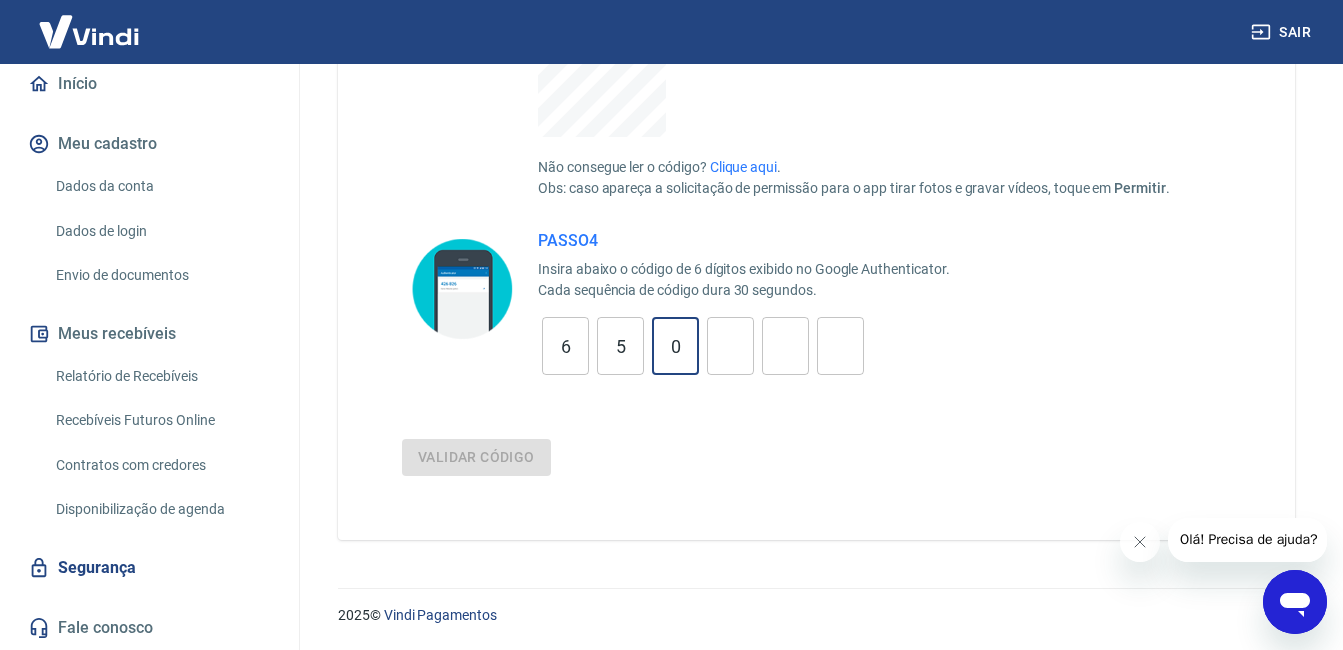 type on "0" 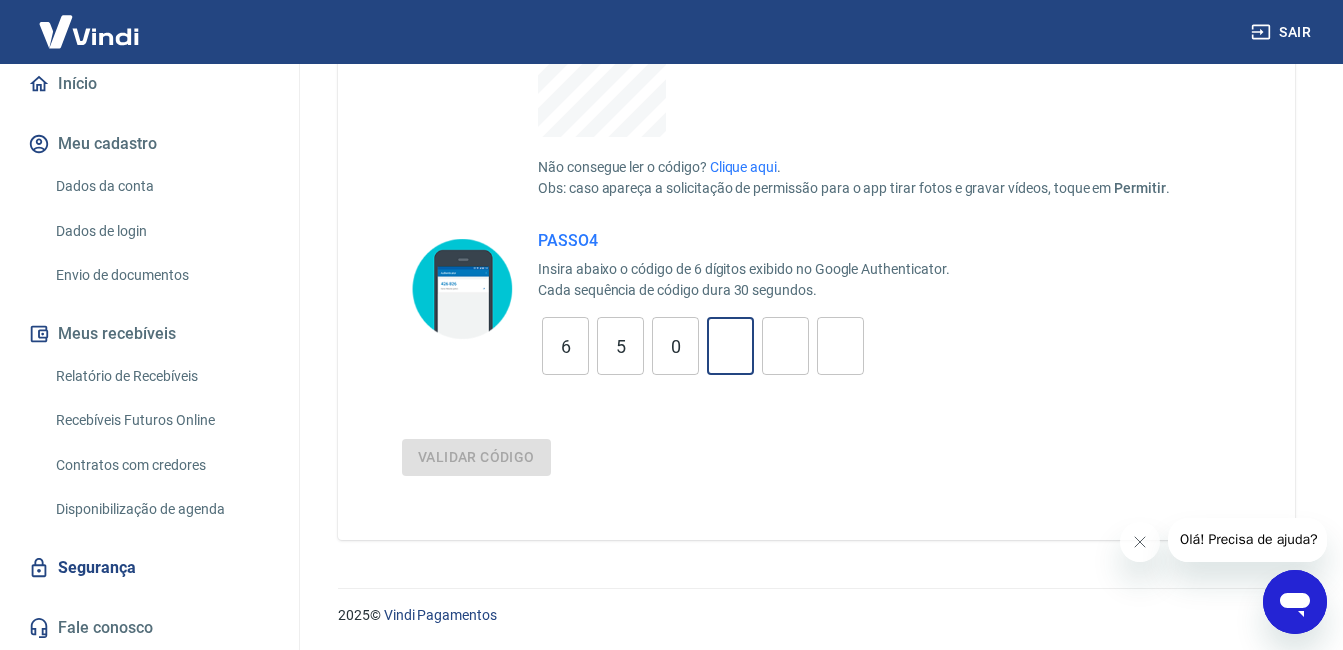 type on "5" 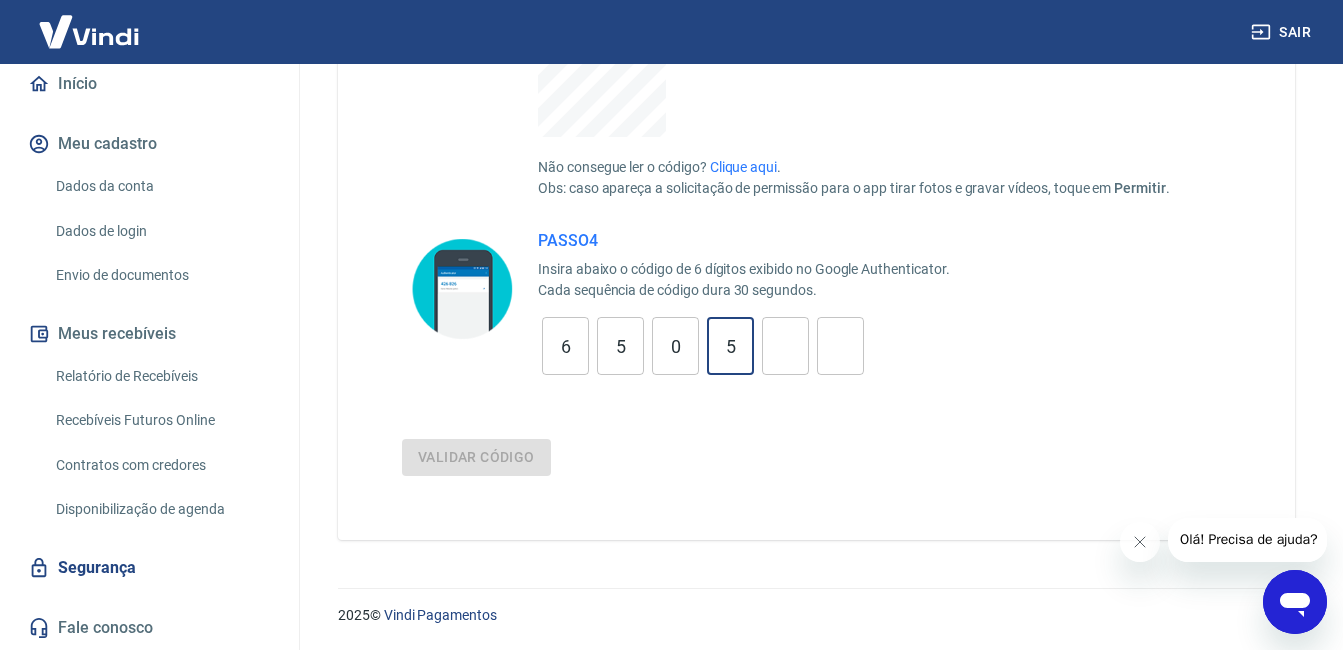 type on "4" 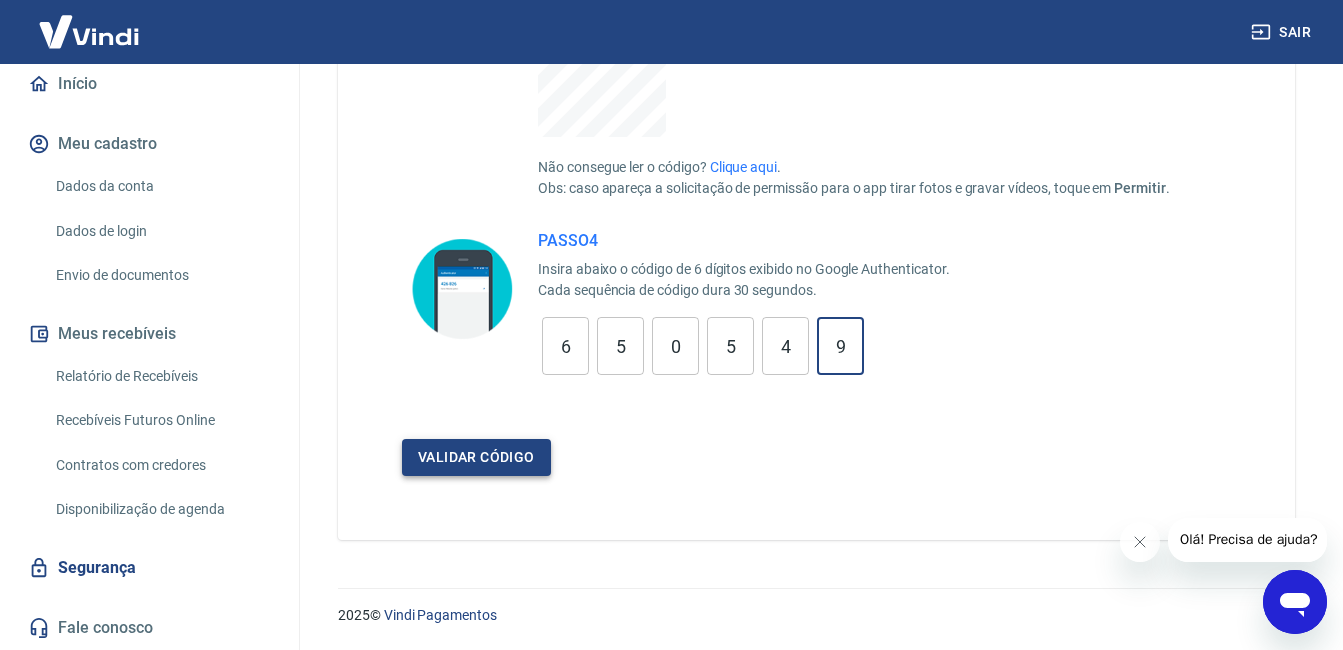 type on "9" 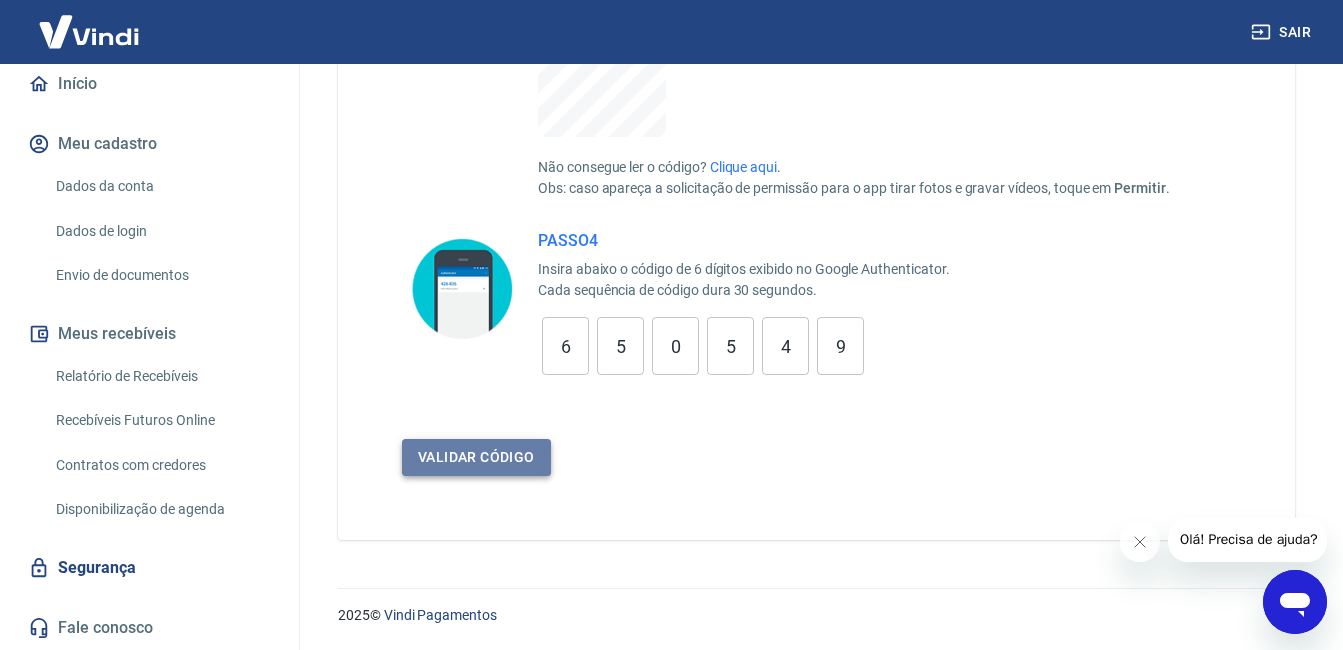 click on "Validar código" at bounding box center (476, 457) 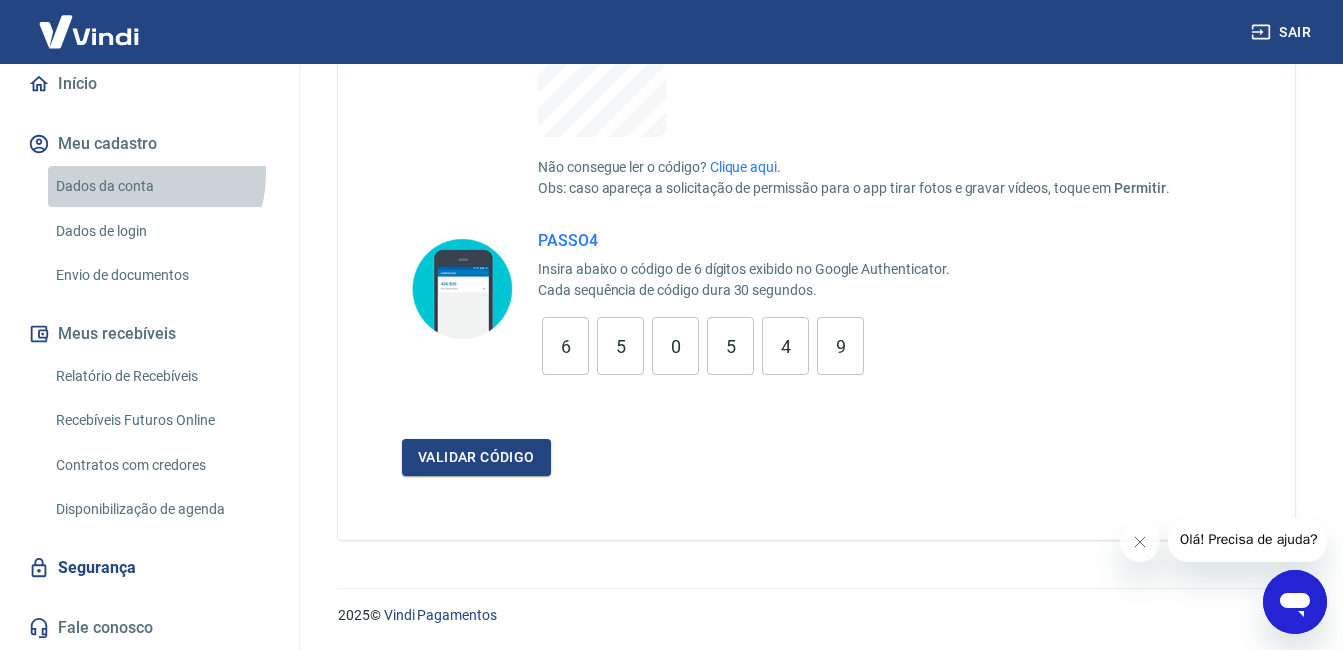 click on "Dados da conta" at bounding box center (161, 186) 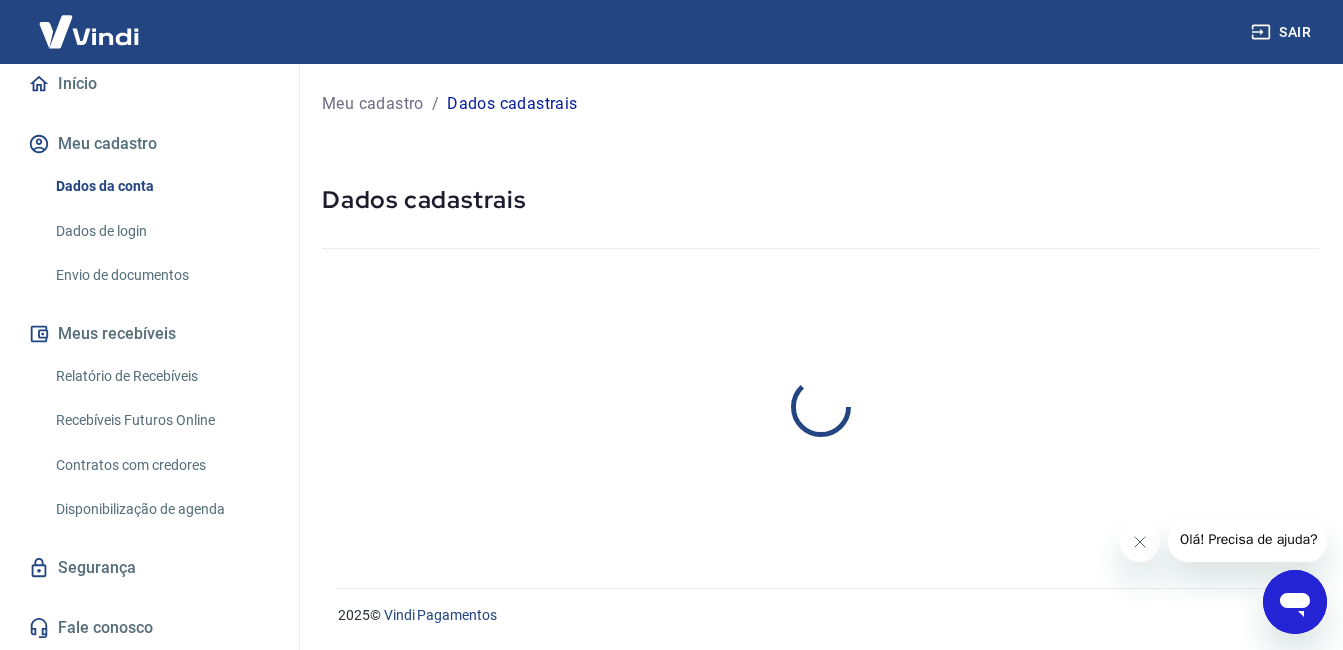 scroll, scrollTop: 0, scrollLeft: 0, axis: both 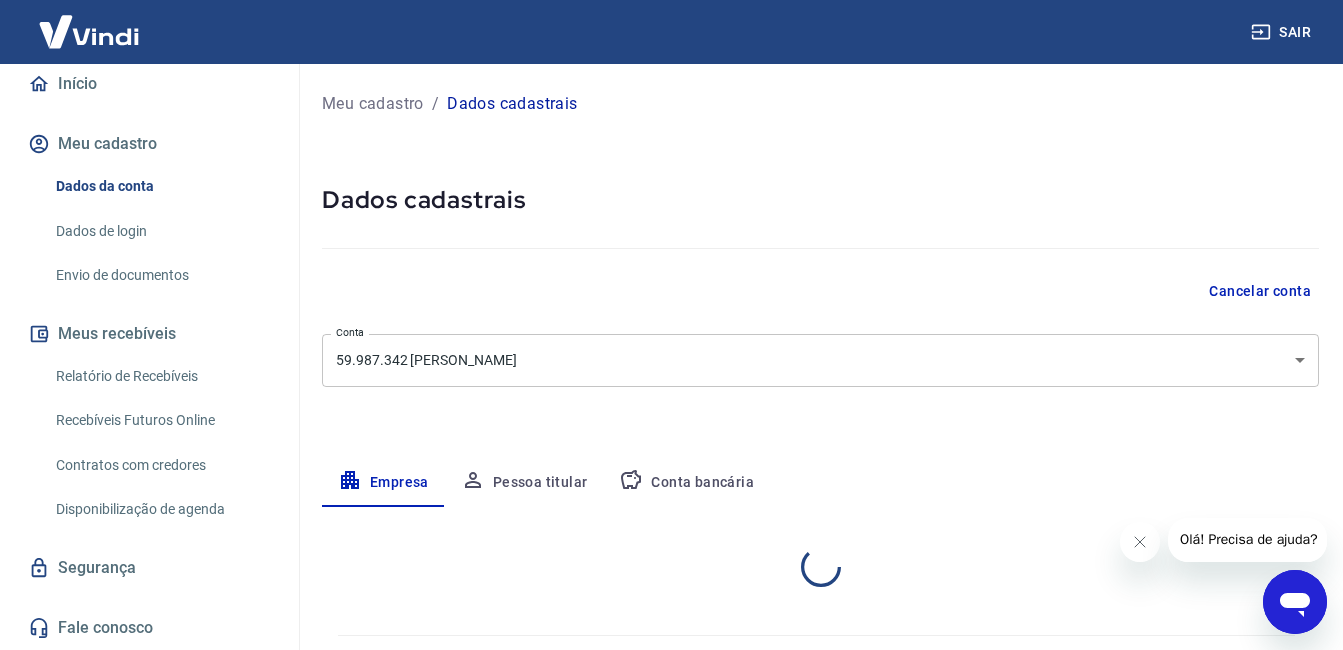 select on "SP" 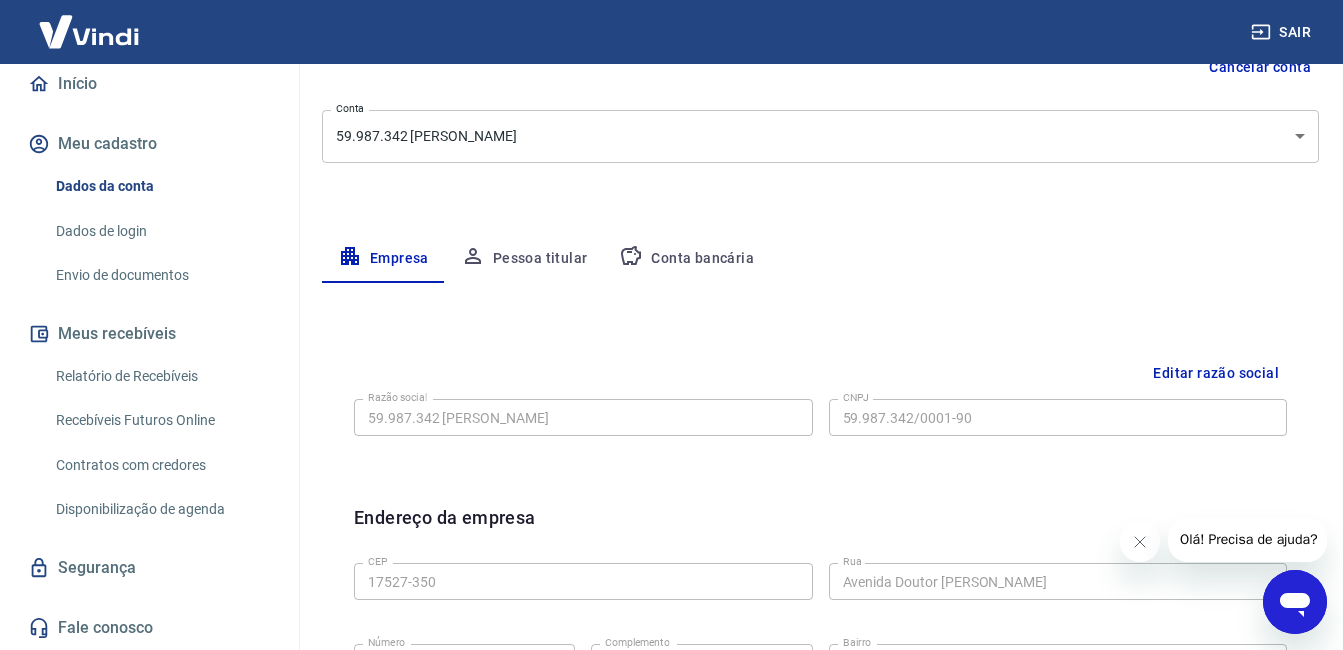 scroll, scrollTop: 272, scrollLeft: 0, axis: vertical 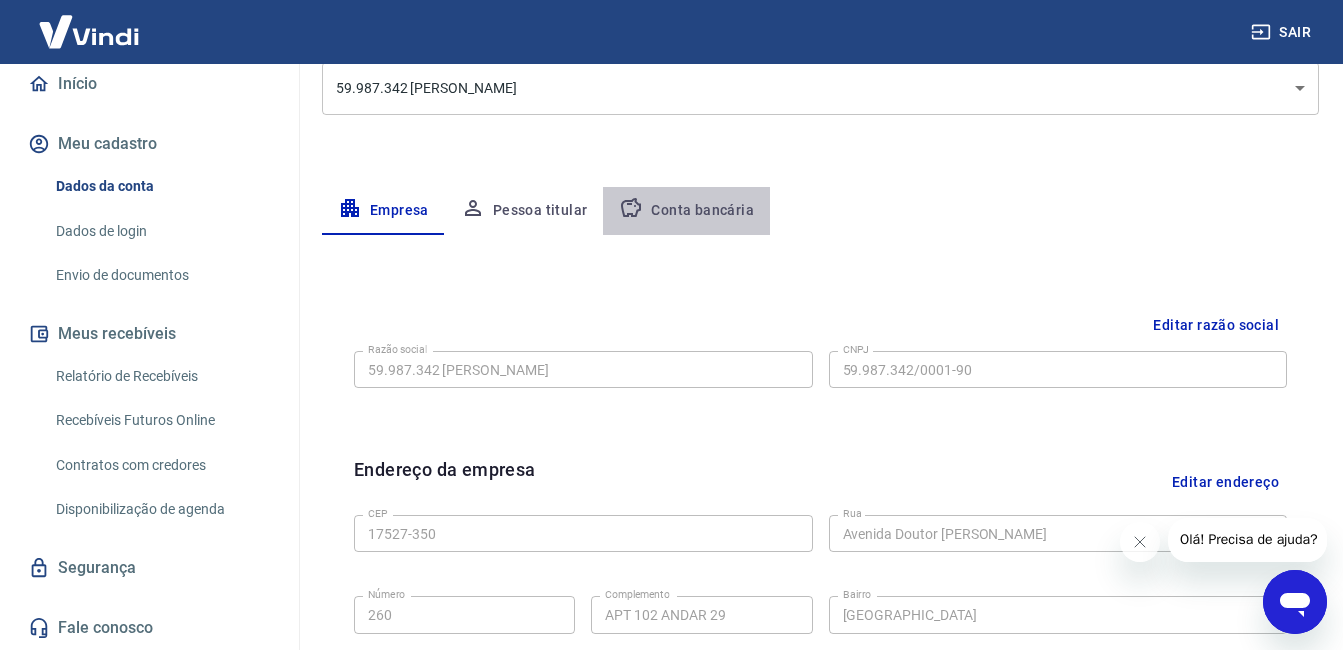 click on "Conta bancária" at bounding box center (686, 211) 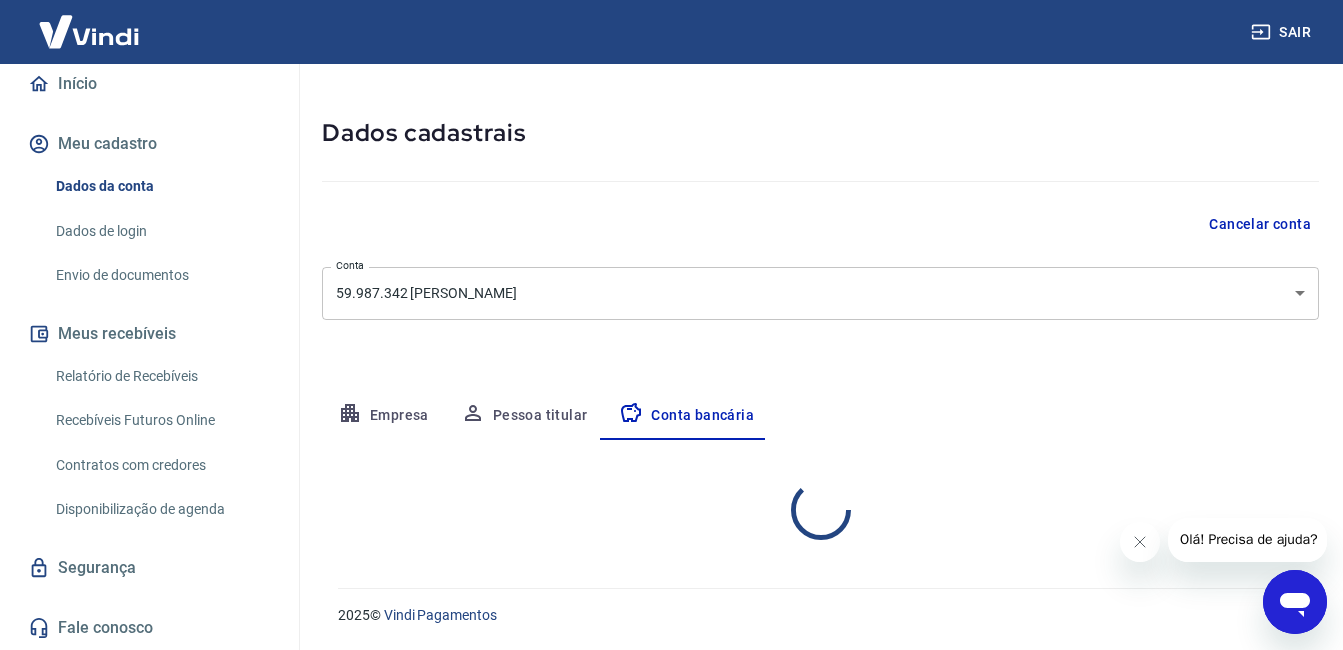 scroll, scrollTop: 261, scrollLeft: 0, axis: vertical 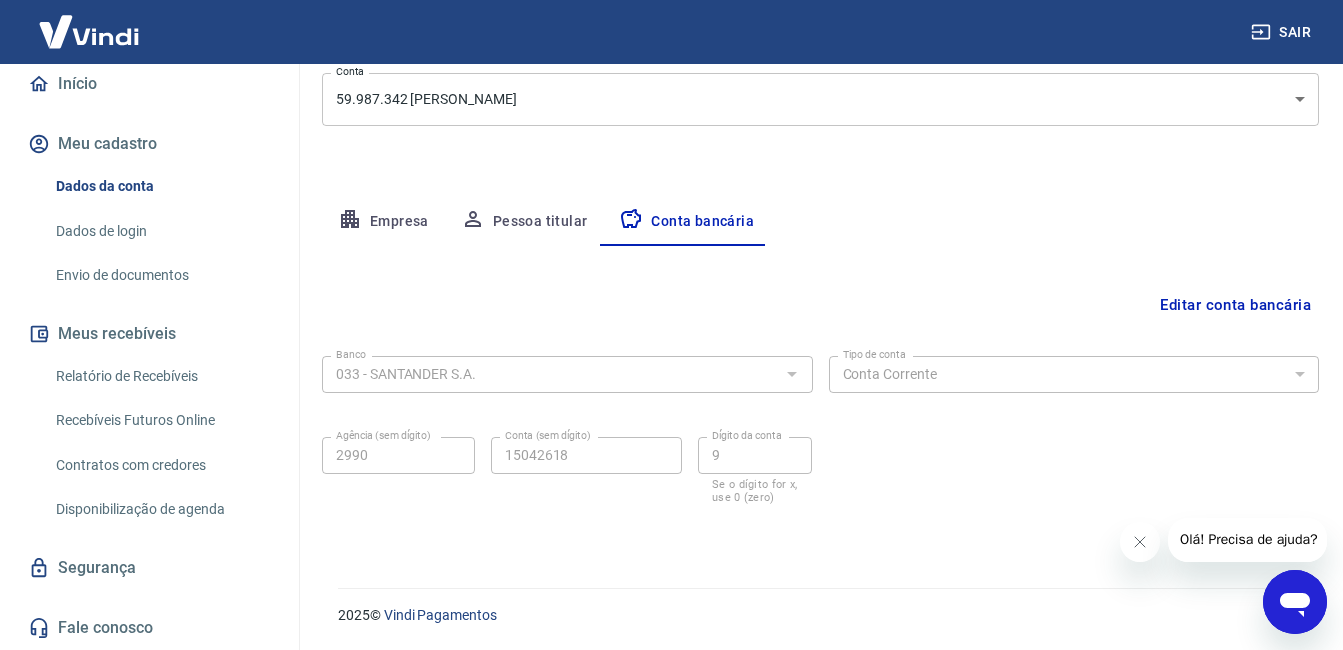 click 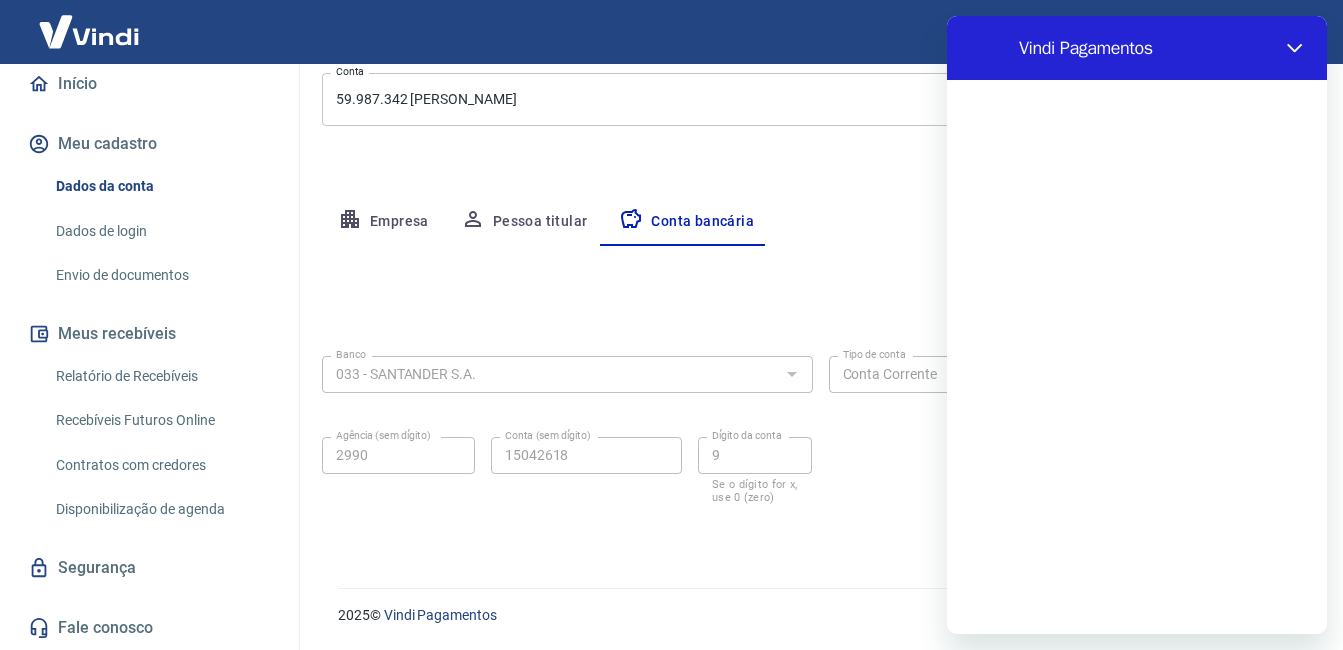 scroll, scrollTop: 0, scrollLeft: 0, axis: both 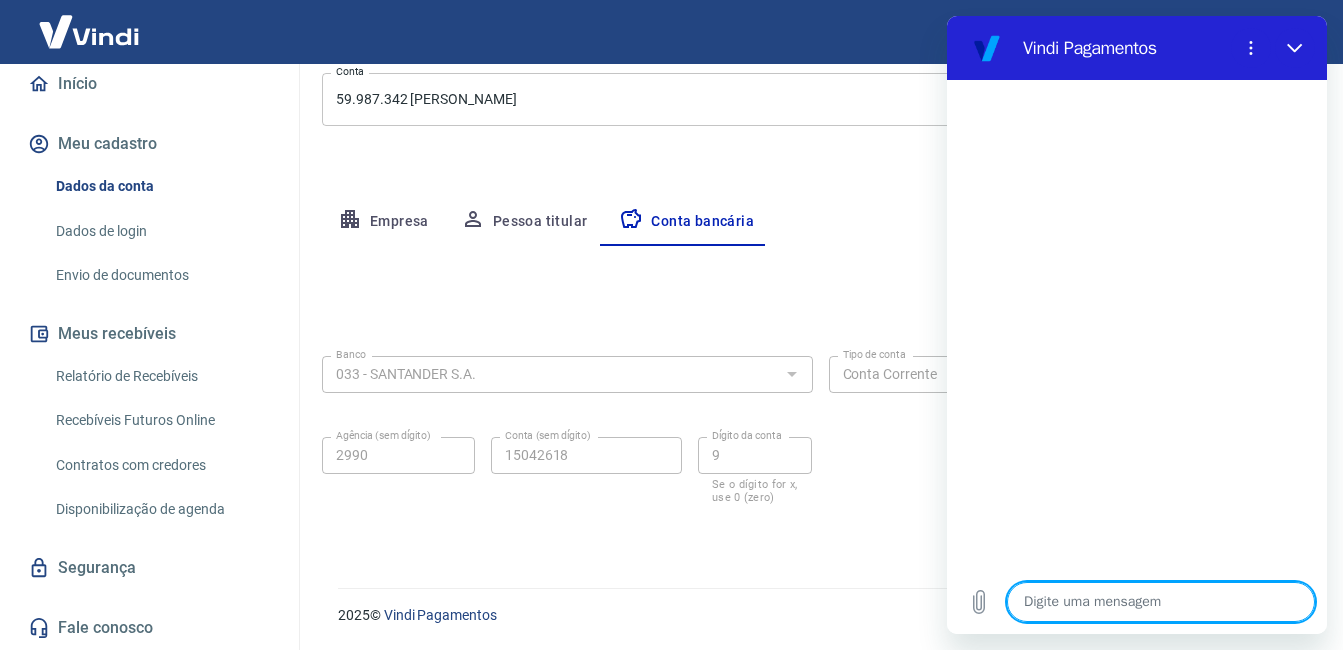 type on "n" 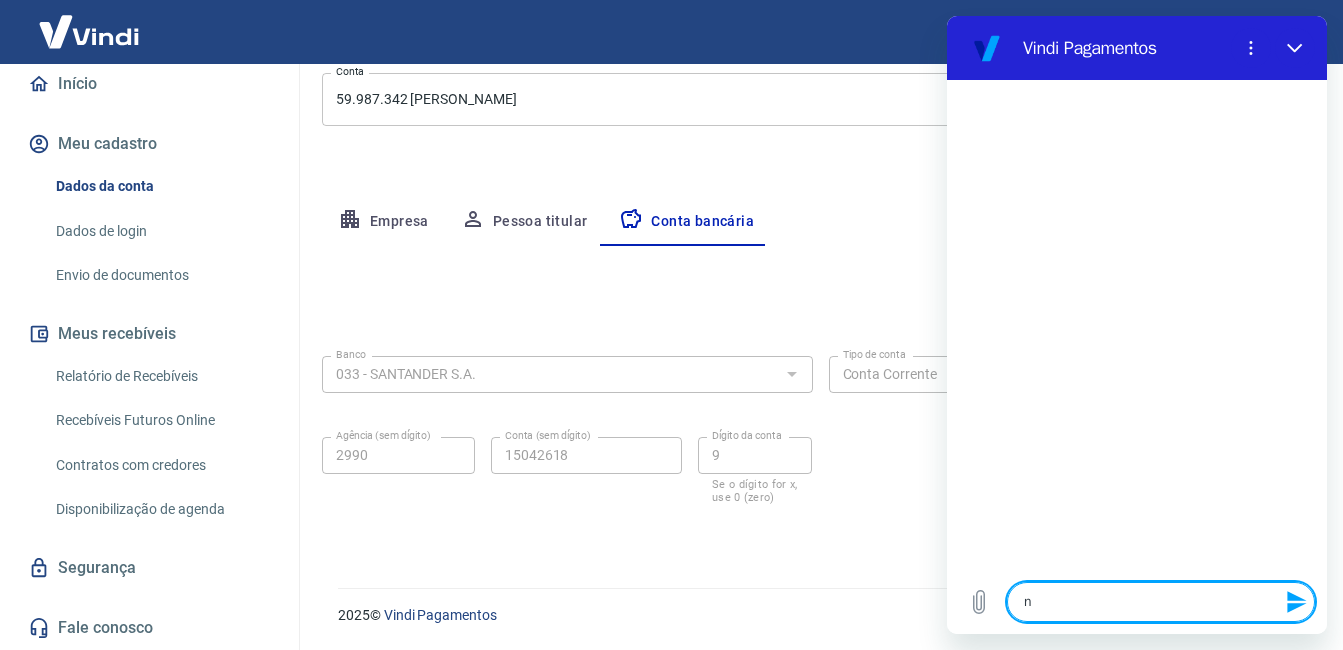 type on "nã" 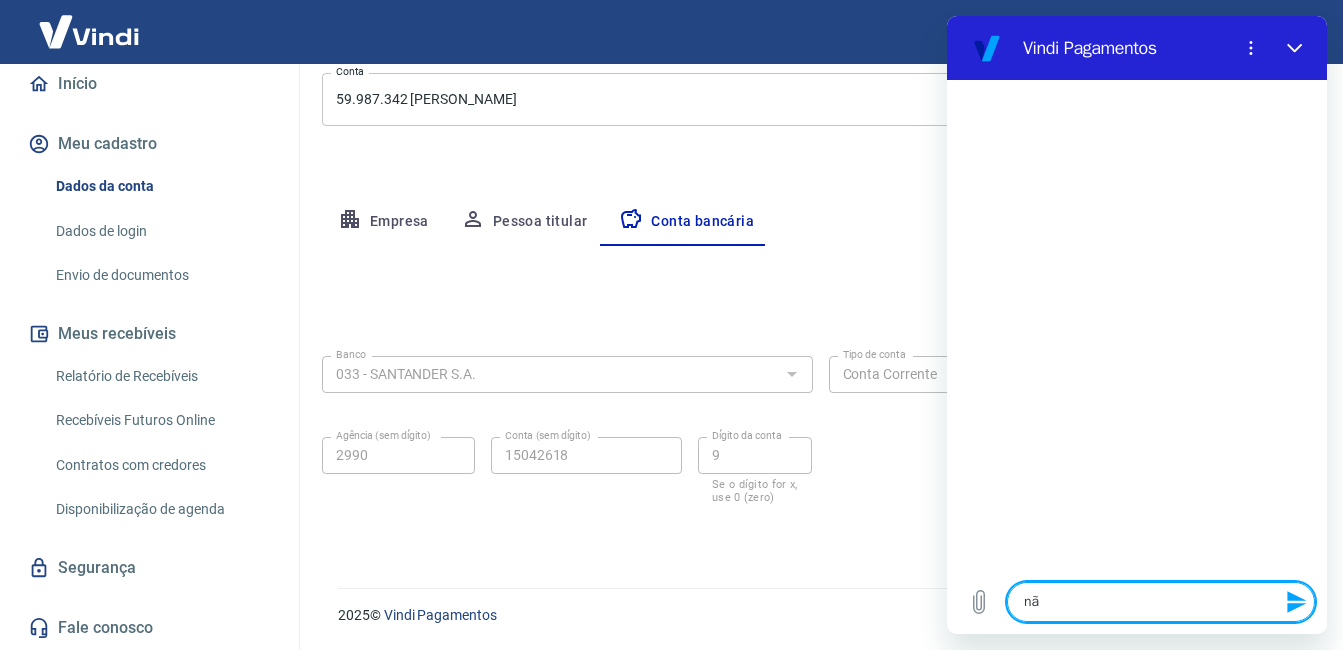 type on "não" 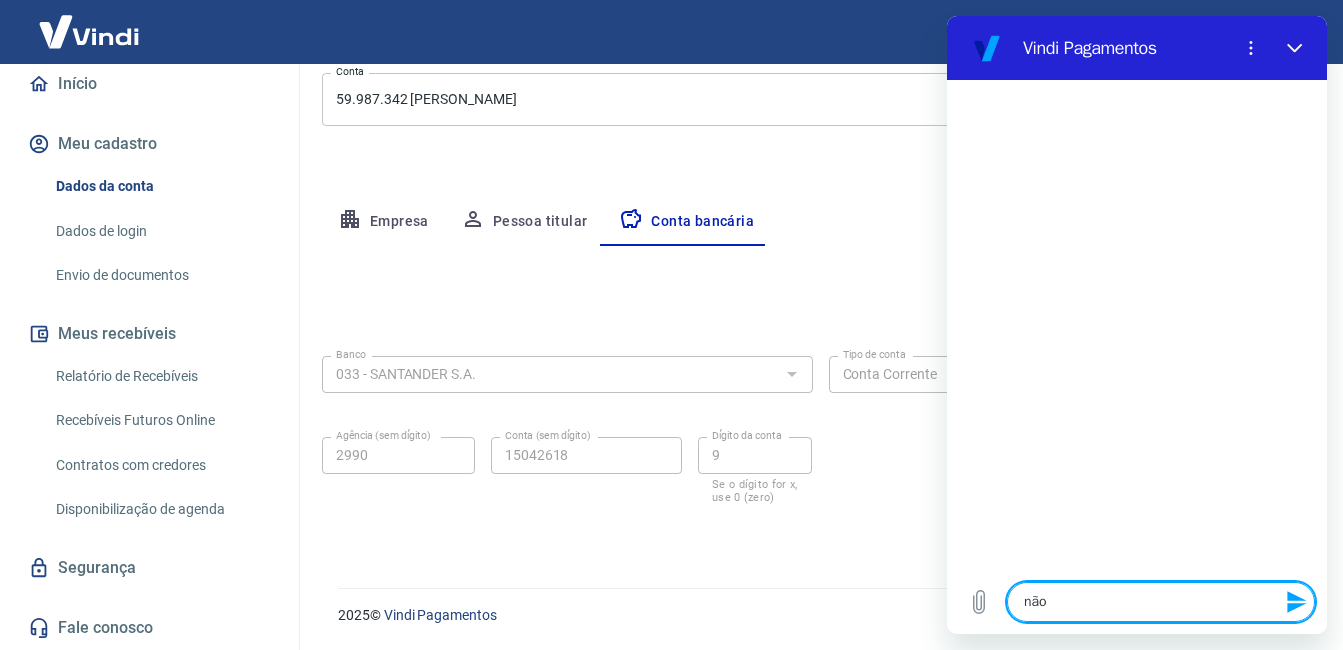 type on "x" 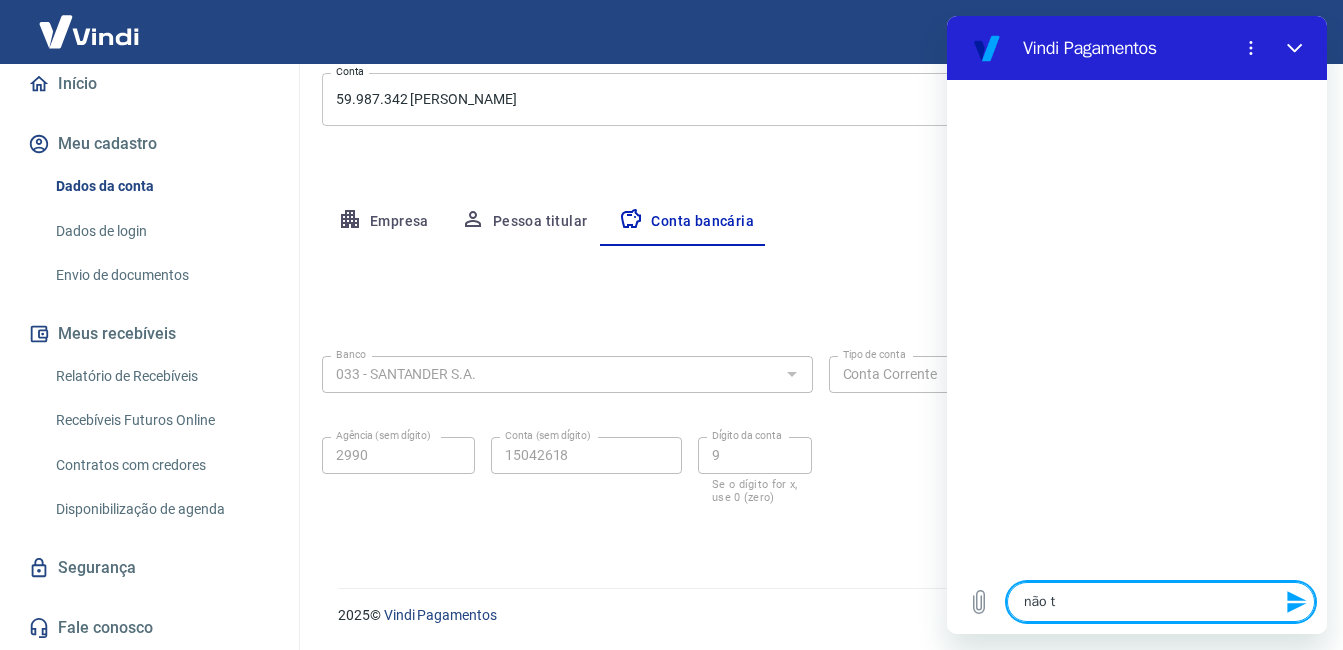type on "não to" 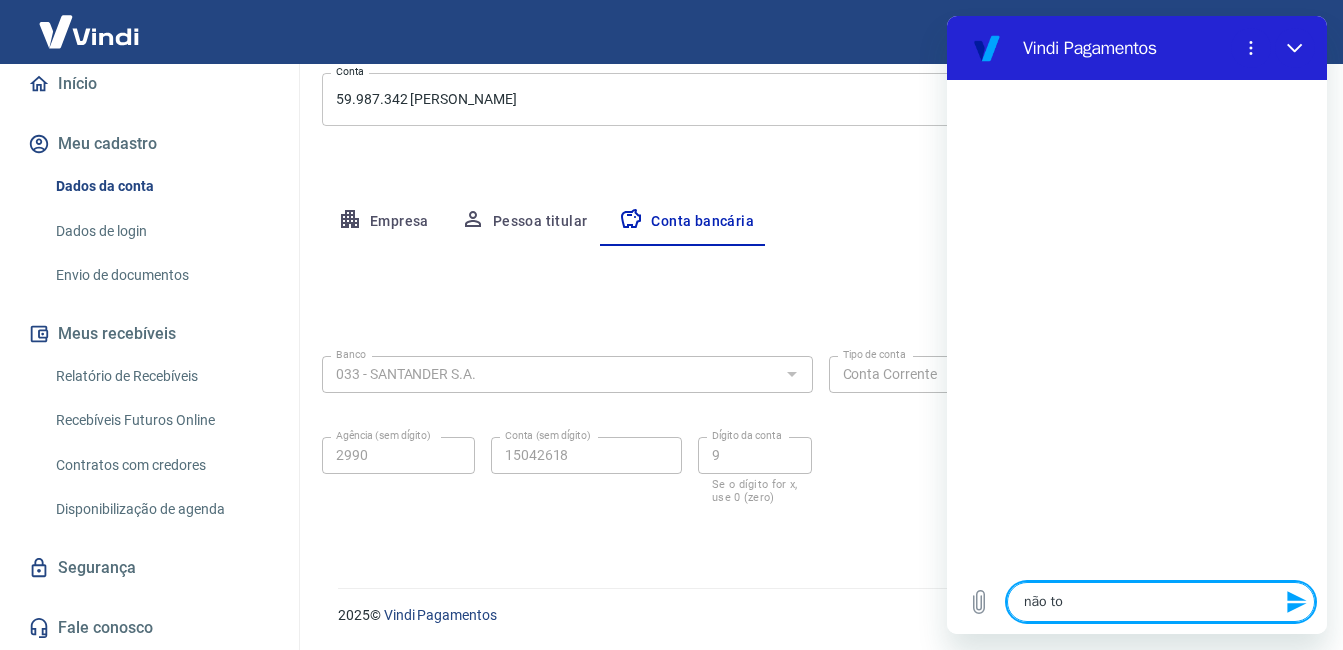type on "não to" 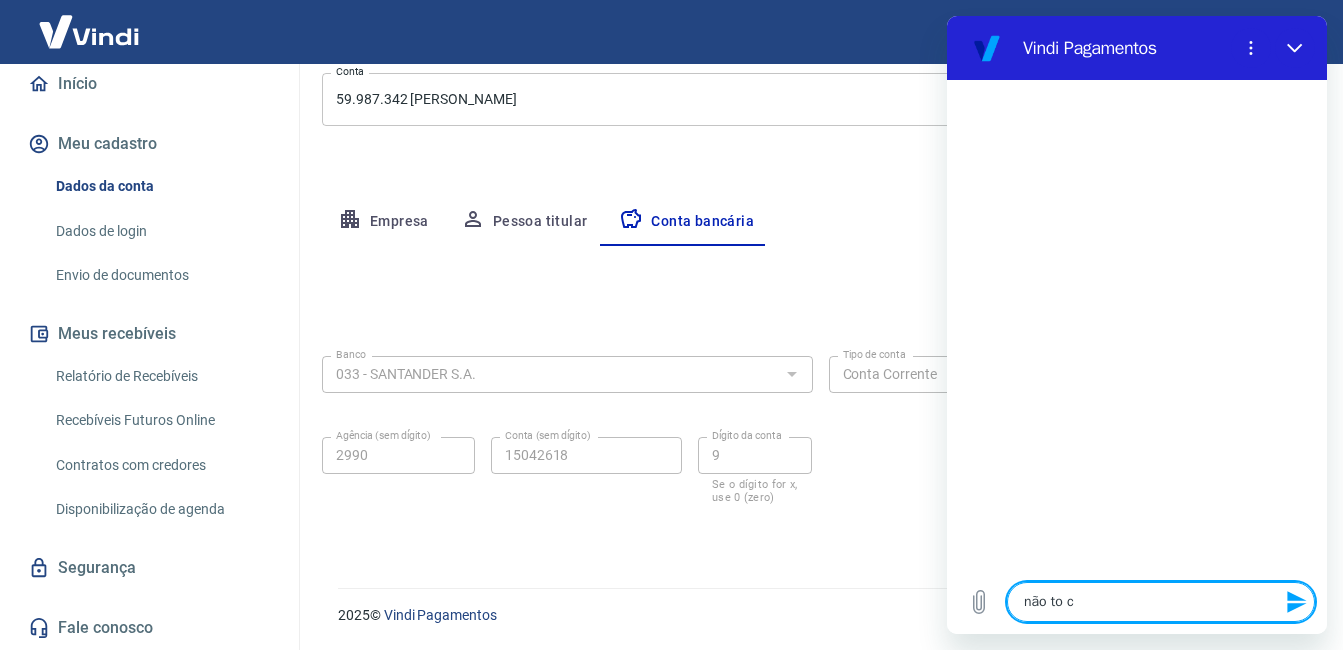 type on "não to co" 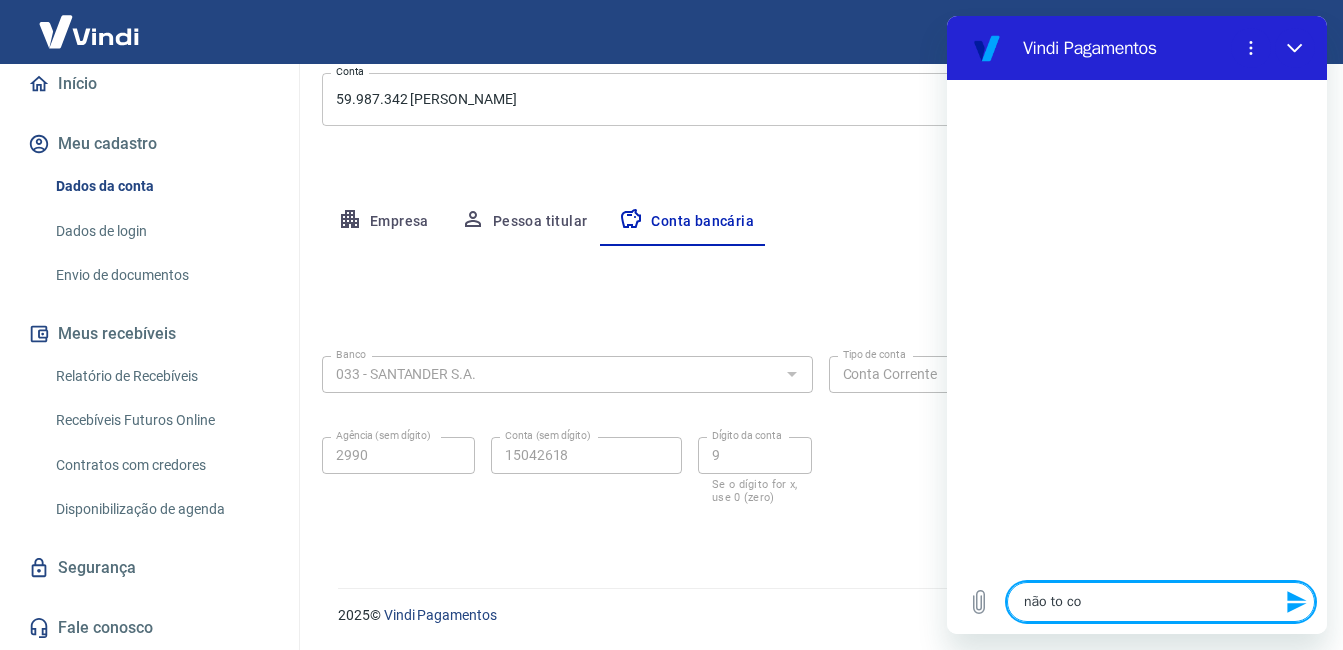 type on "não to con" 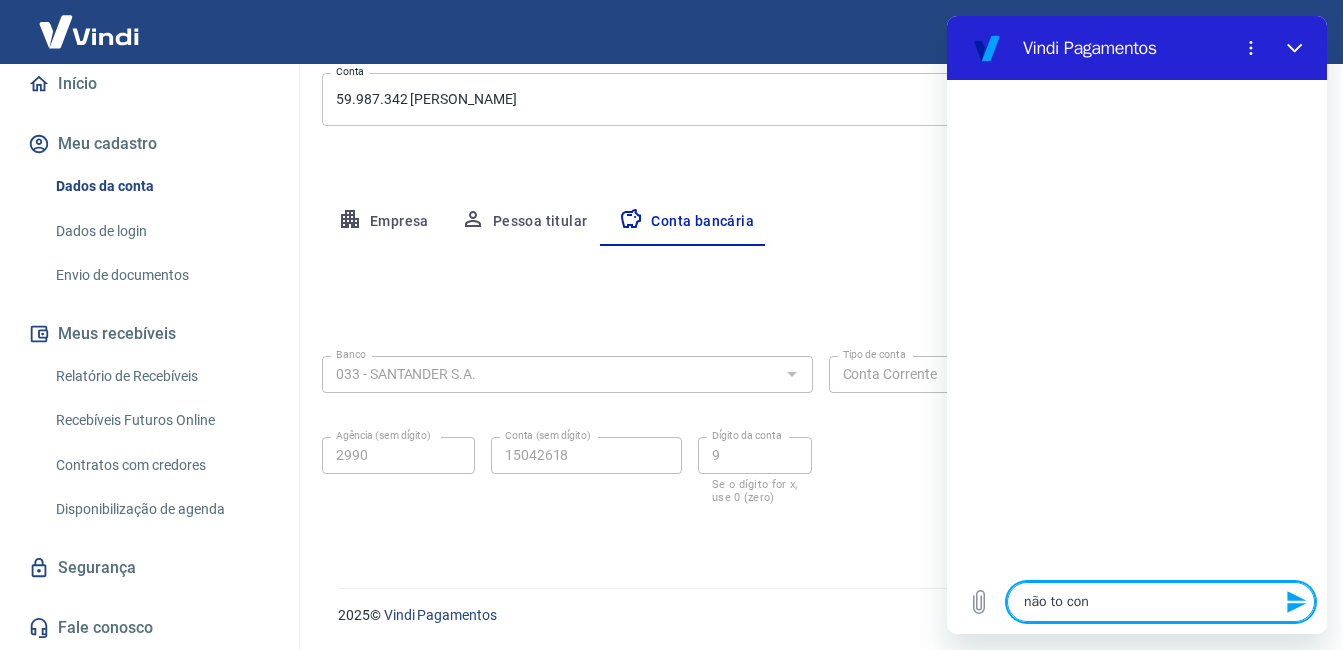type on "não to cons" 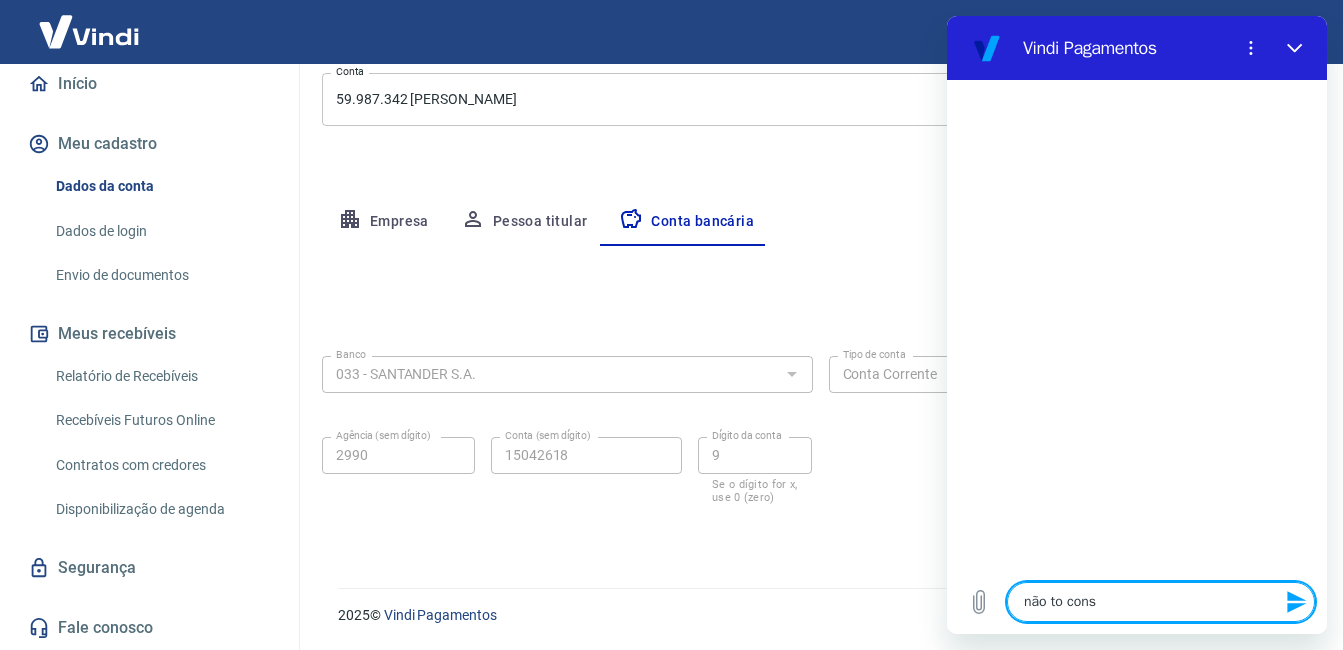 type on "não to conse" 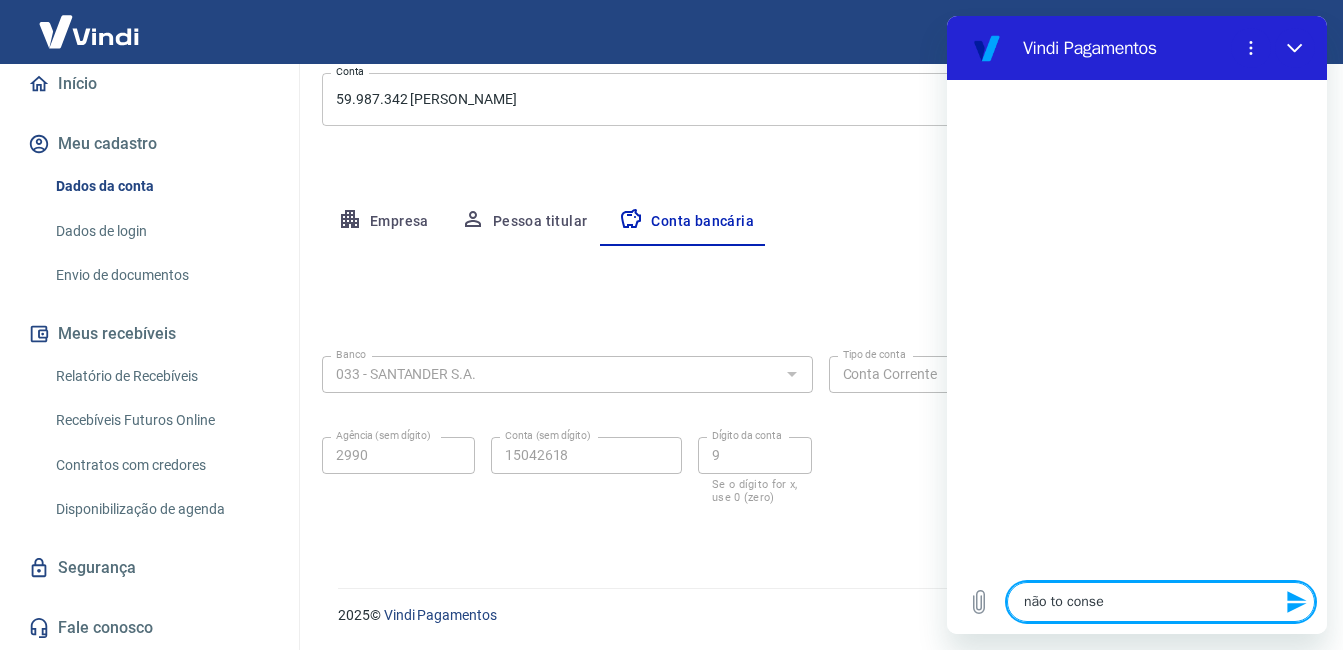 type on "x" 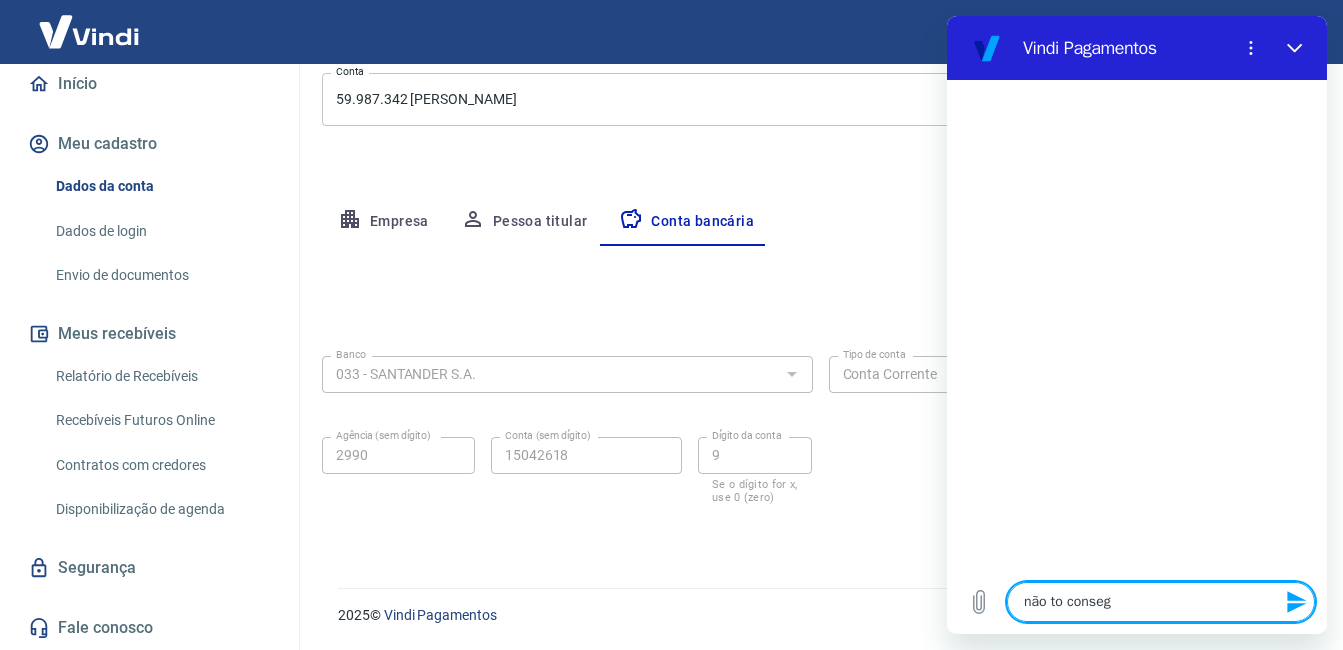 type on "não to consegu" 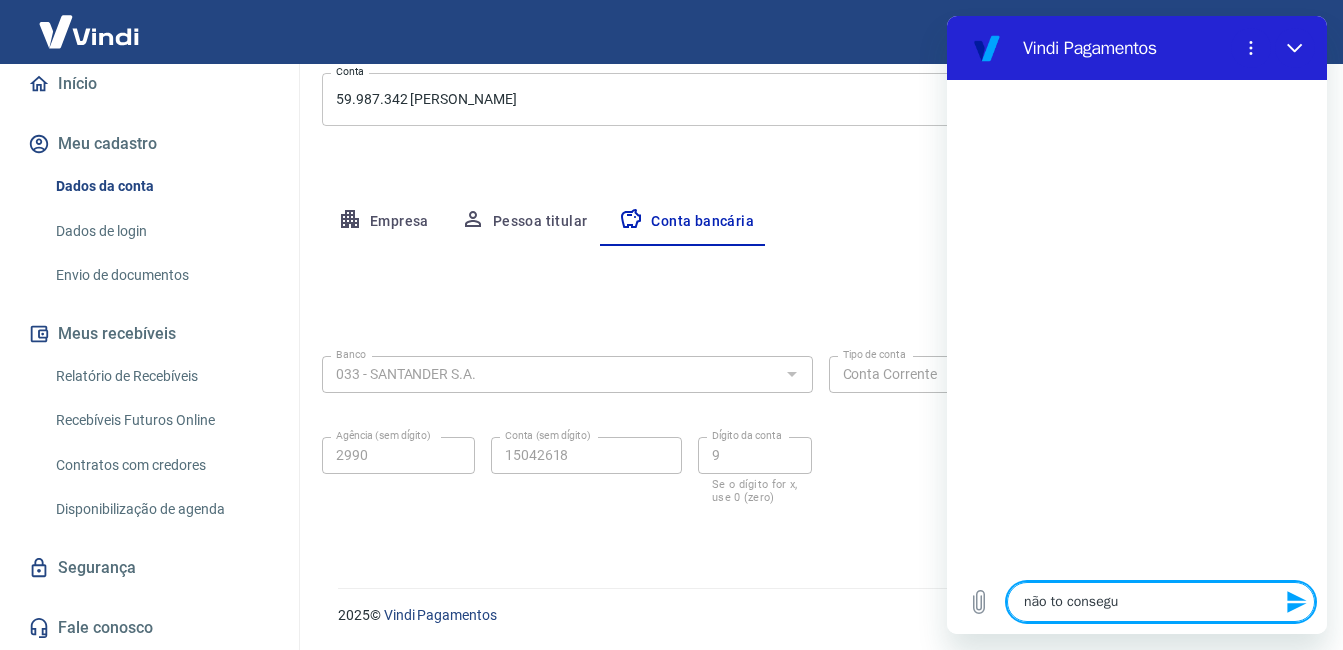 type on "não to consegui" 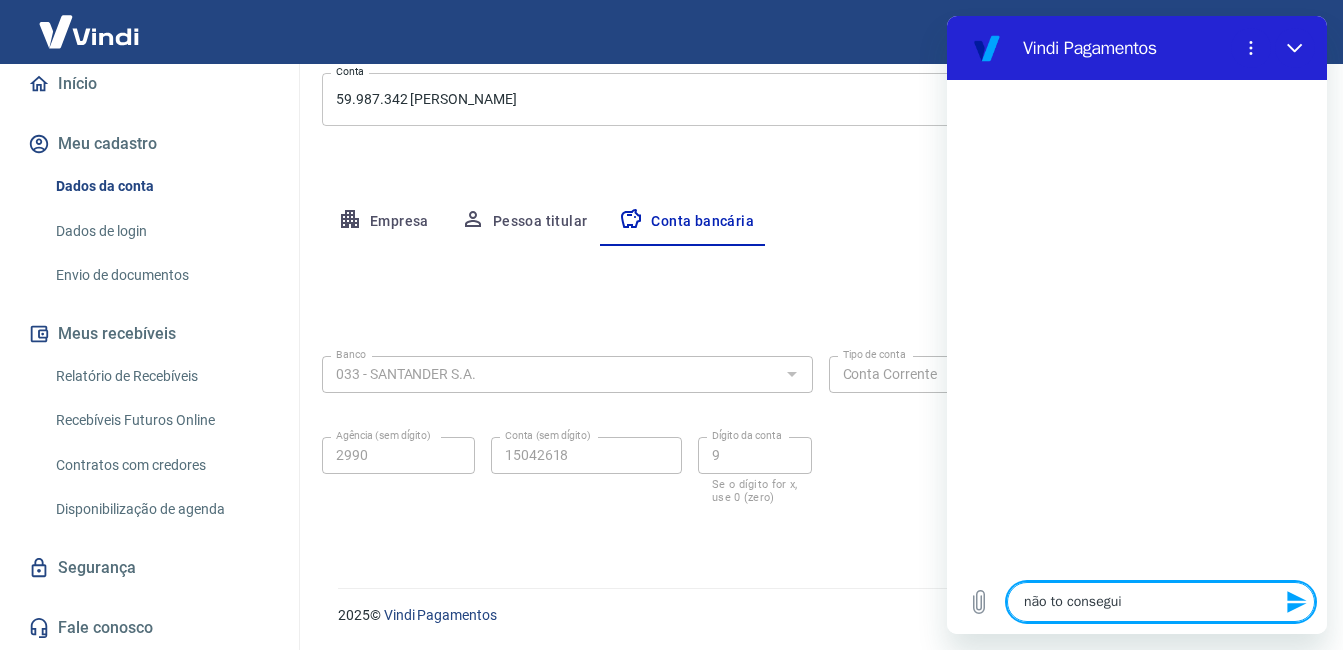 type on "não to conseguin" 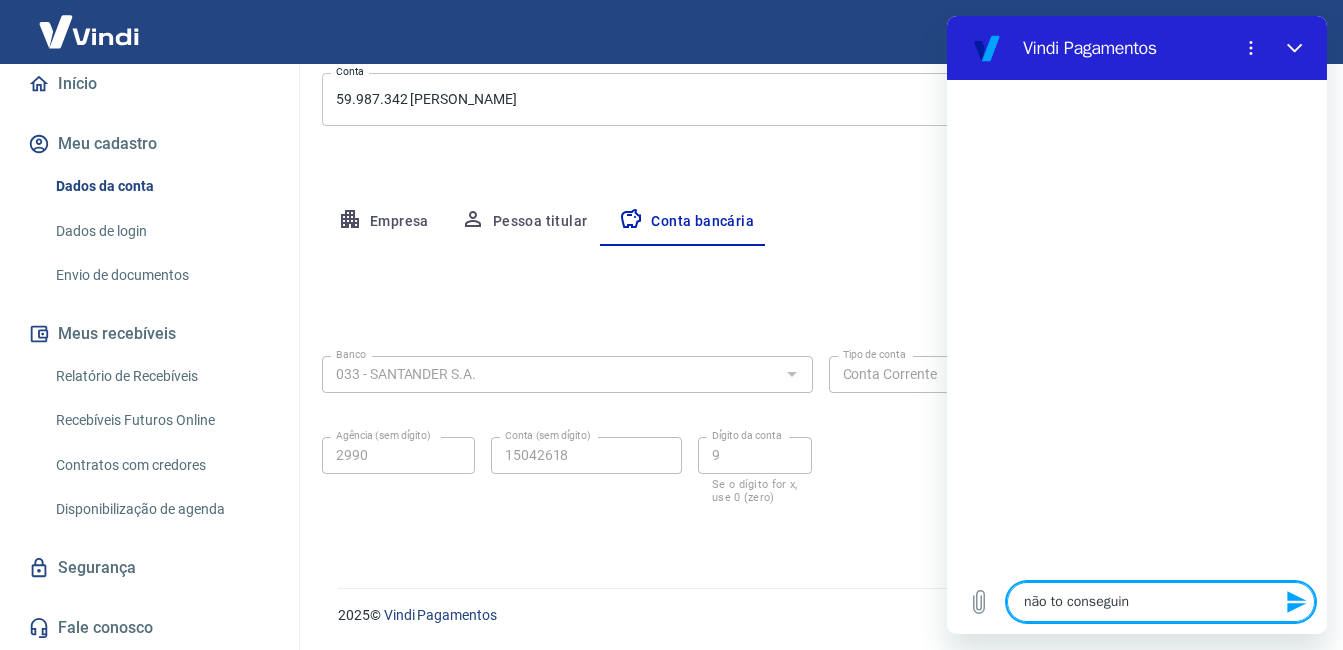 type on "não to conseguind" 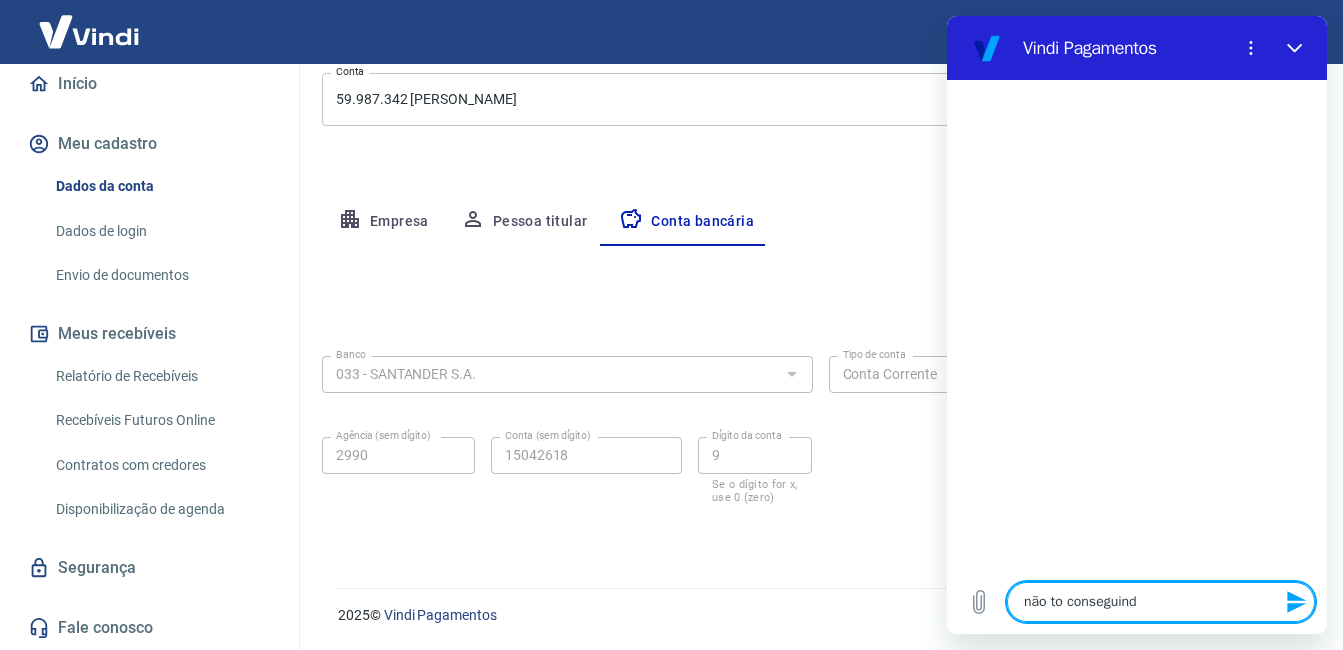 type on "não to conseguindo" 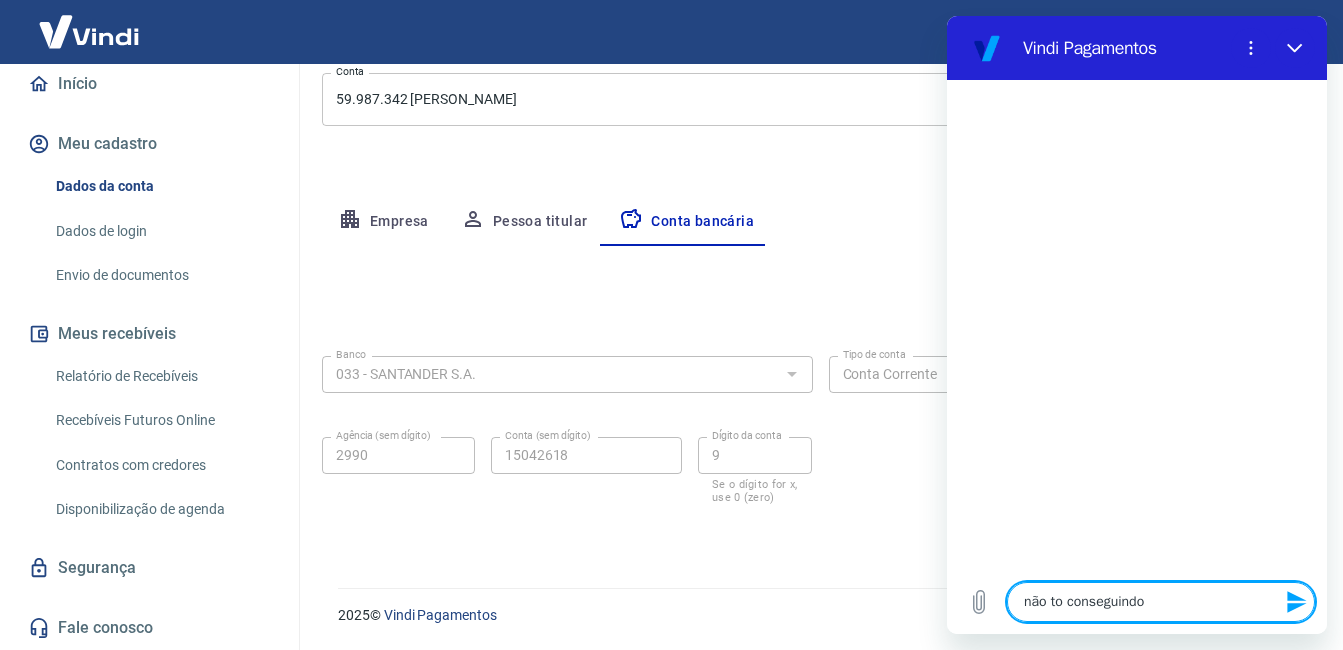 type on "não to conseguindo" 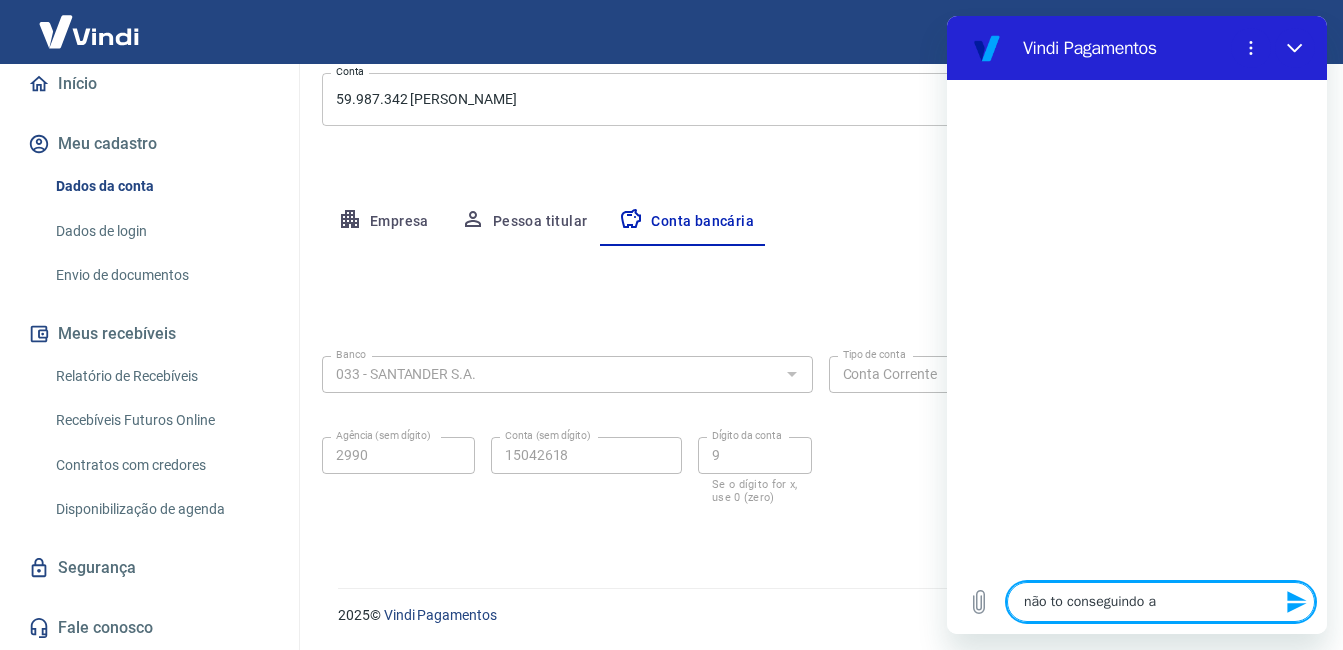 type on "não to conseguindo ab" 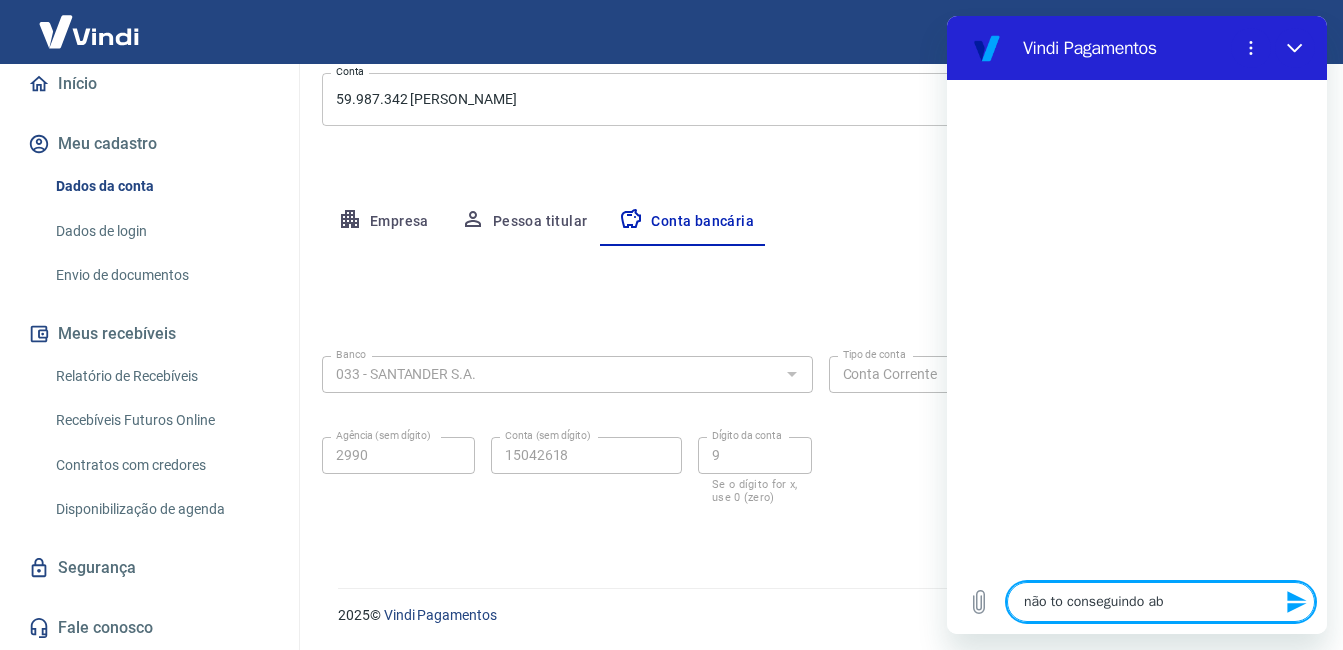 type on "não to conseguindo abi" 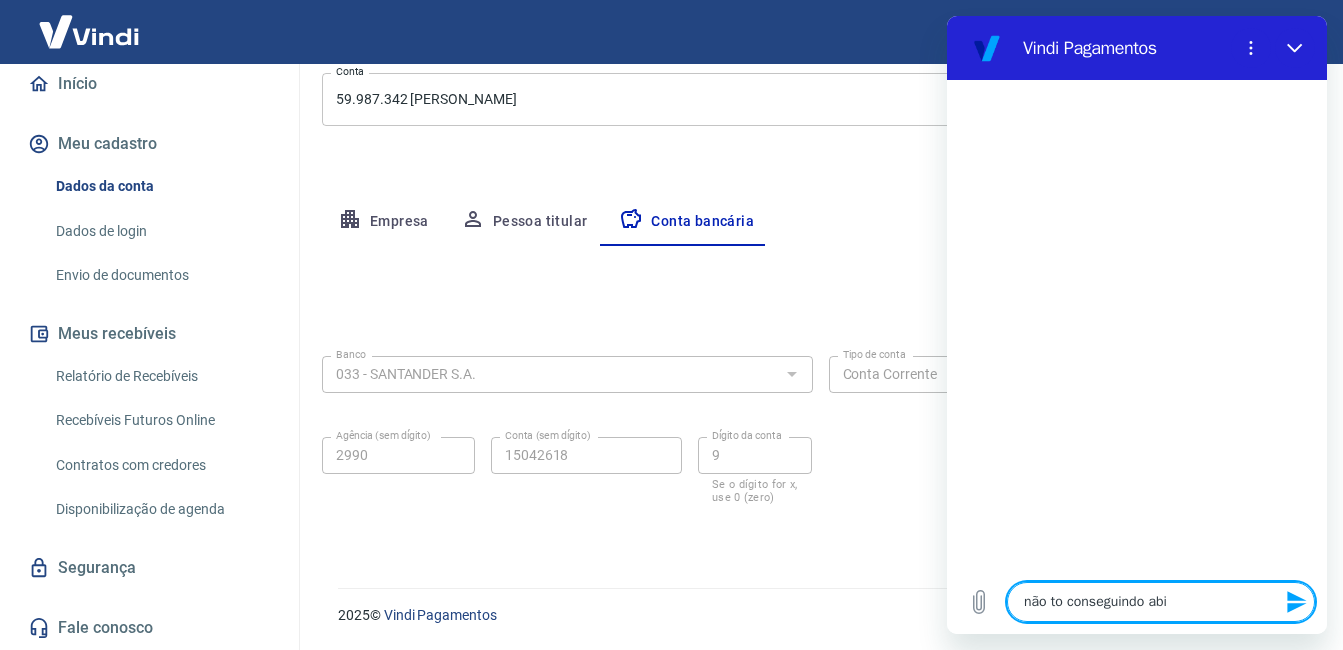 type on "não to conseguindo abil" 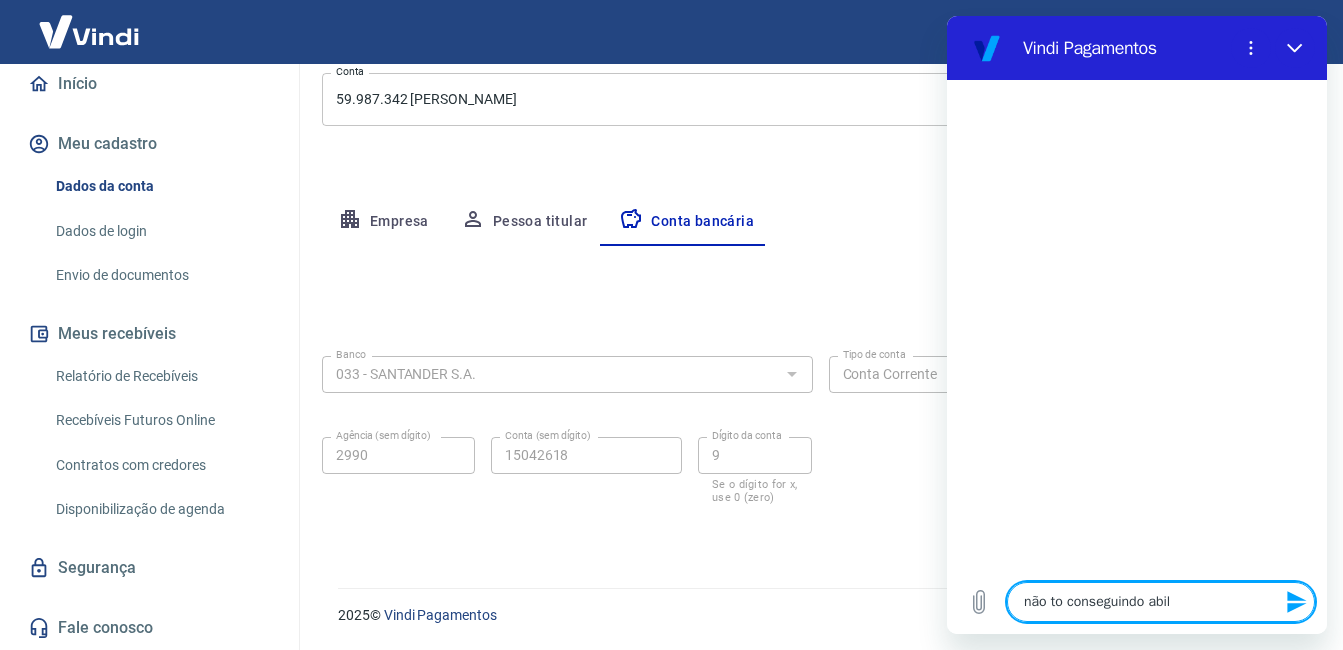 type on "não to conseguindo abili" 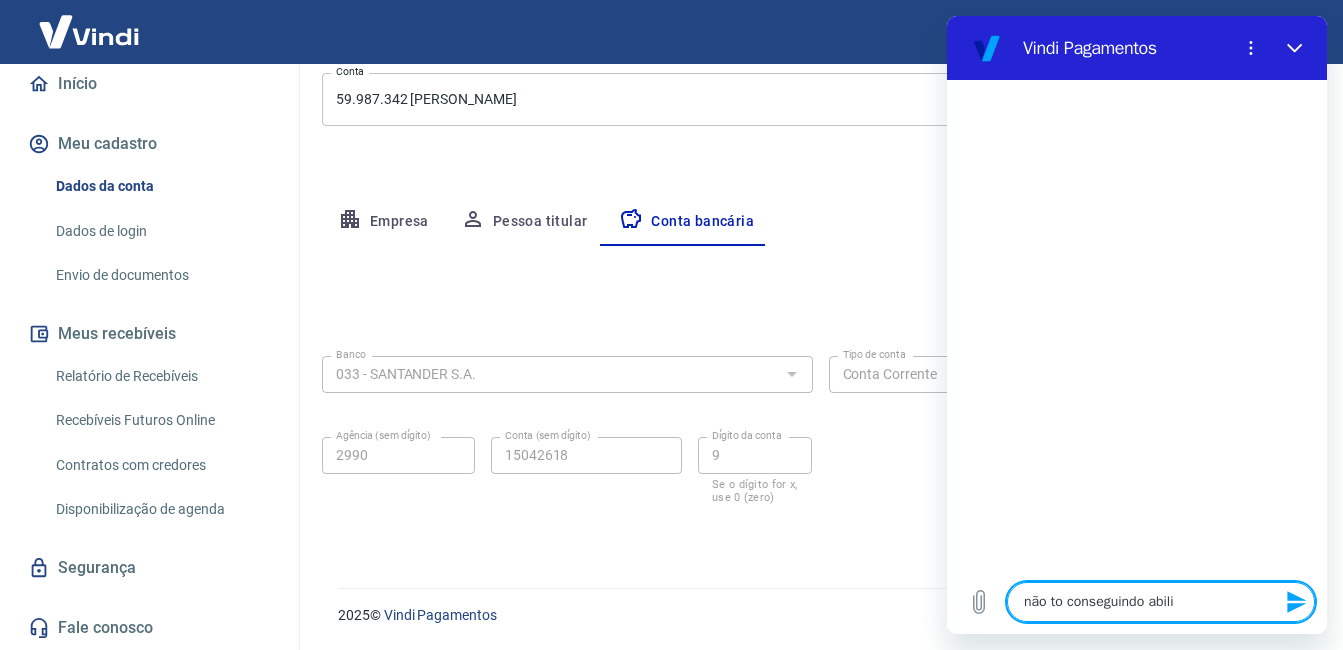 type on "x" 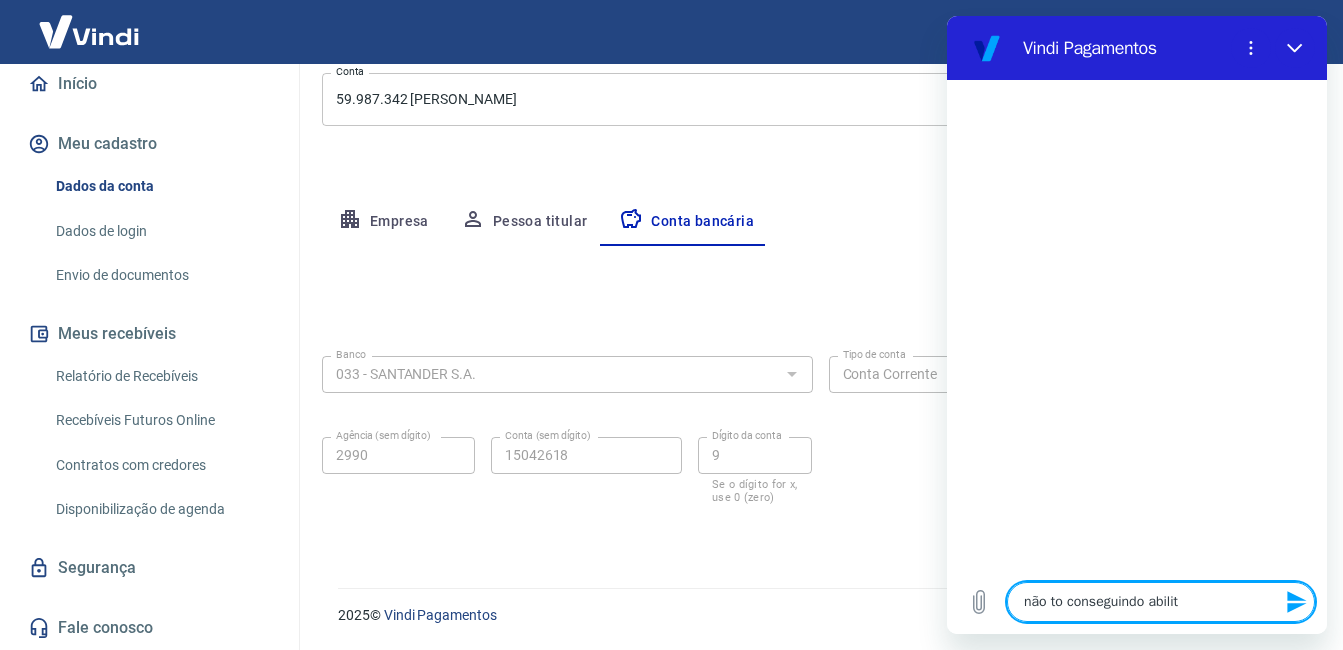 type on "não to conseguindo abilita" 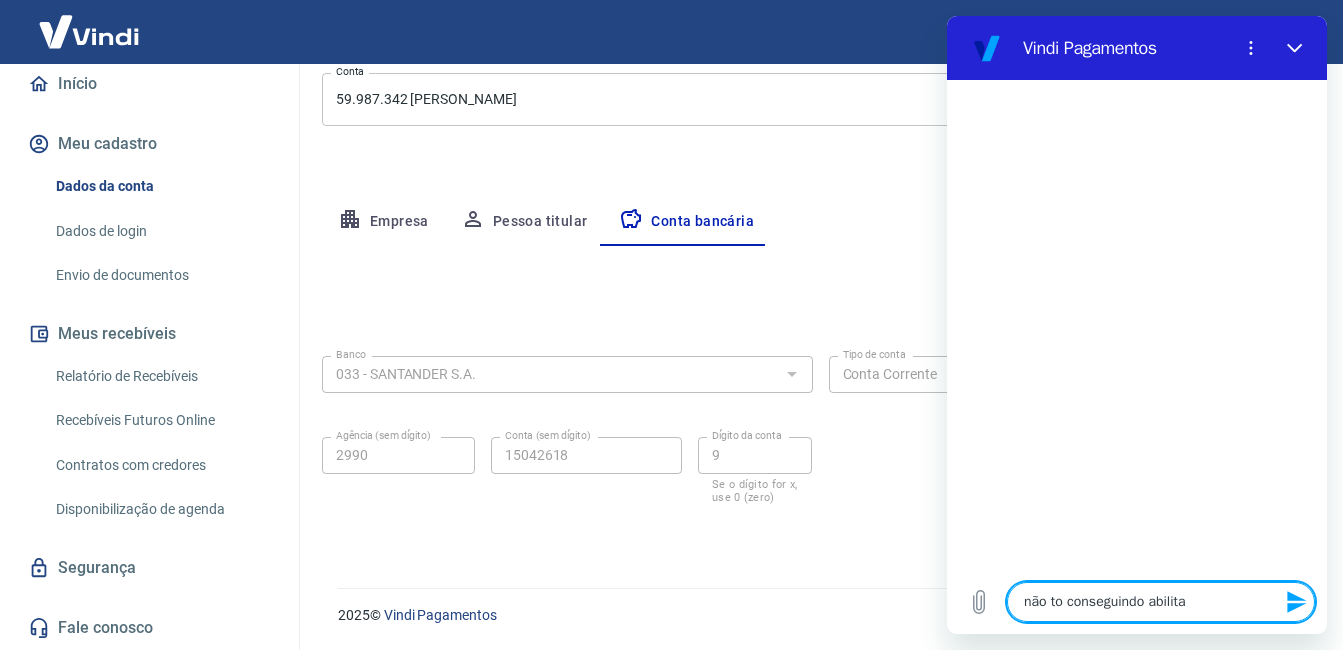 type on "x" 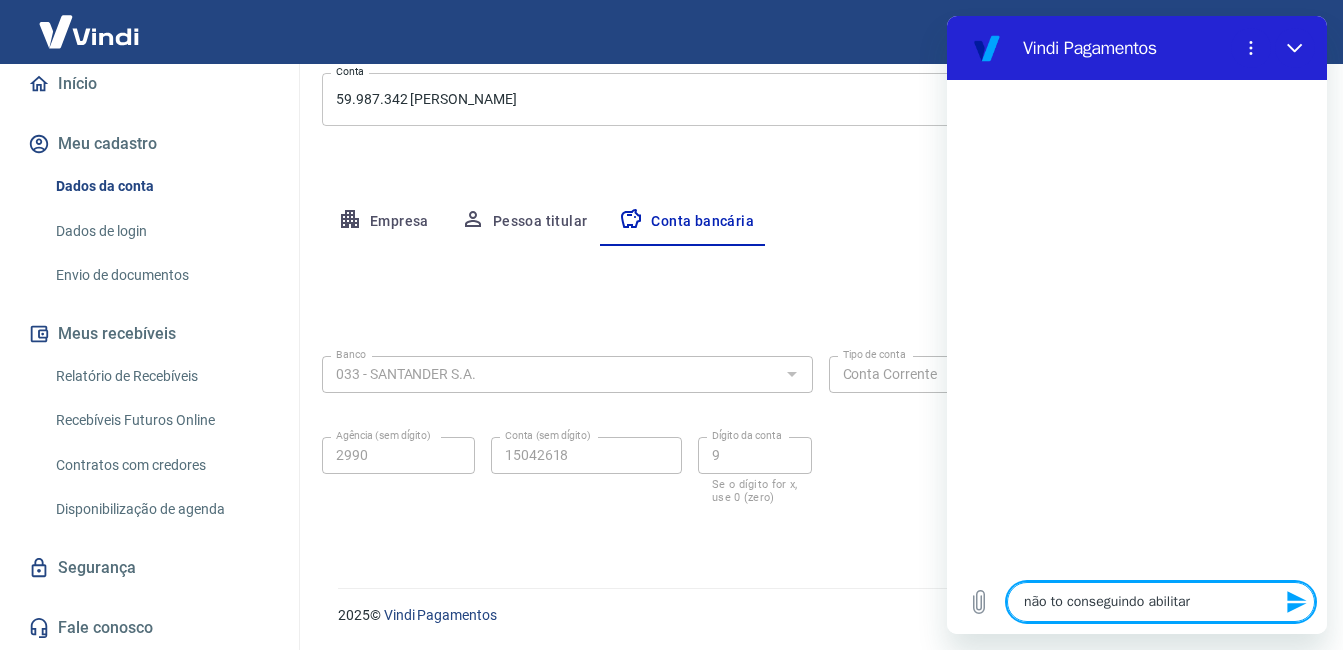 type on "não to conseguindo abilitar" 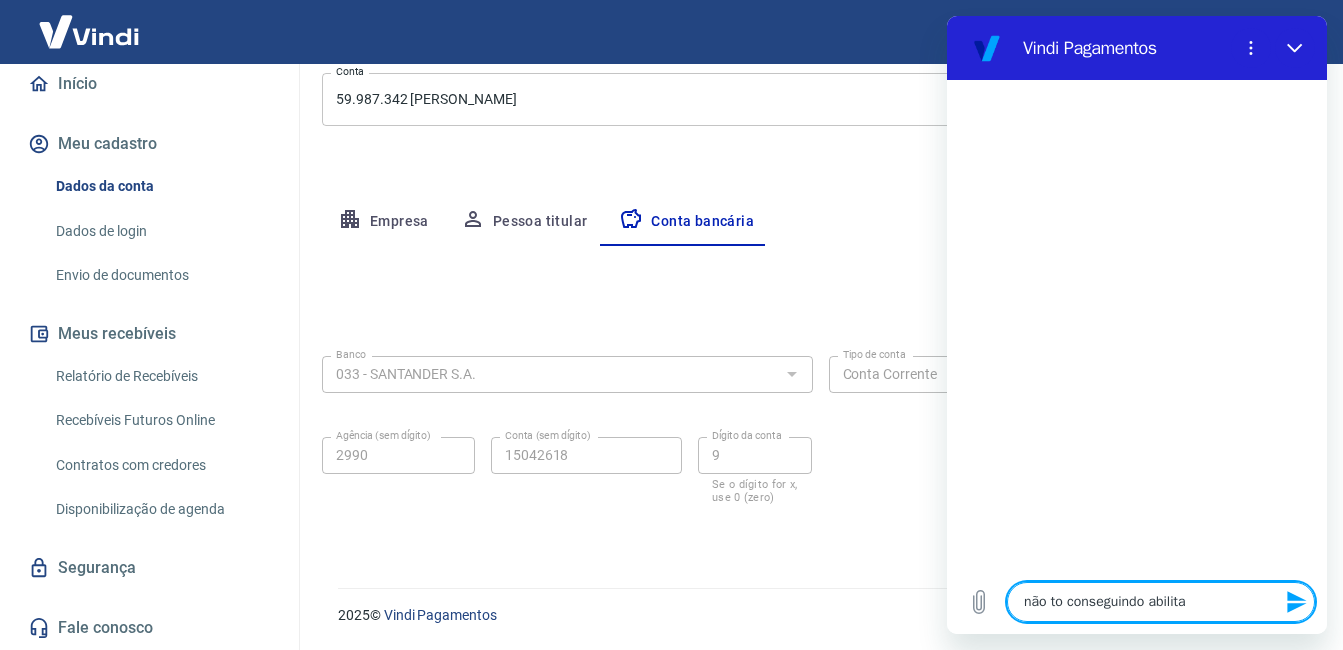 type on "não to conseguindo abilit" 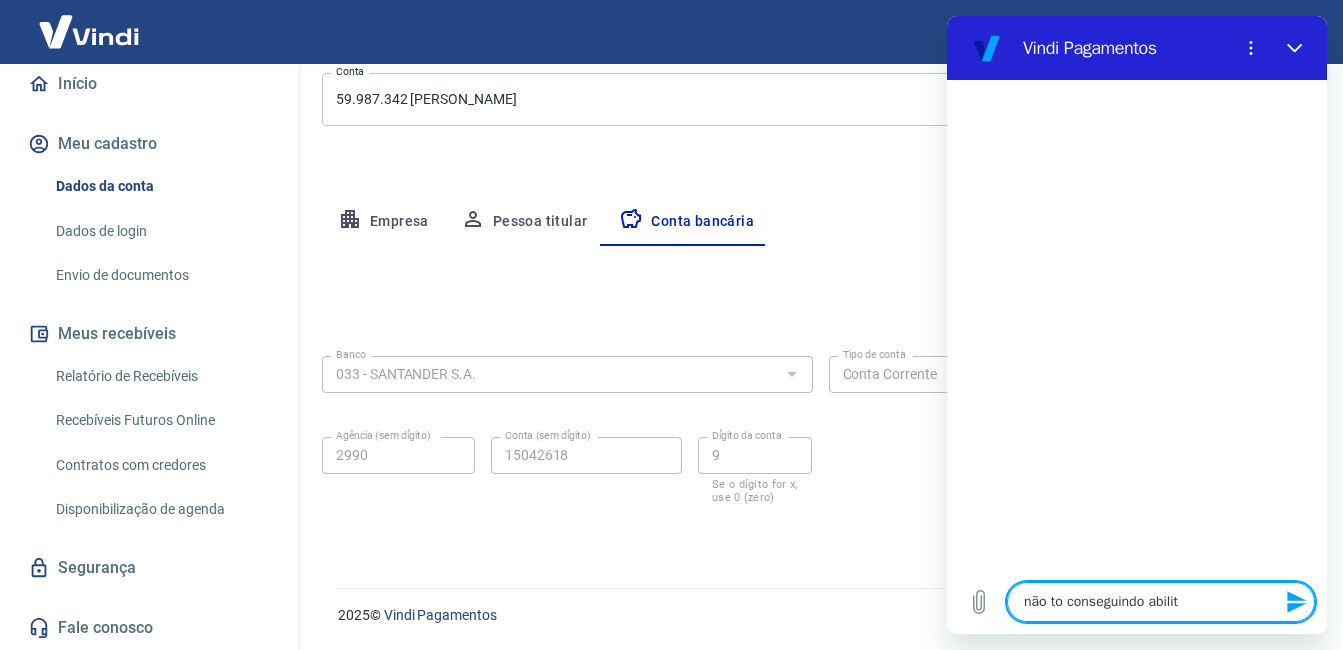 type on "não to conseguindo abili" 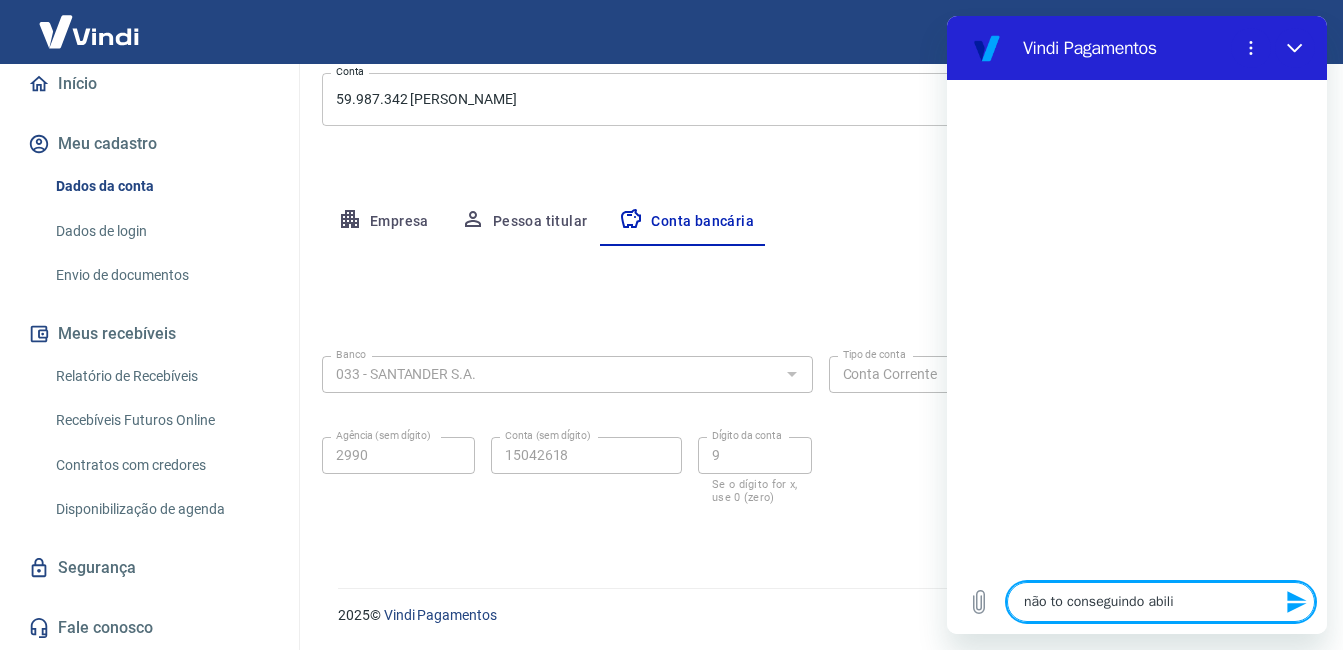 type on "não to conseguindo abil" 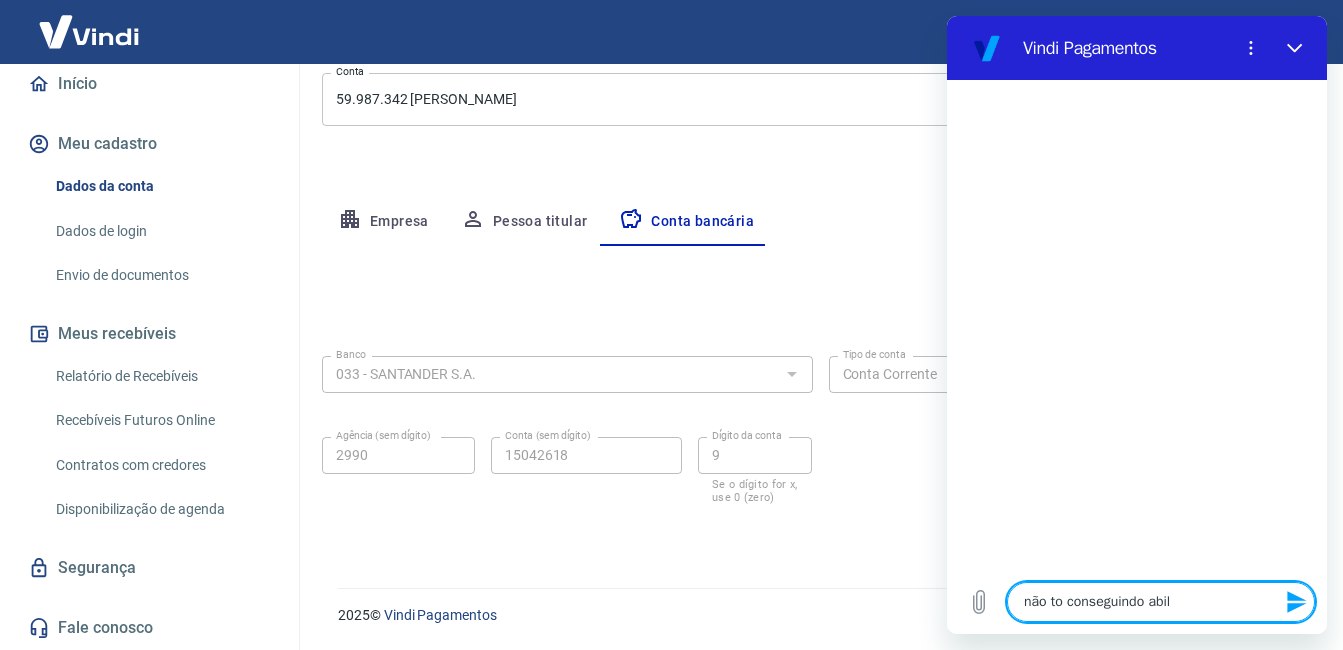 type on "x" 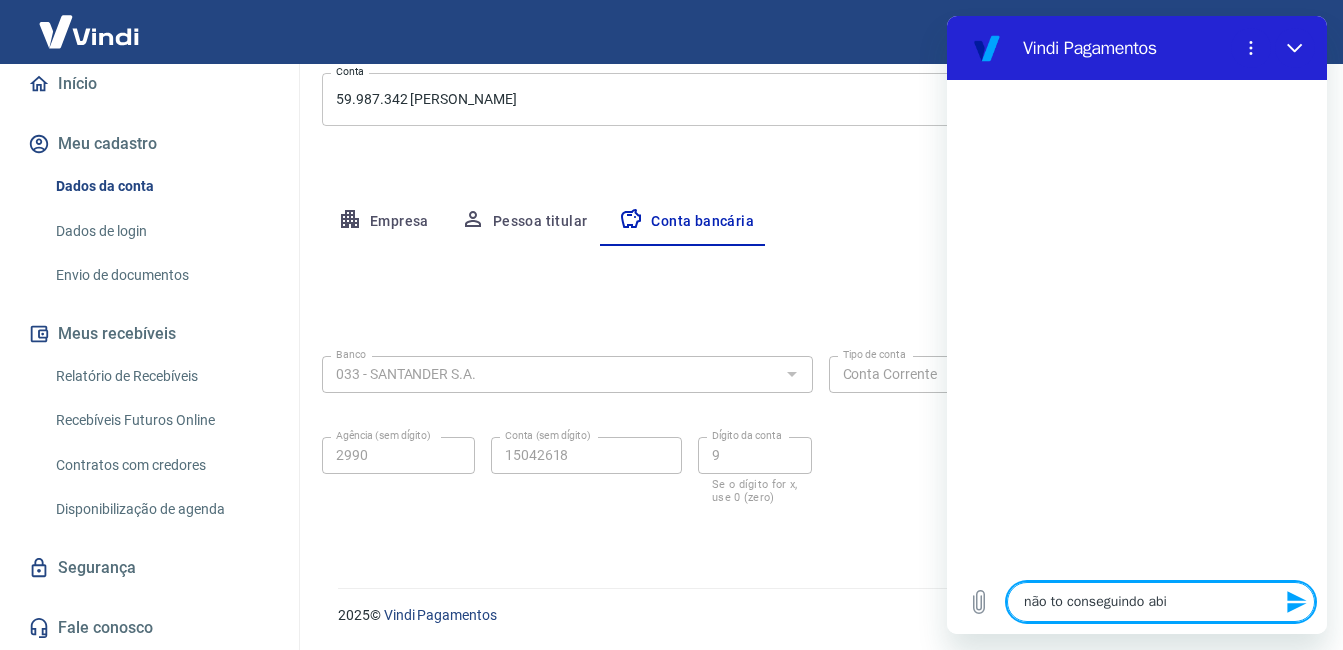 type on "não to conseguindo ab" 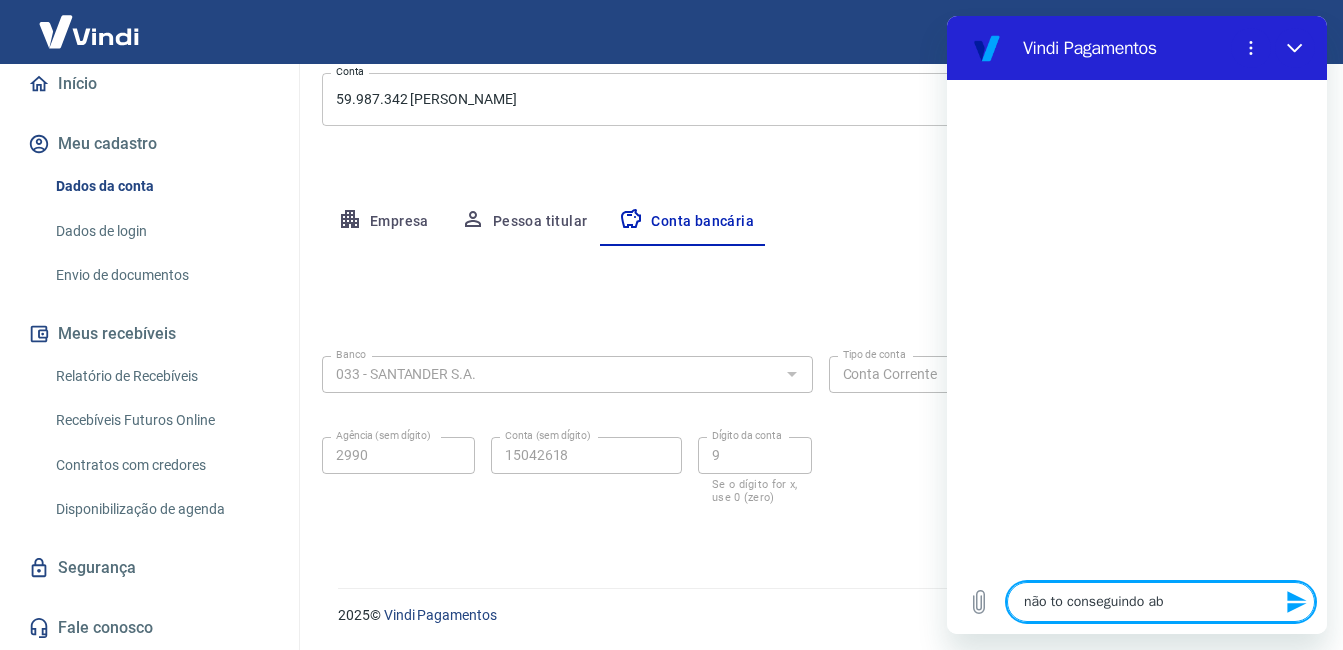 type on "não to conseguindo a" 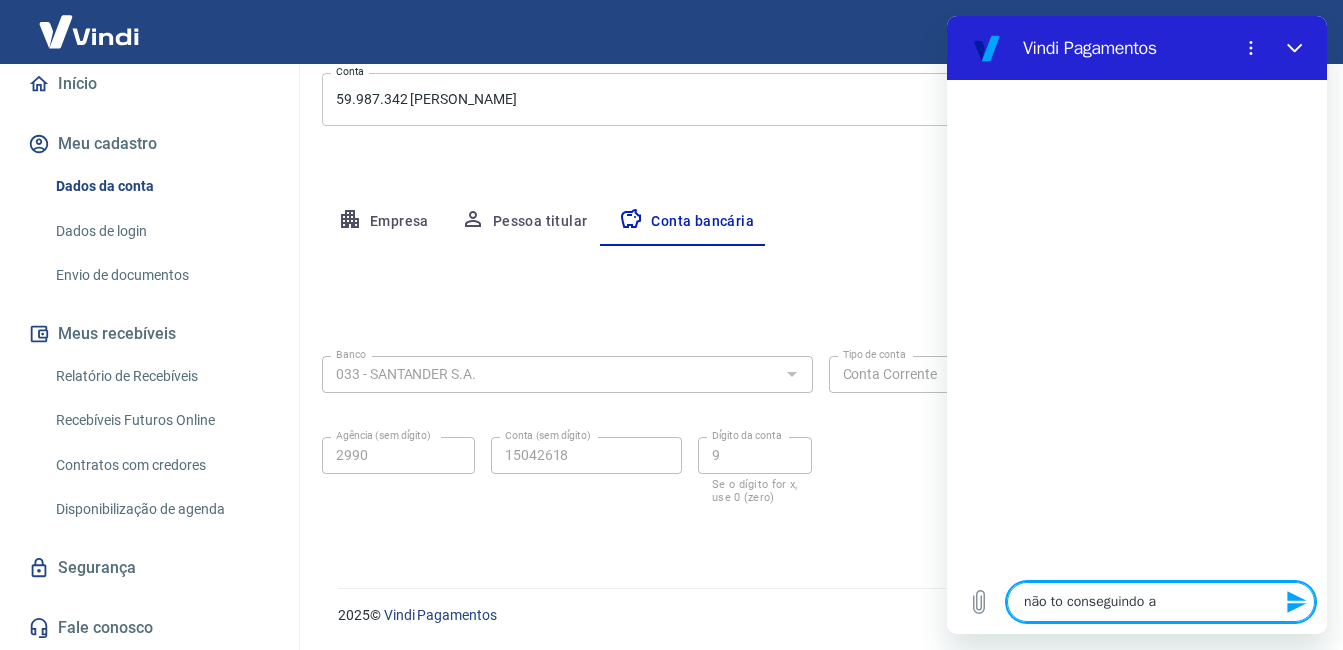 type on "não to conseguindo" 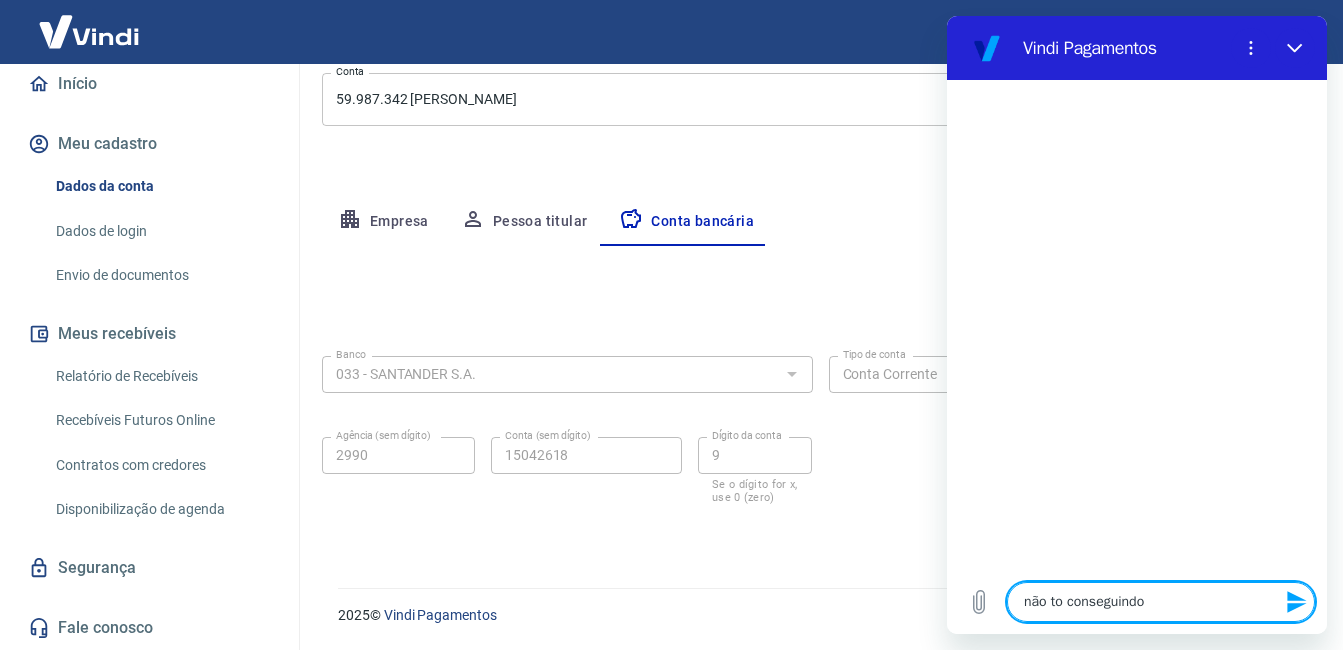 type on "não to conseguindo H" 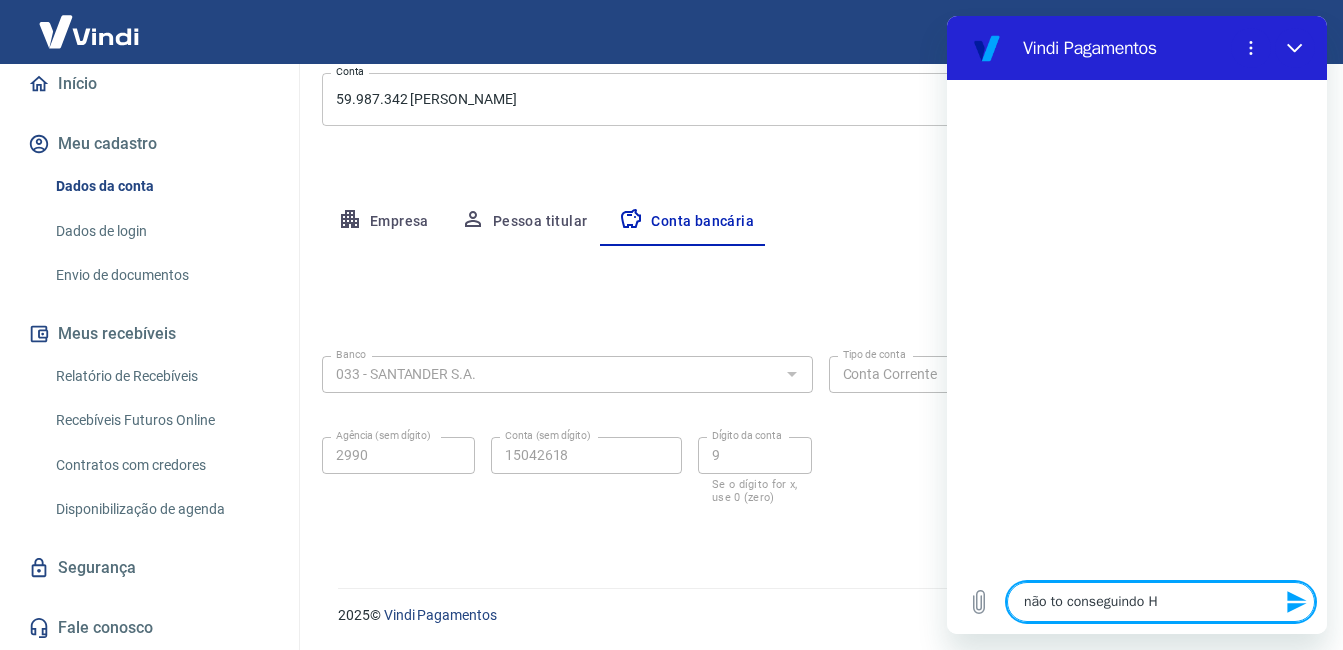 type on "não to conseguindo Ha" 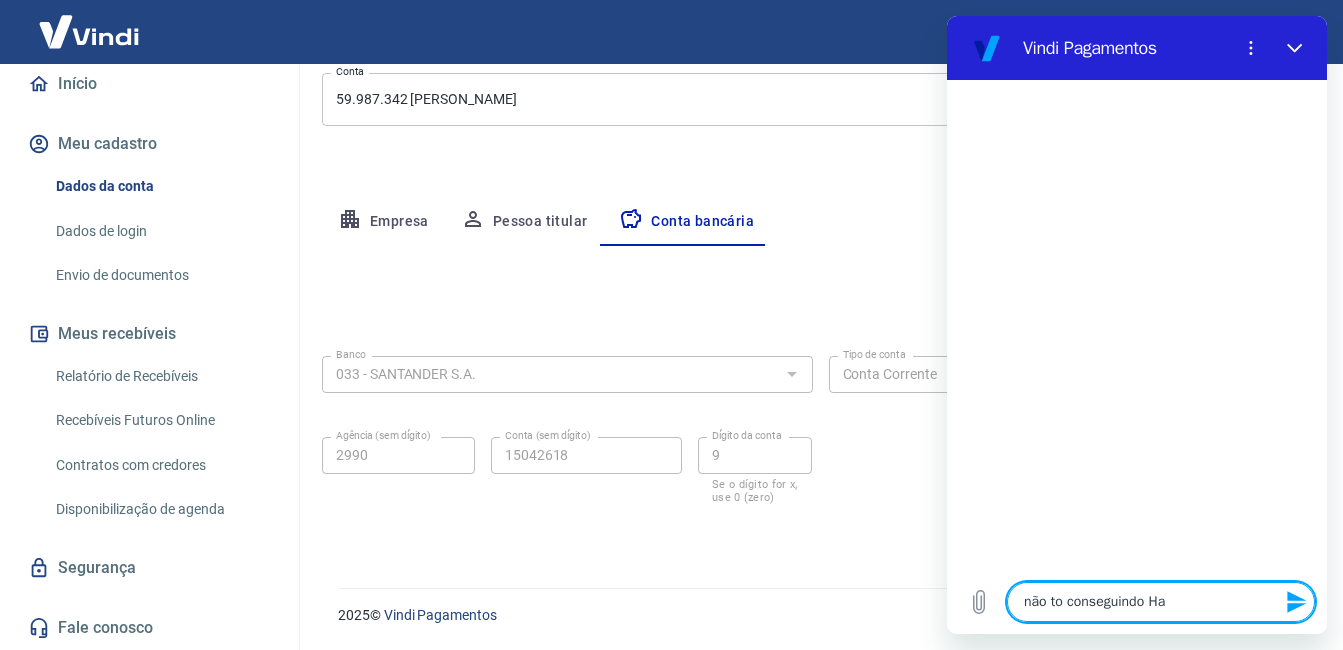 type on "não to conseguindo Hab" 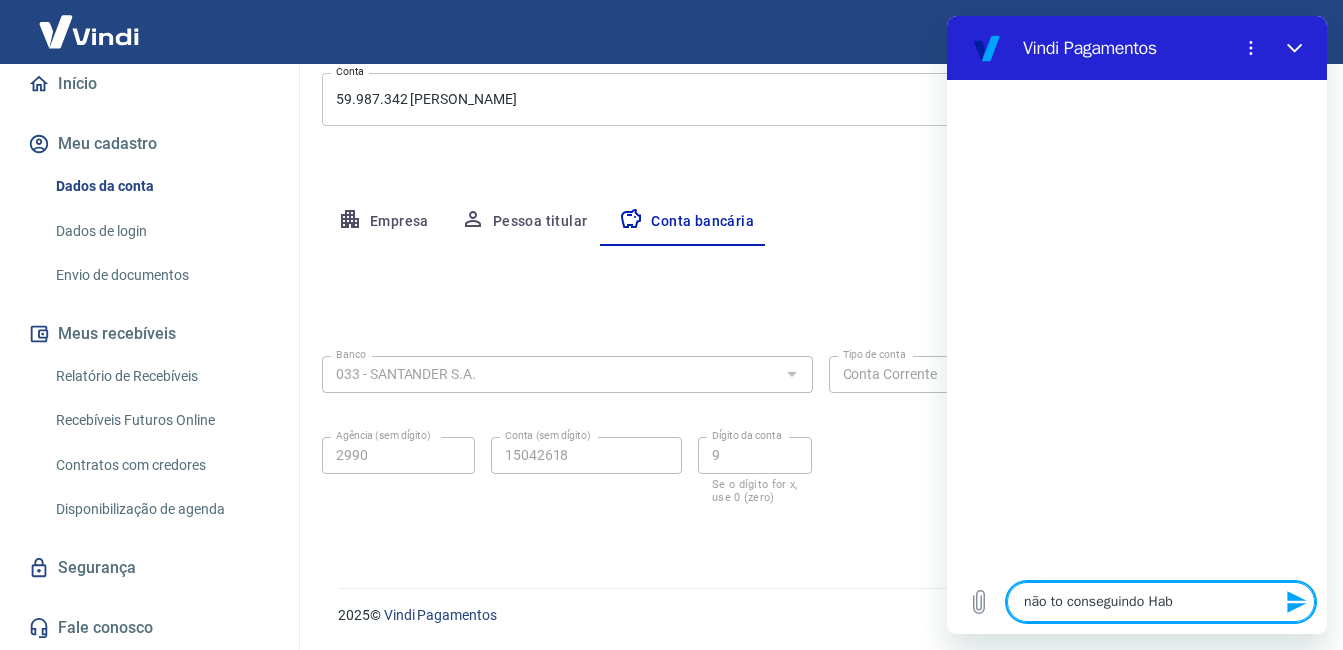 type on "não to conseguindo Habi" 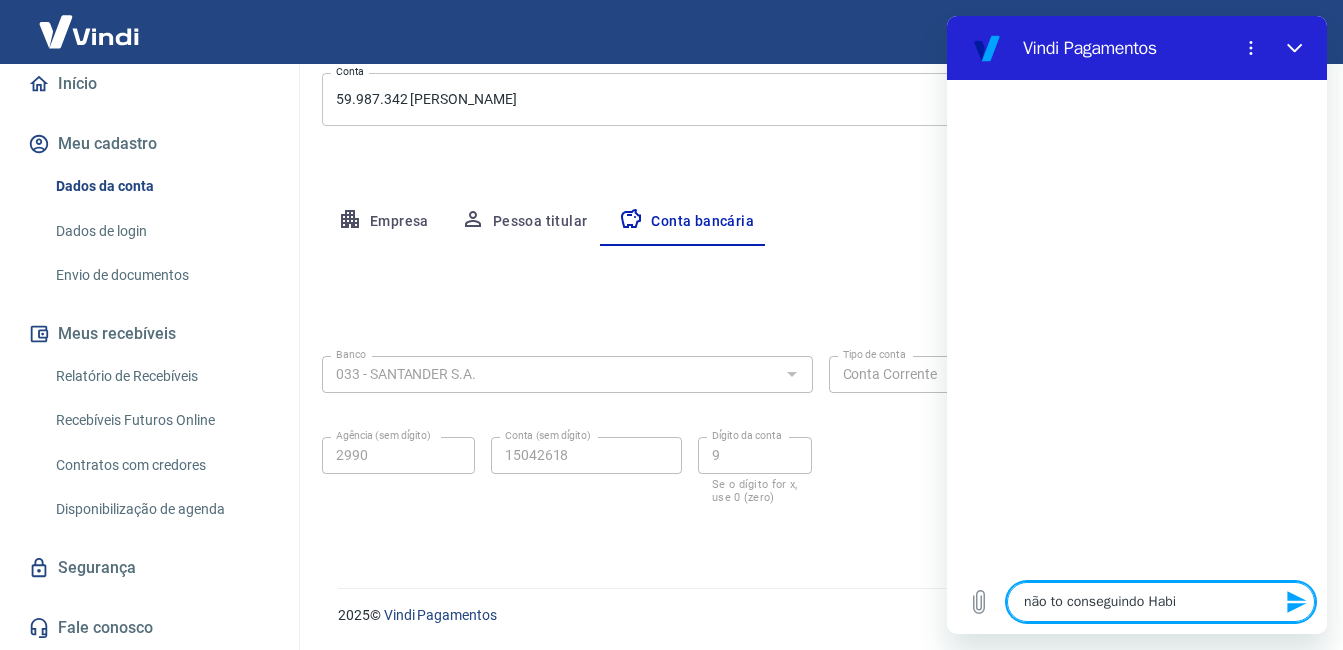 type on "não to conseguindo Habil" 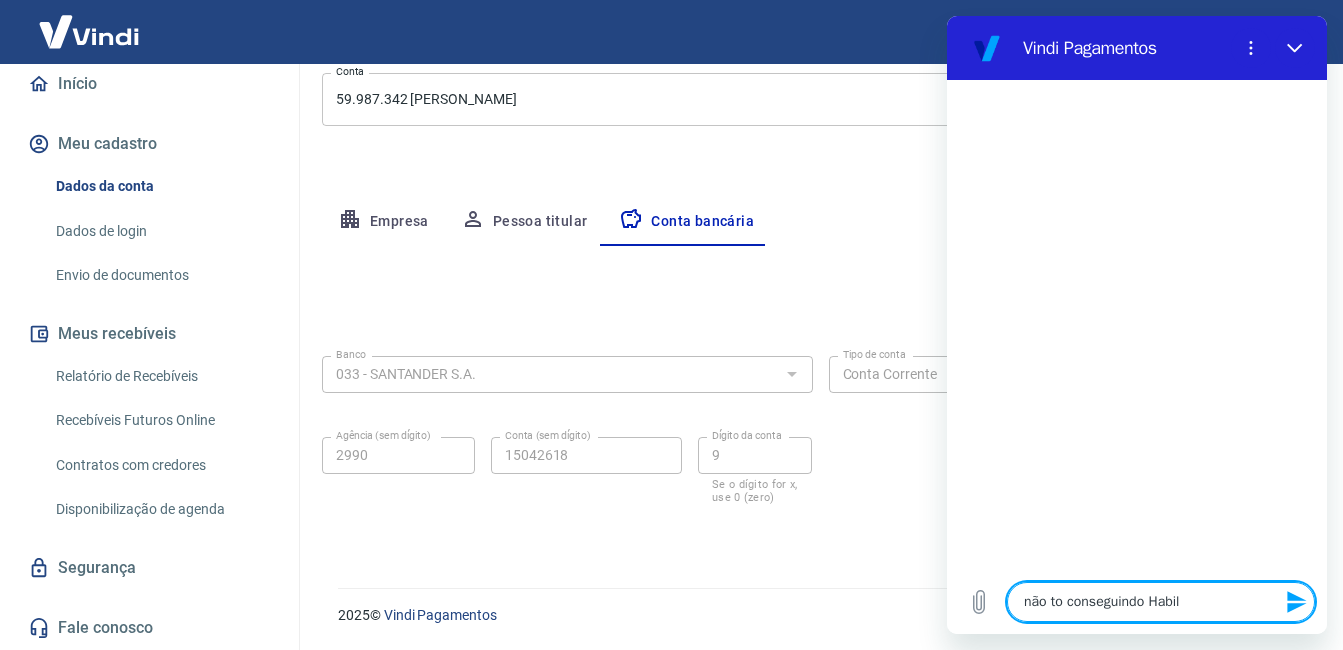 type on "não to conseguindo Habili" 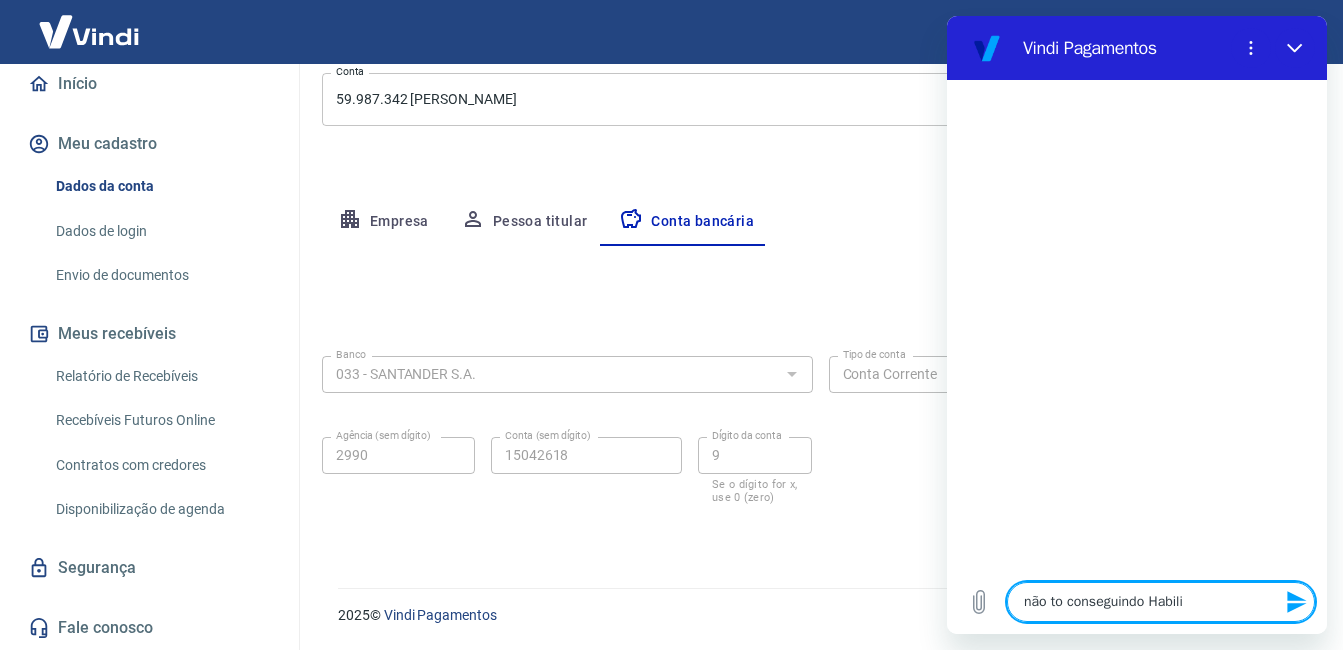 type on "não to conseguindo Habilit" 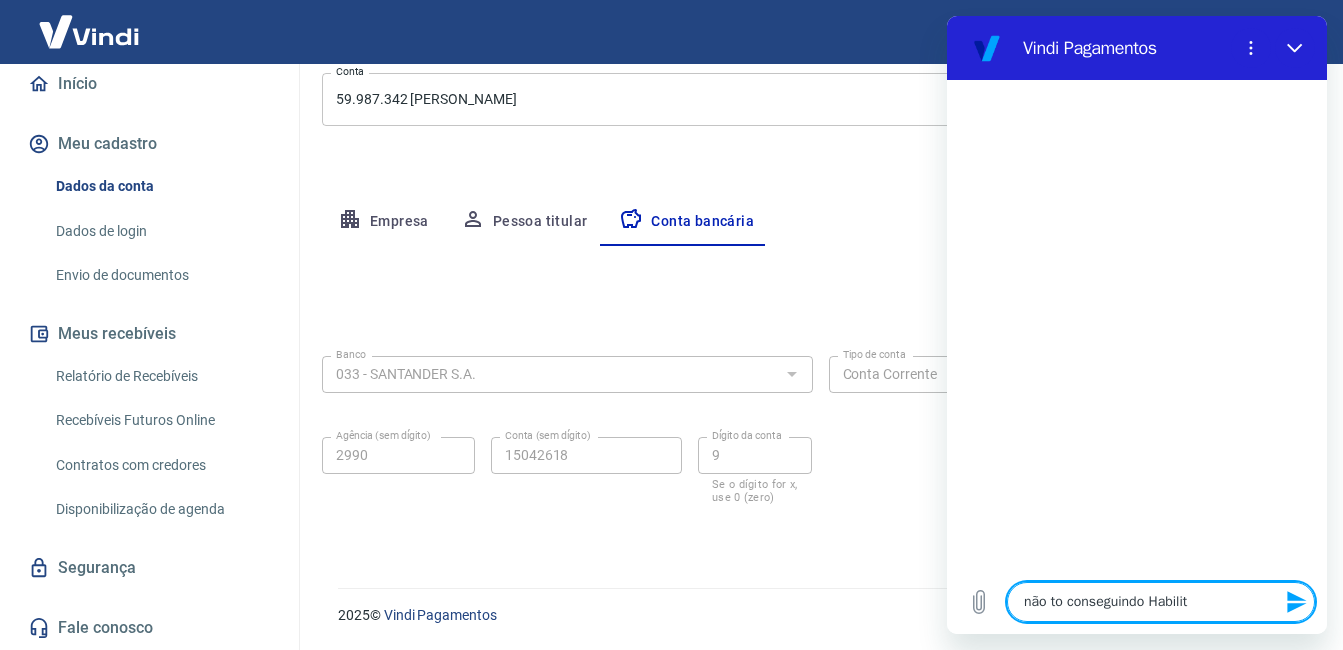 type on "não to conseguindo Habilita" 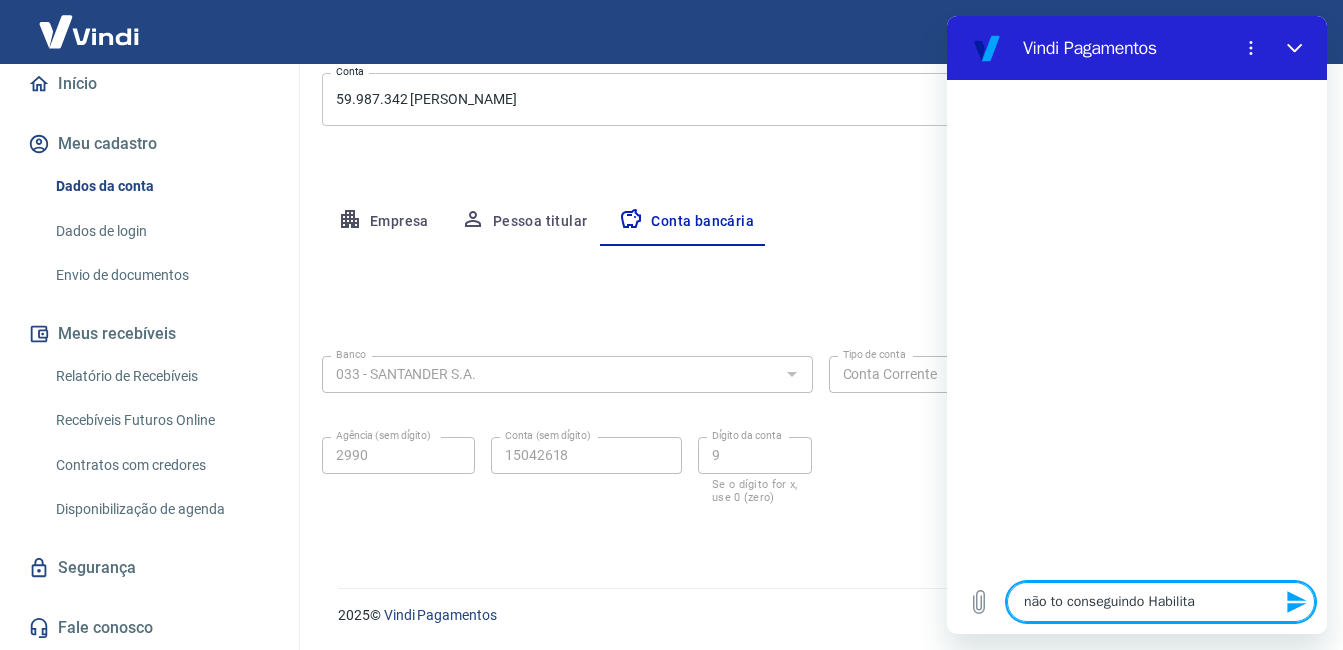 type on "não to conseguindo Habilitar" 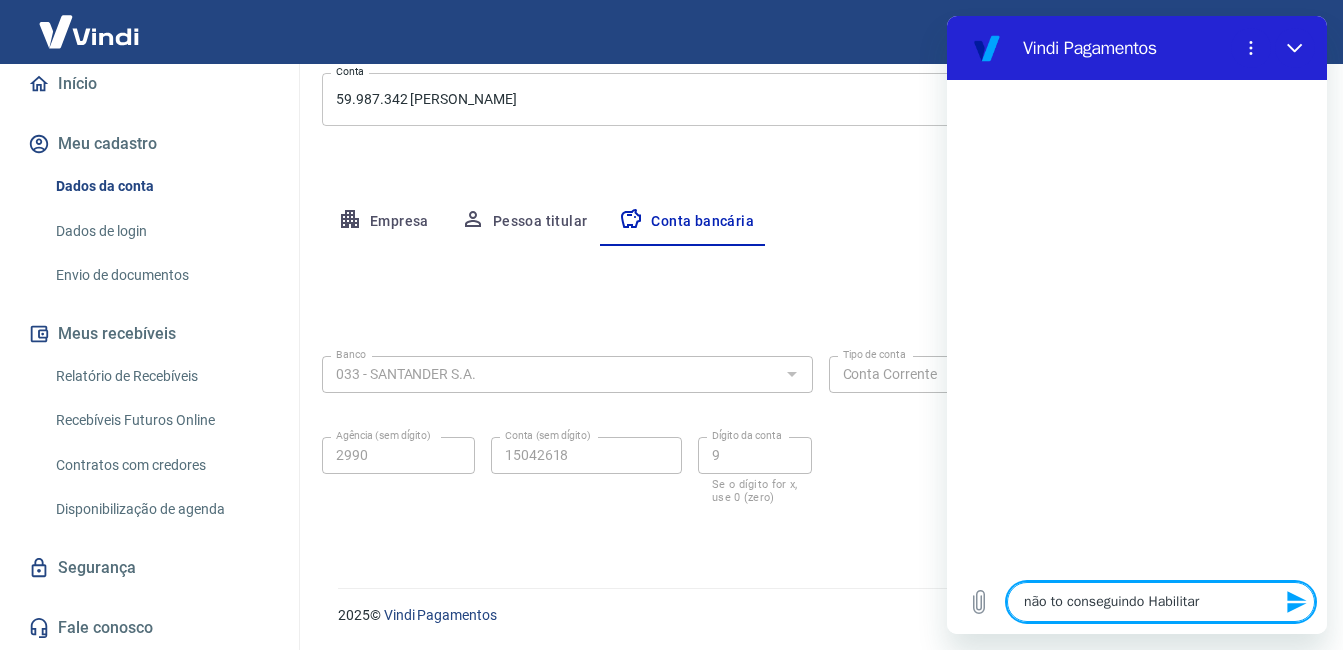 type on "não to conseguindo Habilitar" 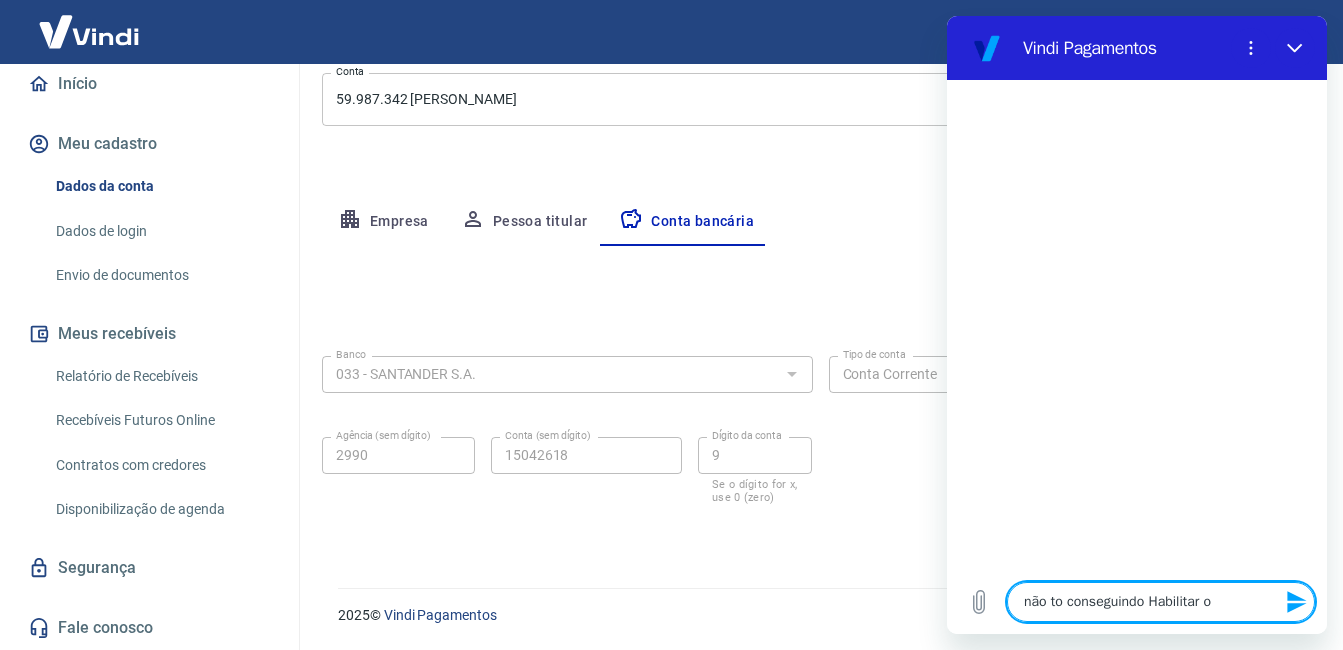 type on "x" 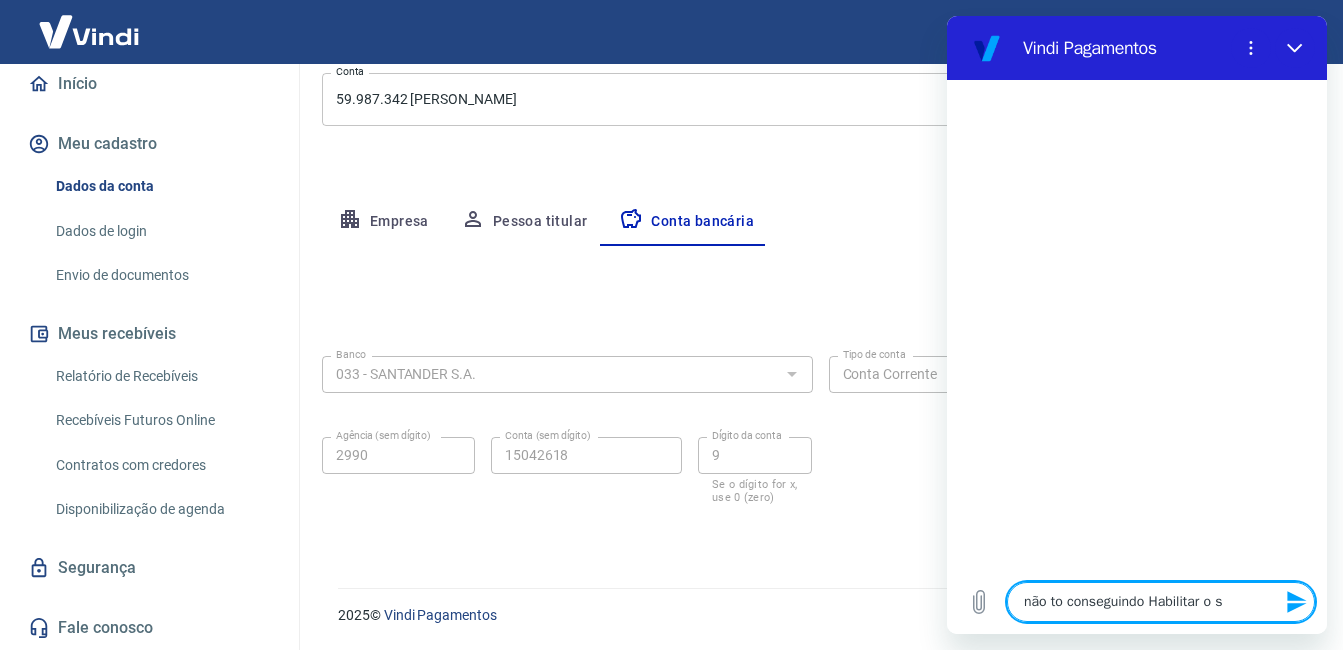 type on "não to conseguindo Habilitar o si" 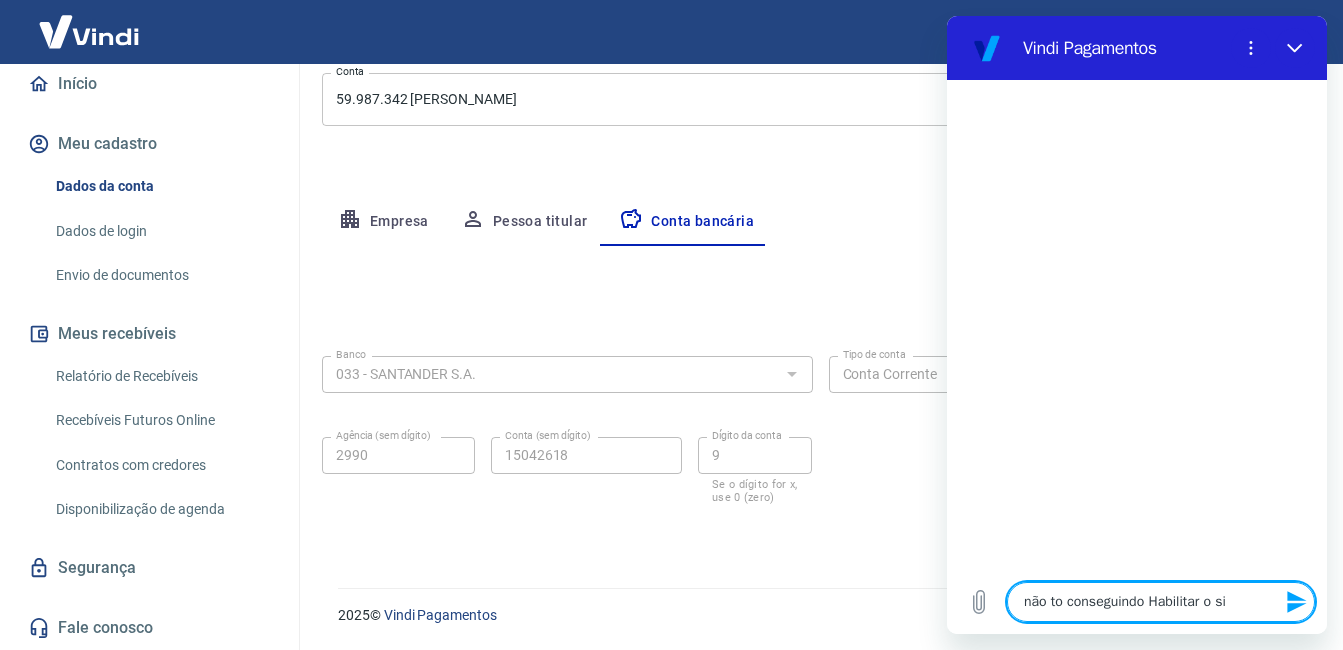 type on "não to conseguindo Habilitar o sit" 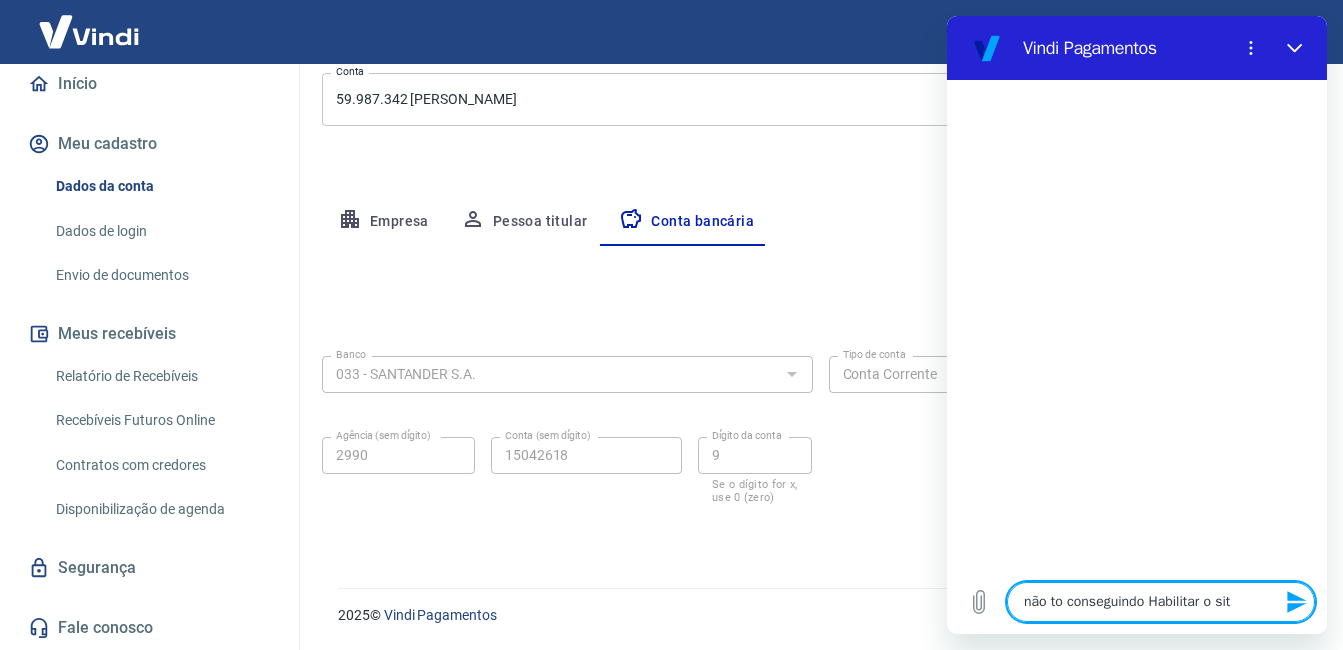 type on "não to conseguindo Habilitar o site" 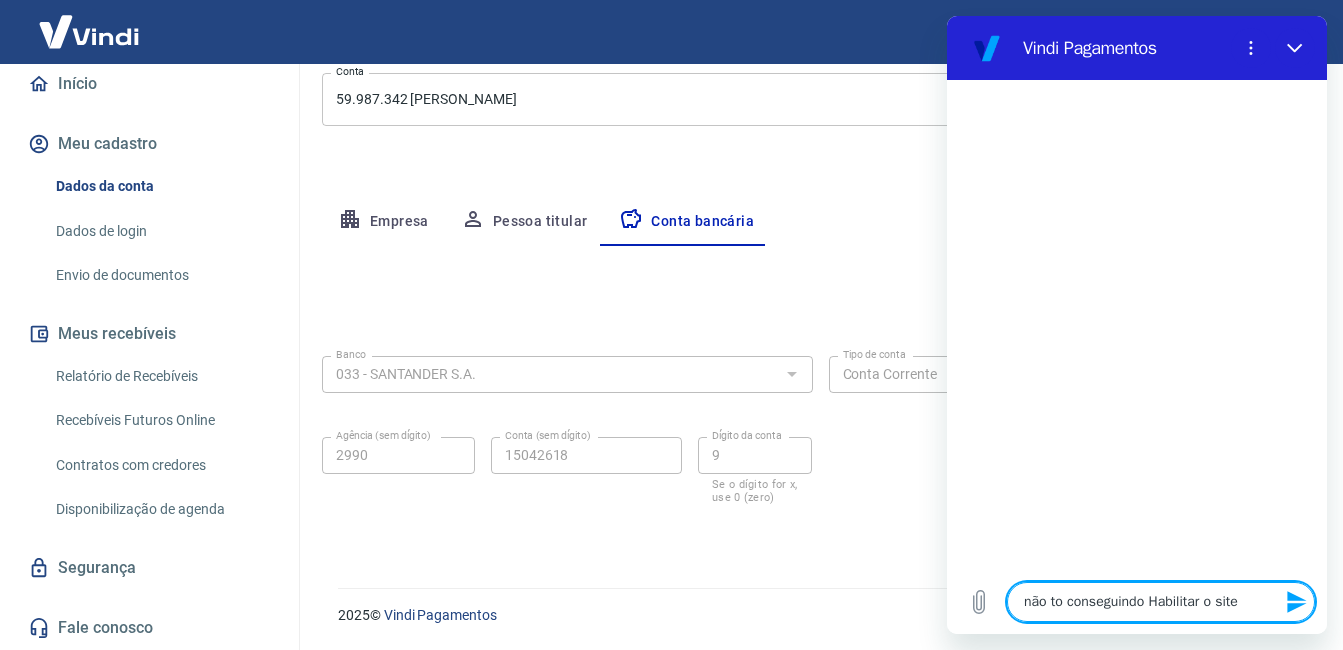 type on "não to conseguindo Habilitar o site" 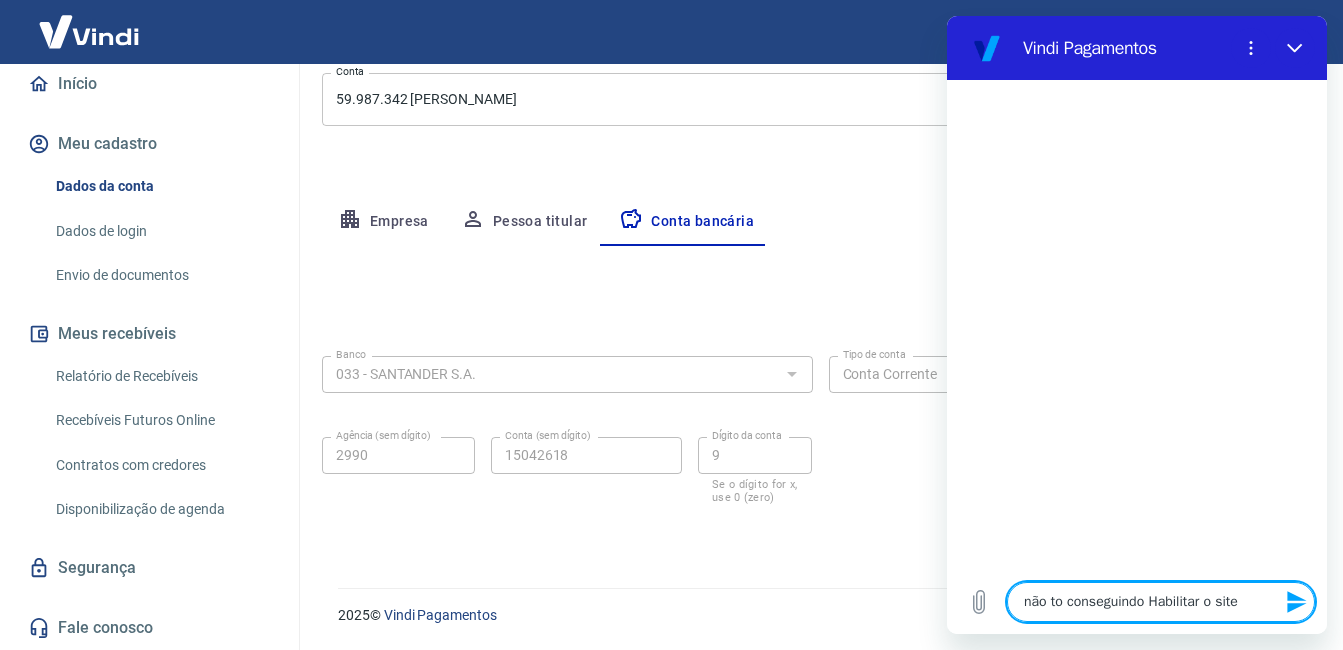 type 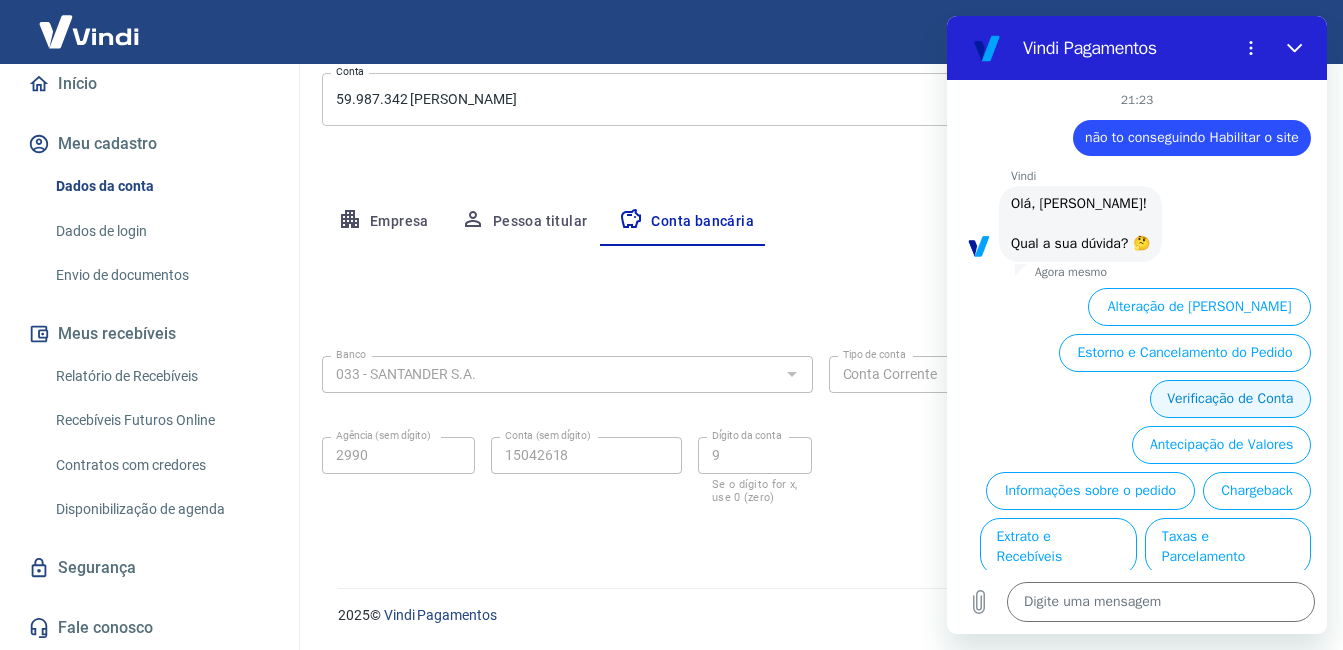 click on "Verificação de Conta" at bounding box center (1230, 399) 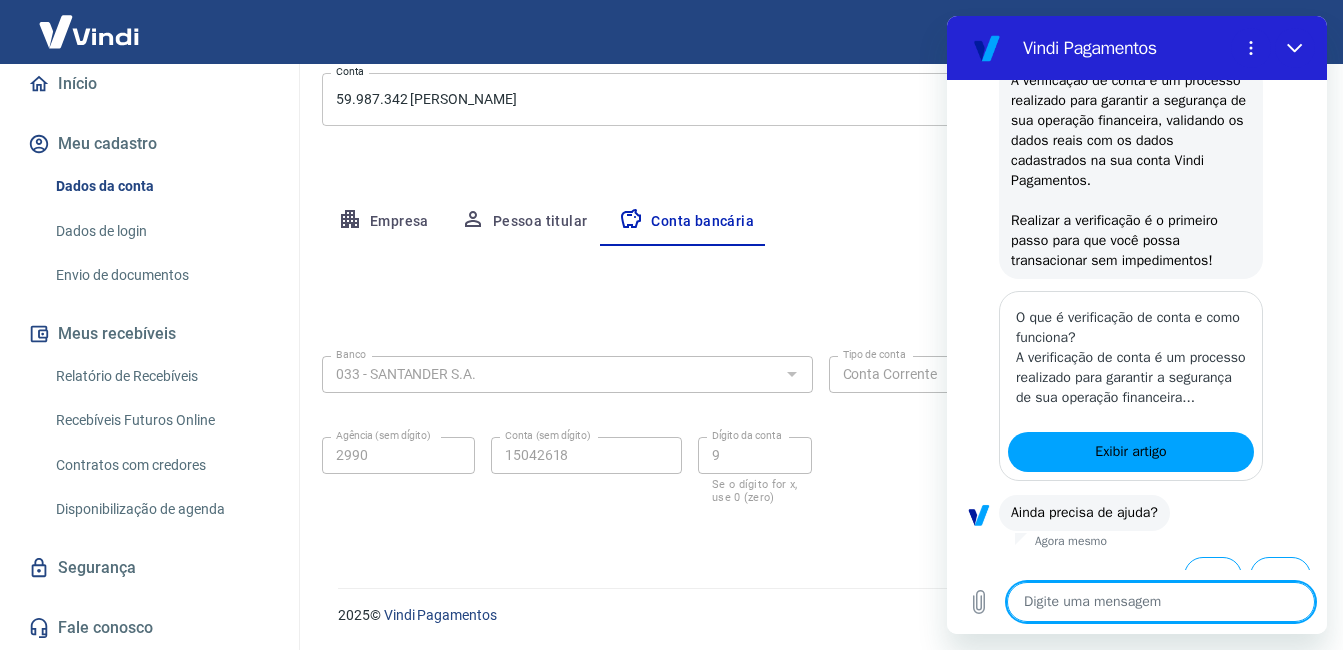 scroll, scrollTop: 327, scrollLeft: 0, axis: vertical 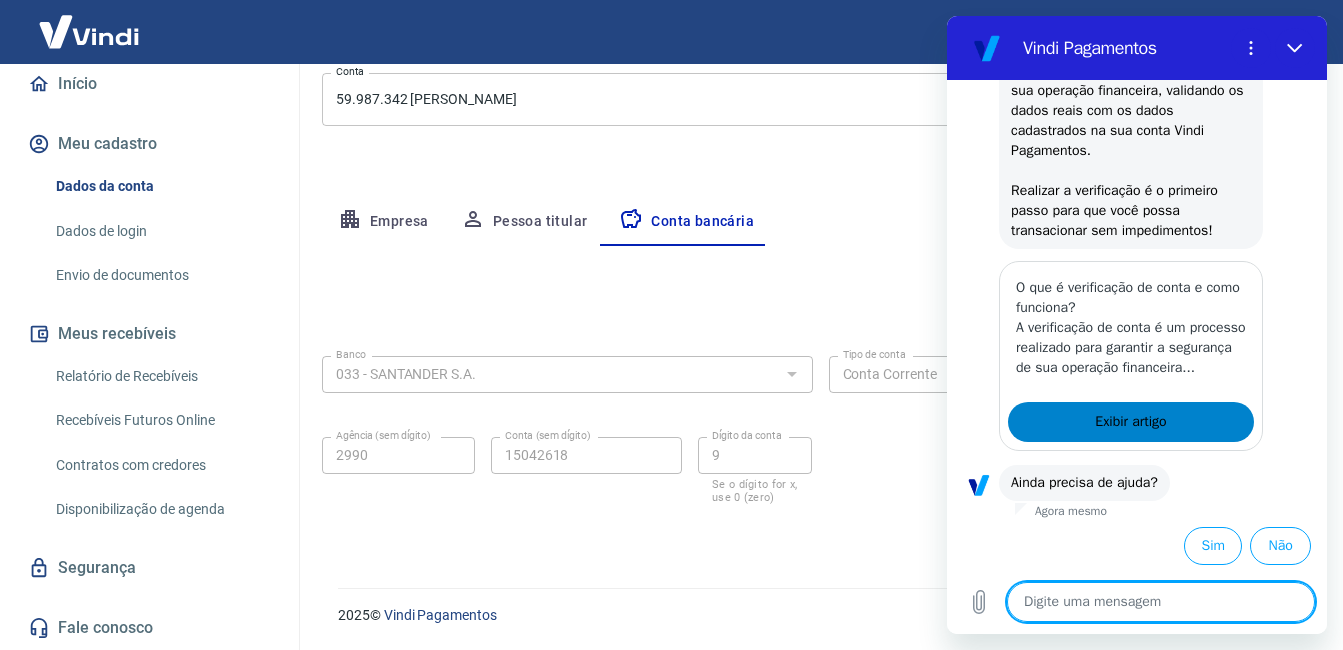 click on "Exibir artigo" at bounding box center (1131, 422) 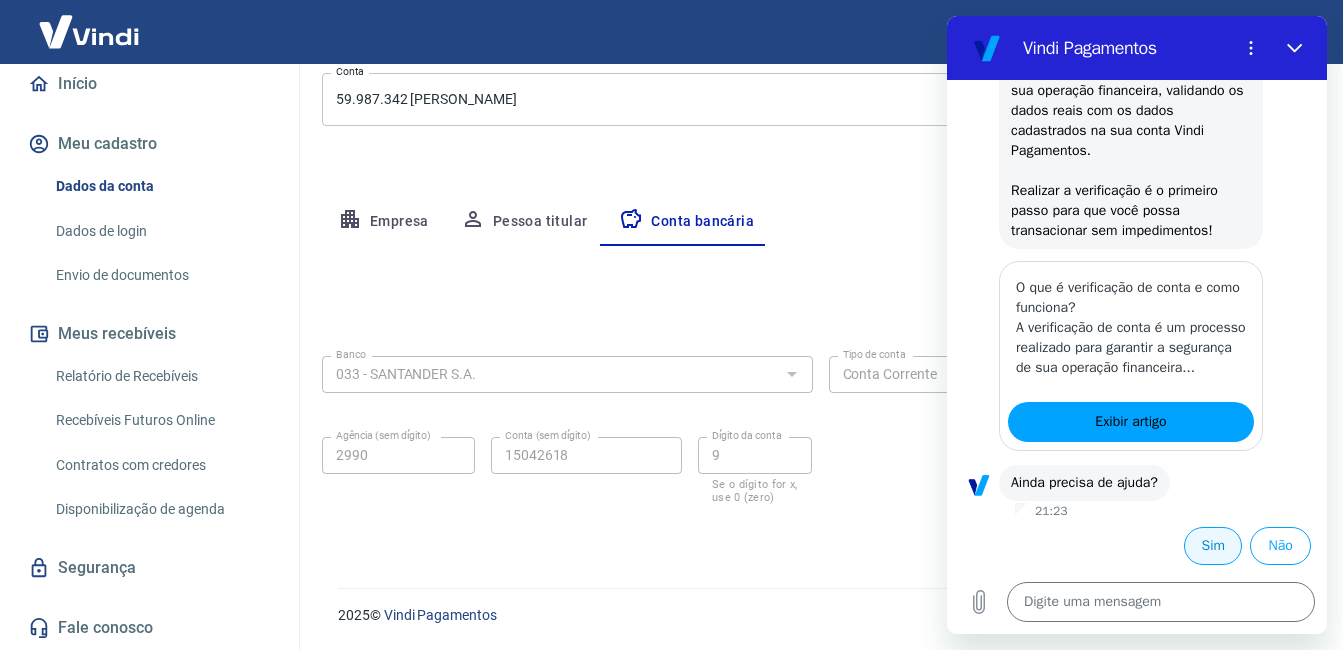 click on "Sim" at bounding box center (1213, 546) 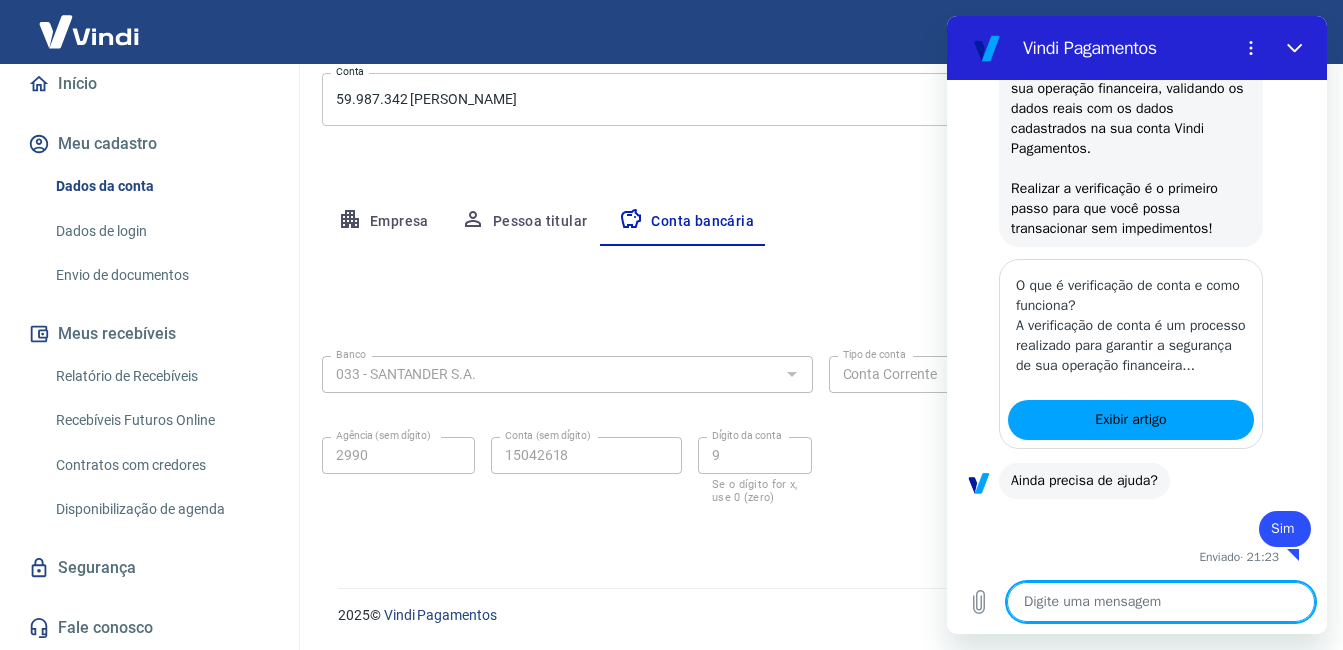 type on "x" 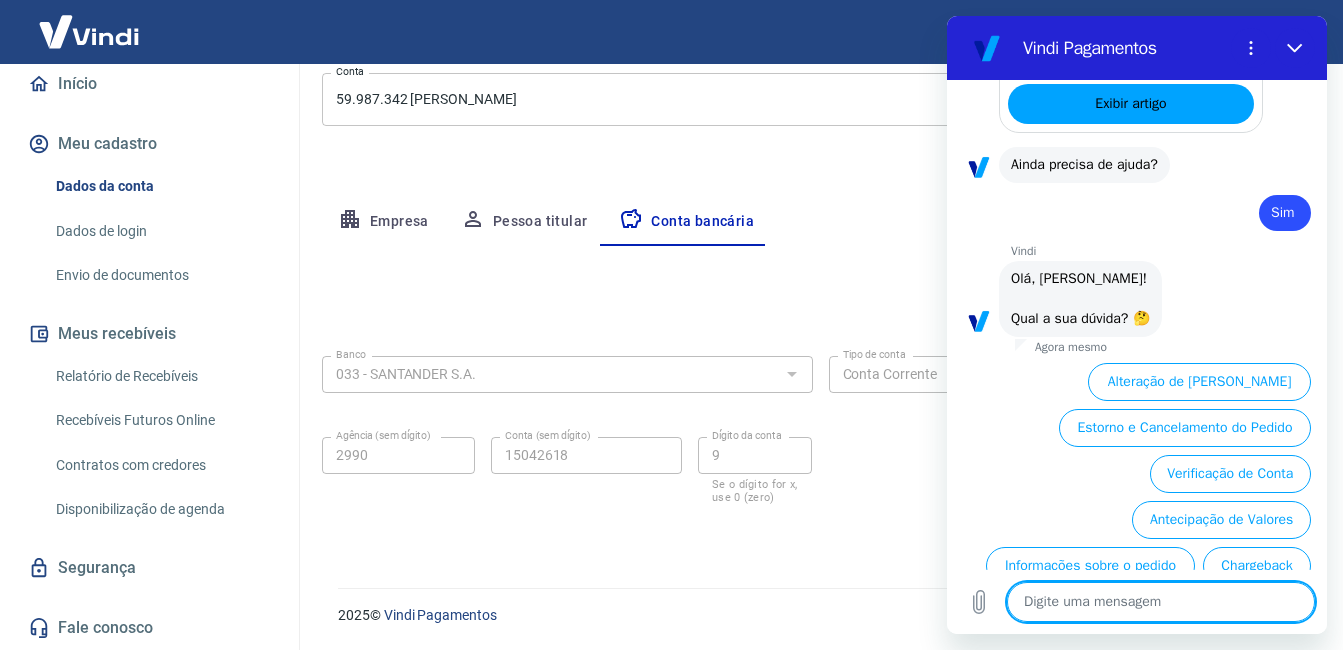 scroll, scrollTop: 757, scrollLeft: 0, axis: vertical 